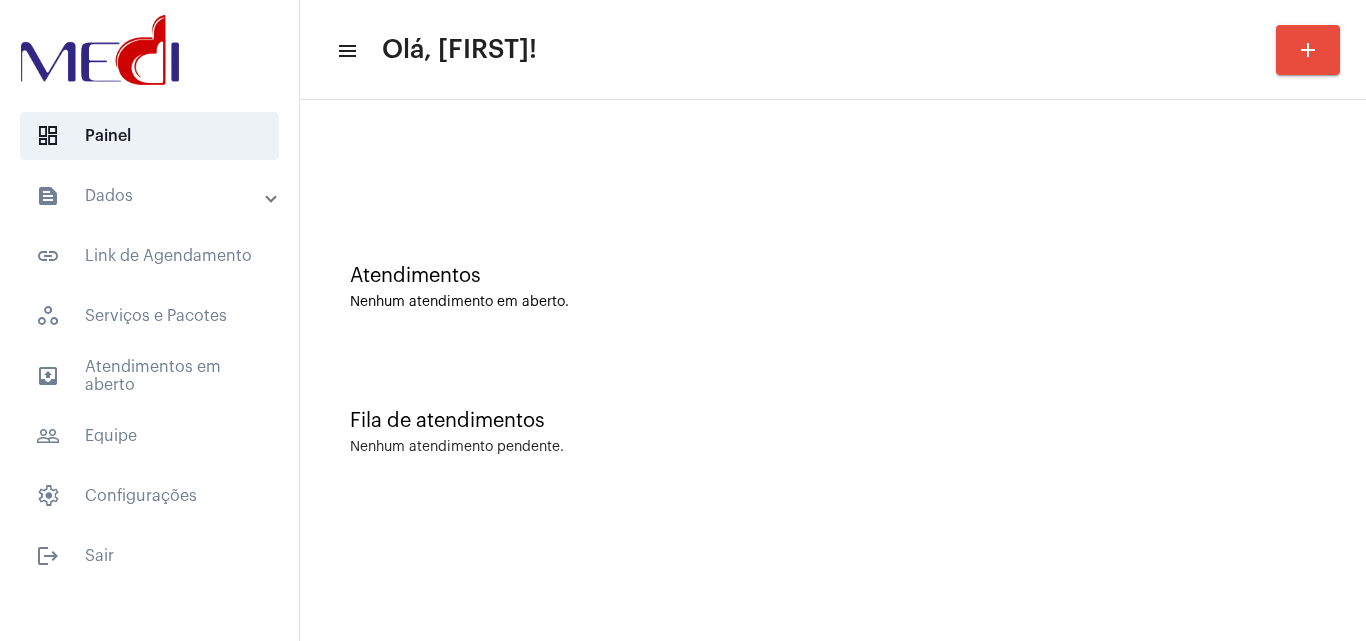 scroll, scrollTop: 0, scrollLeft: 0, axis: both 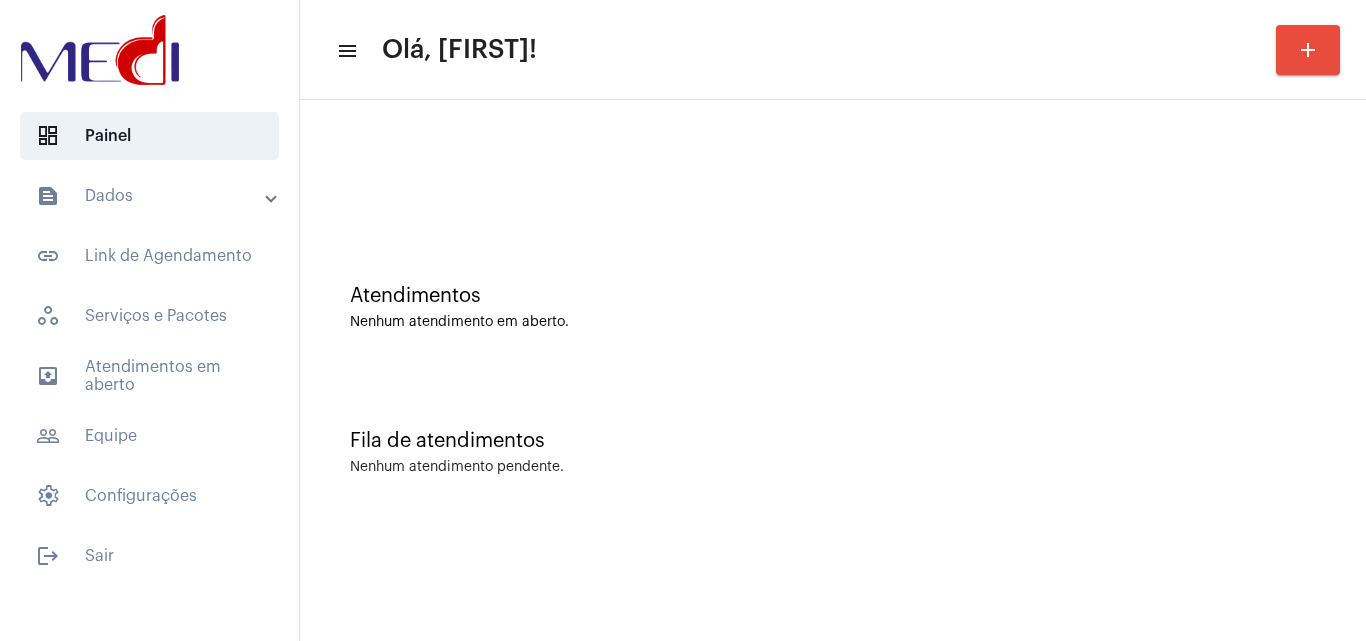 click on "text_snippet_outlined  Dados" at bounding box center [151, 196] 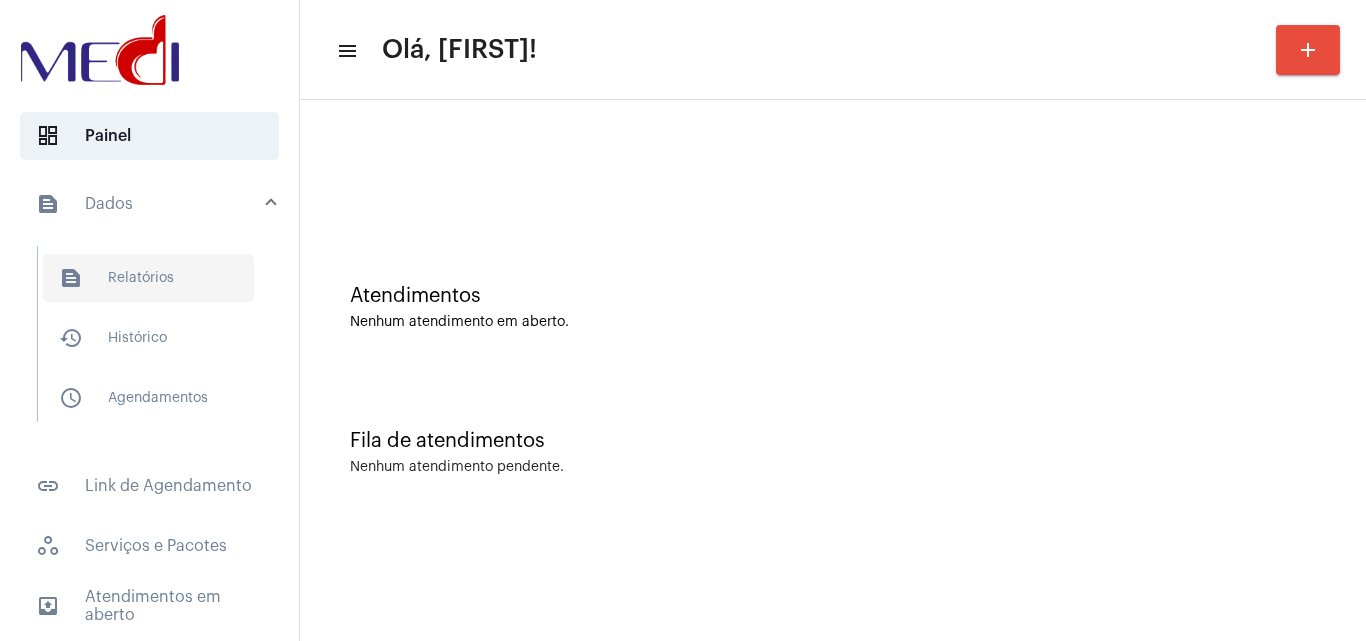 click on "text_snippet_outlined  Relatórios" at bounding box center (148, 278) 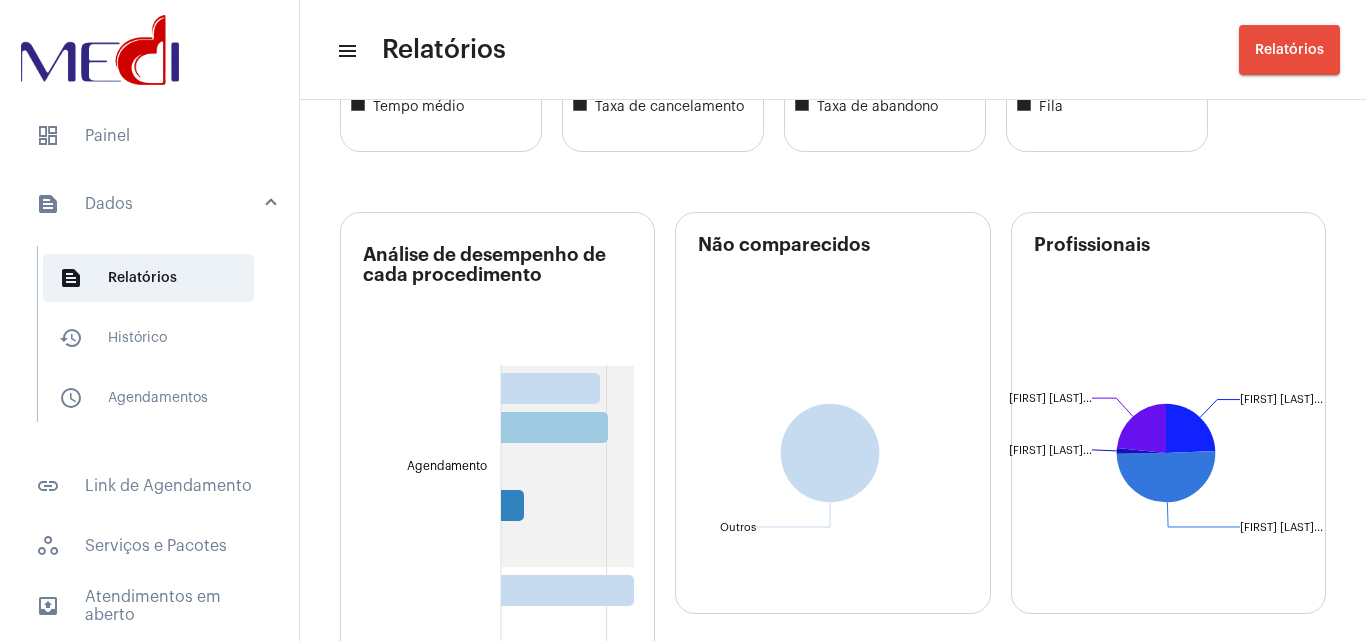 scroll, scrollTop: 500, scrollLeft: 0, axis: vertical 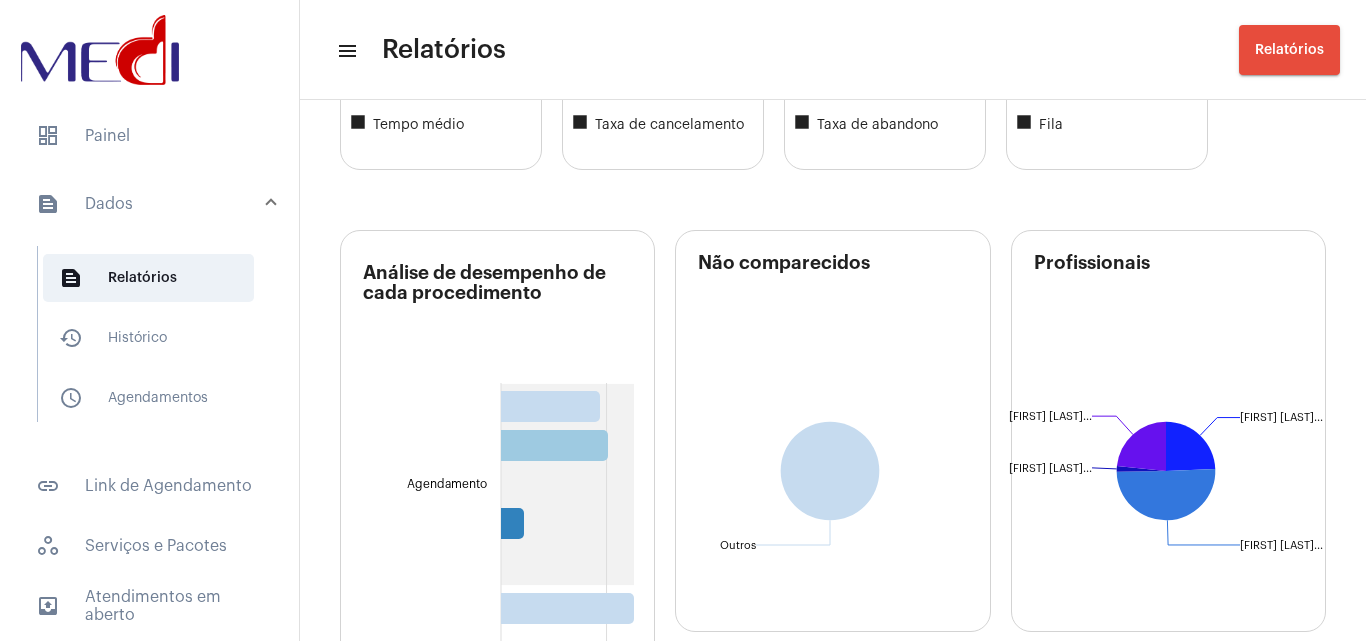 click on "[FIRST] [LAST] [LAST] [FIRST] [LAST]... [FIRST] [LAST] [LAST] [FIRST] [LAST]... [FIRST] [LAST] [LAST] [FIRST] [LAST]..." 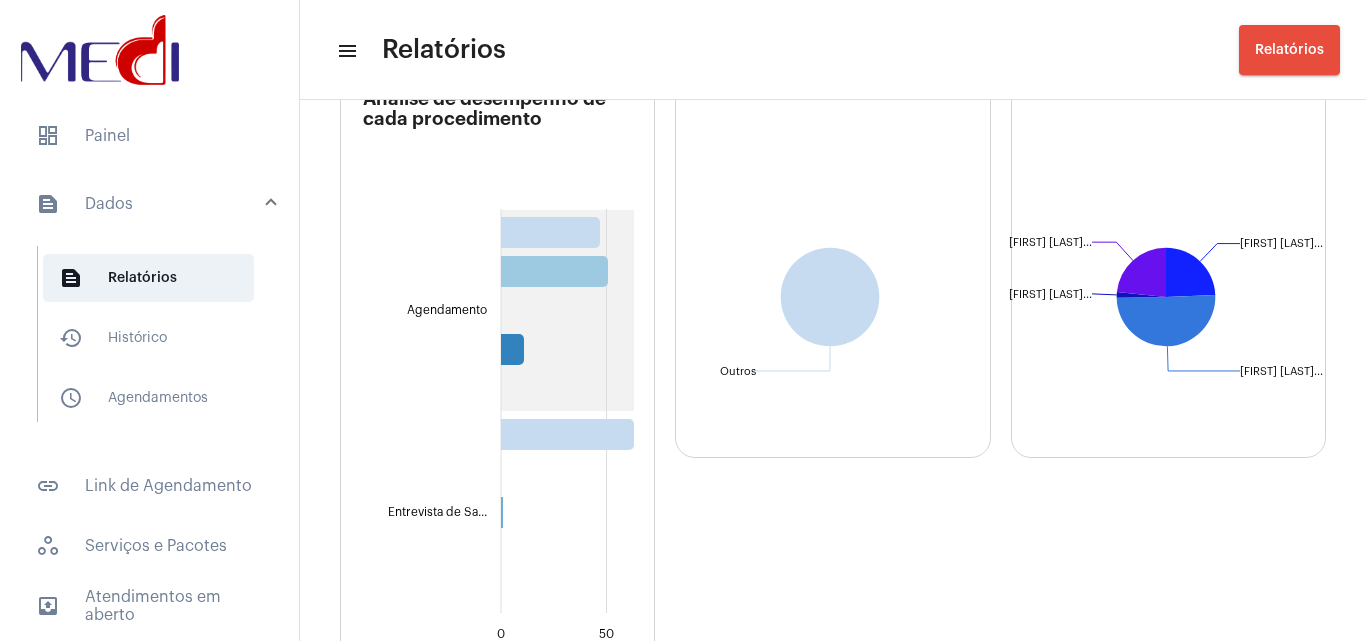 scroll, scrollTop: 700, scrollLeft: 0, axis: vertical 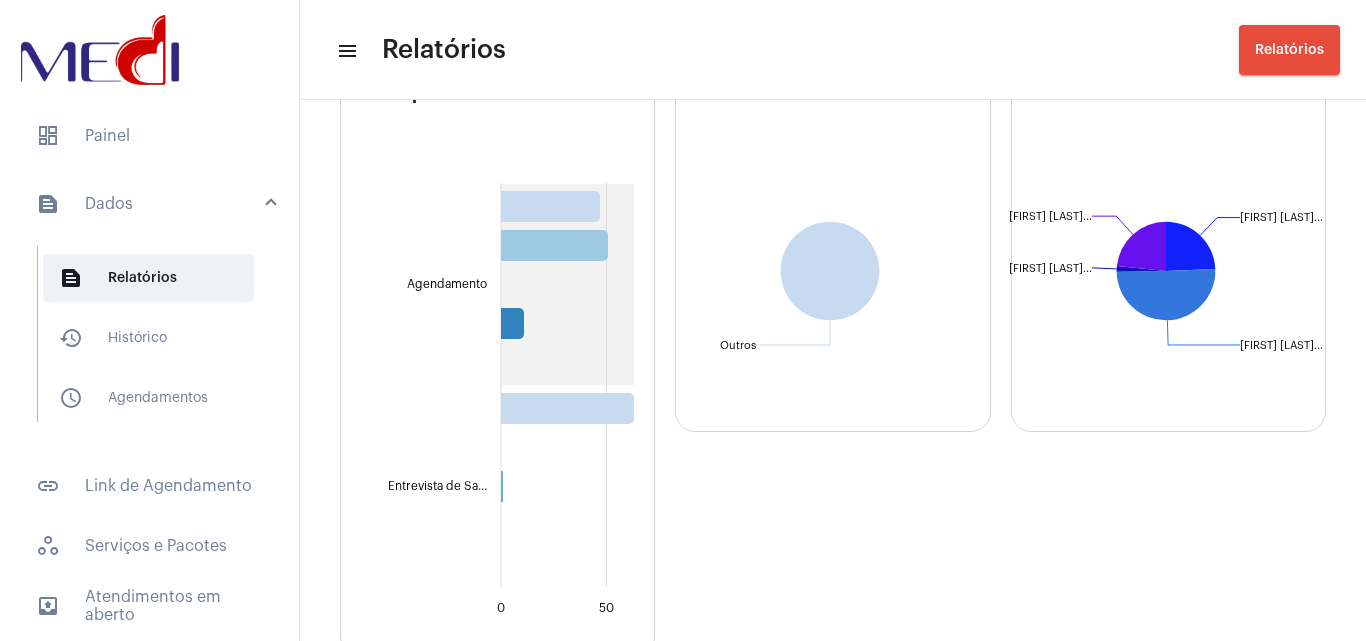 click on "[FIRST] [LAST] [LAST] [FIRST] [LAST]... [FIRST] [LAST] [LAST] [FIRST] [LAST]... [FIRST] [LAST] [LAST] [FIRST] [LAST]..." 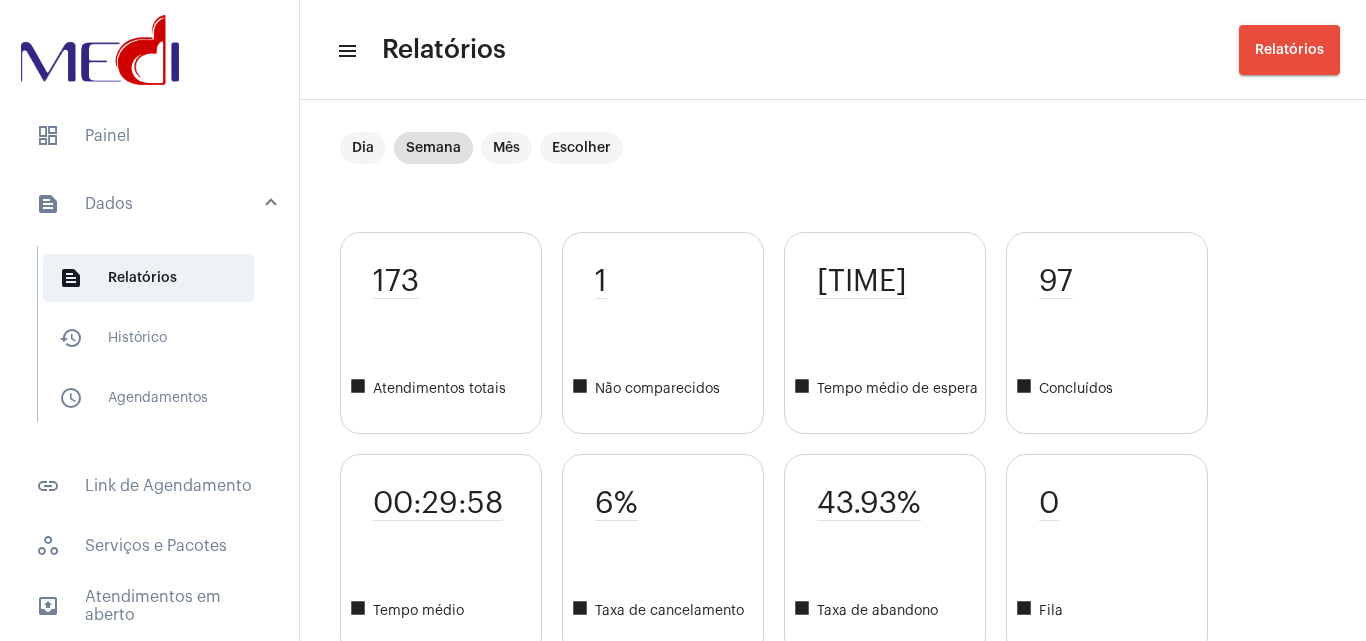 scroll, scrollTop: 0, scrollLeft: 0, axis: both 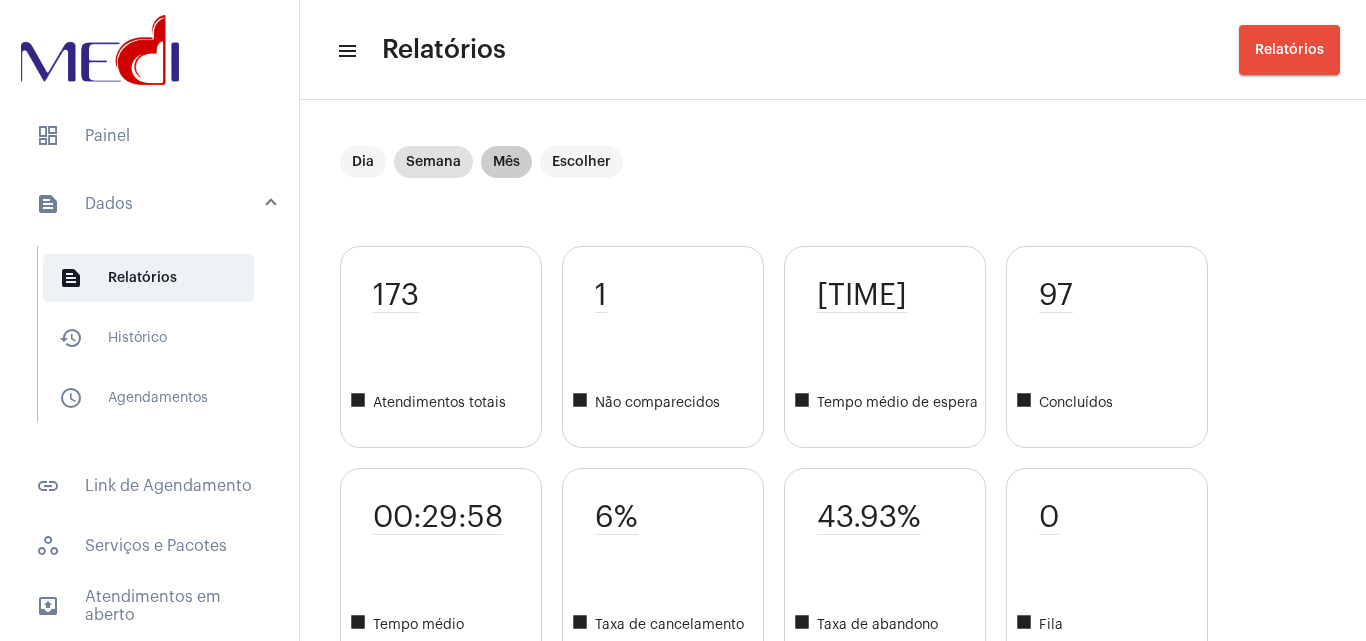 click on "Mês" at bounding box center (506, 162) 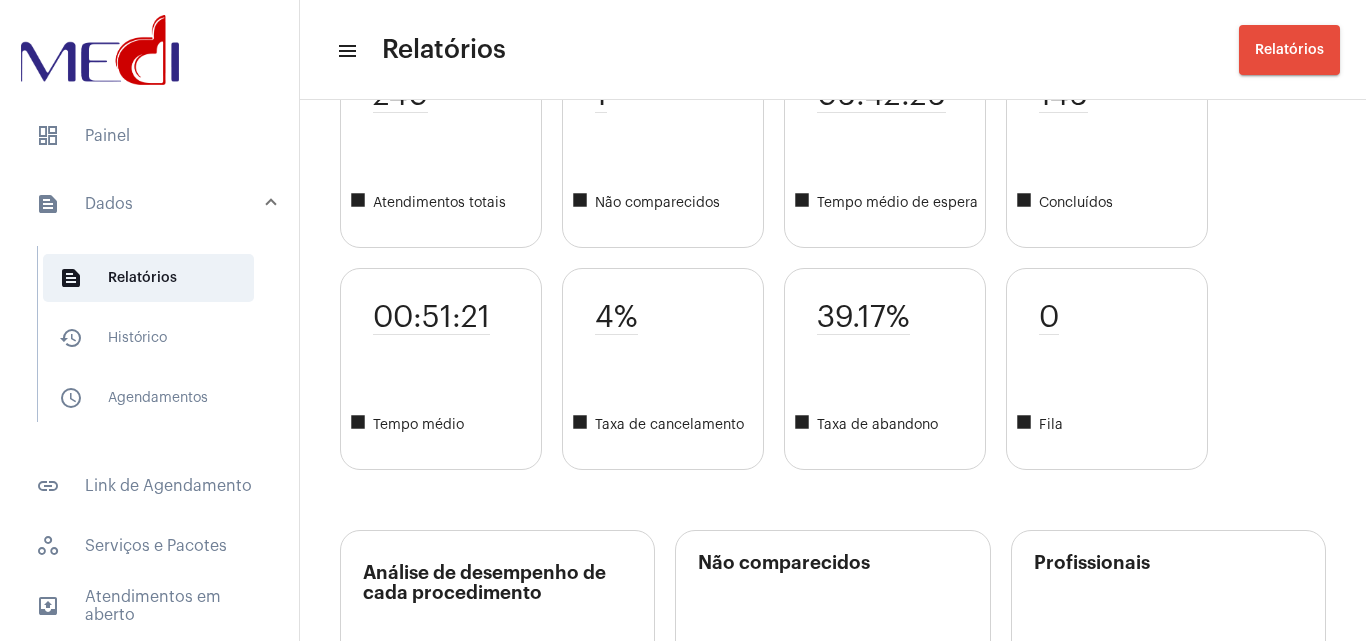 scroll, scrollTop: 0, scrollLeft: 0, axis: both 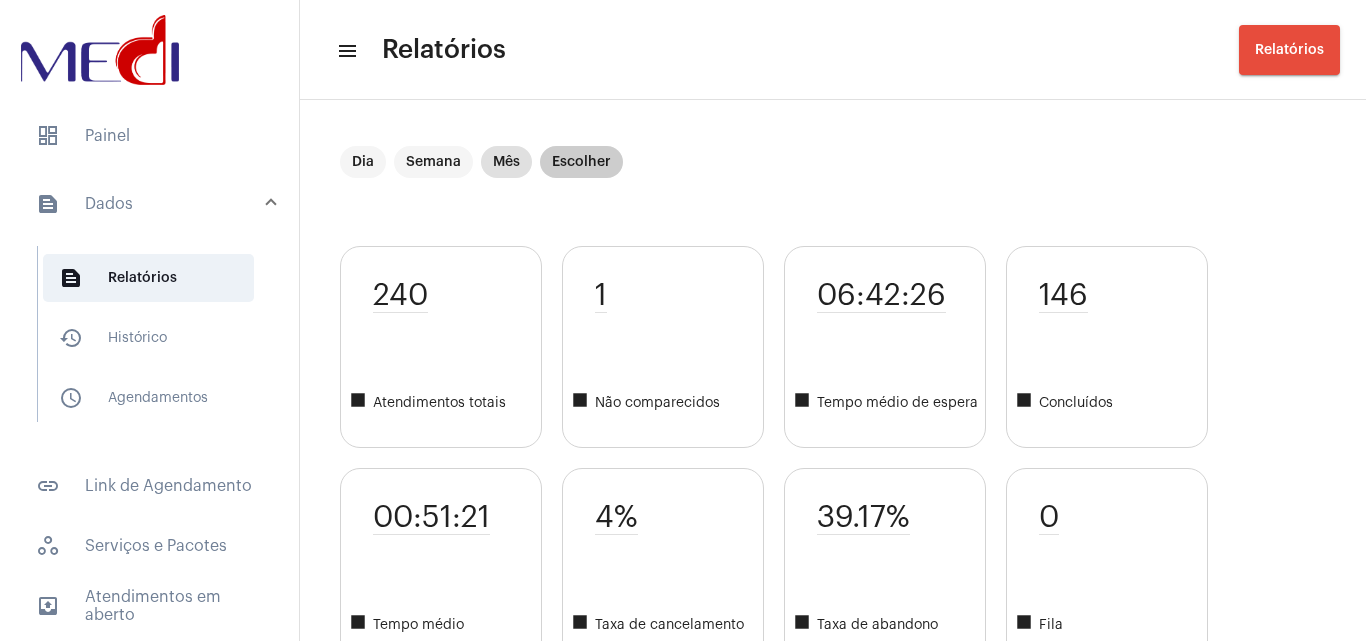 click on "Escolher" at bounding box center [581, 162] 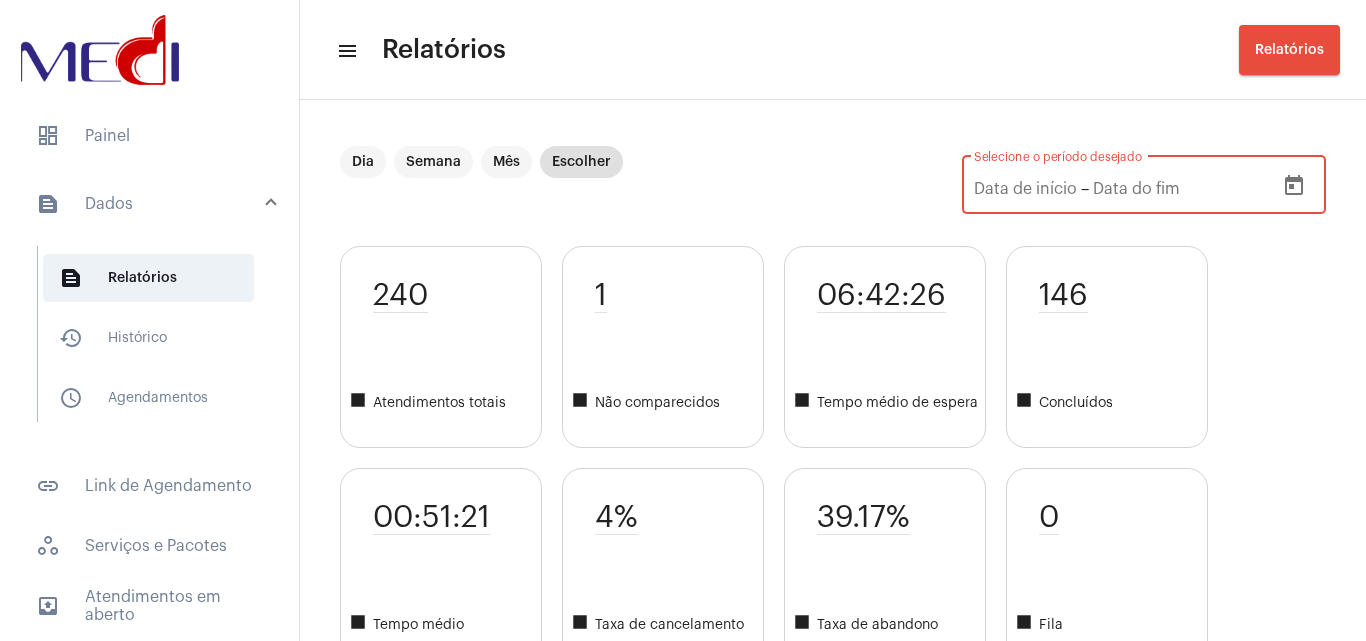 click 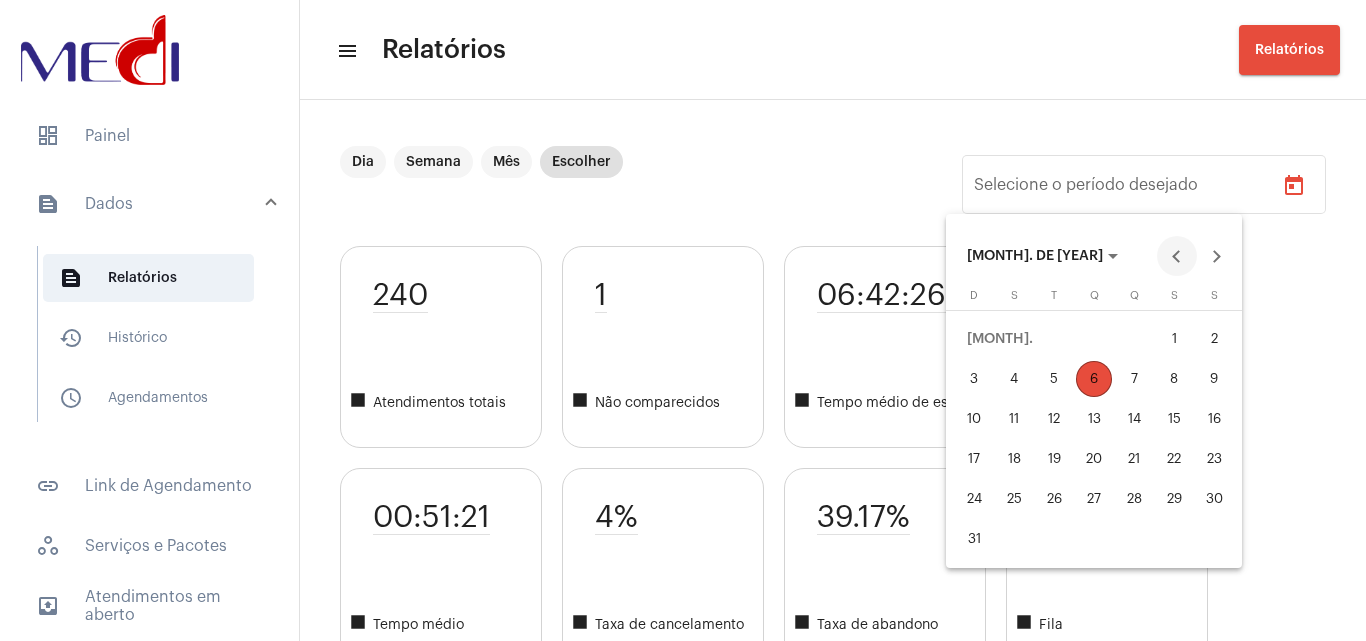 click at bounding box center (1177, 256) 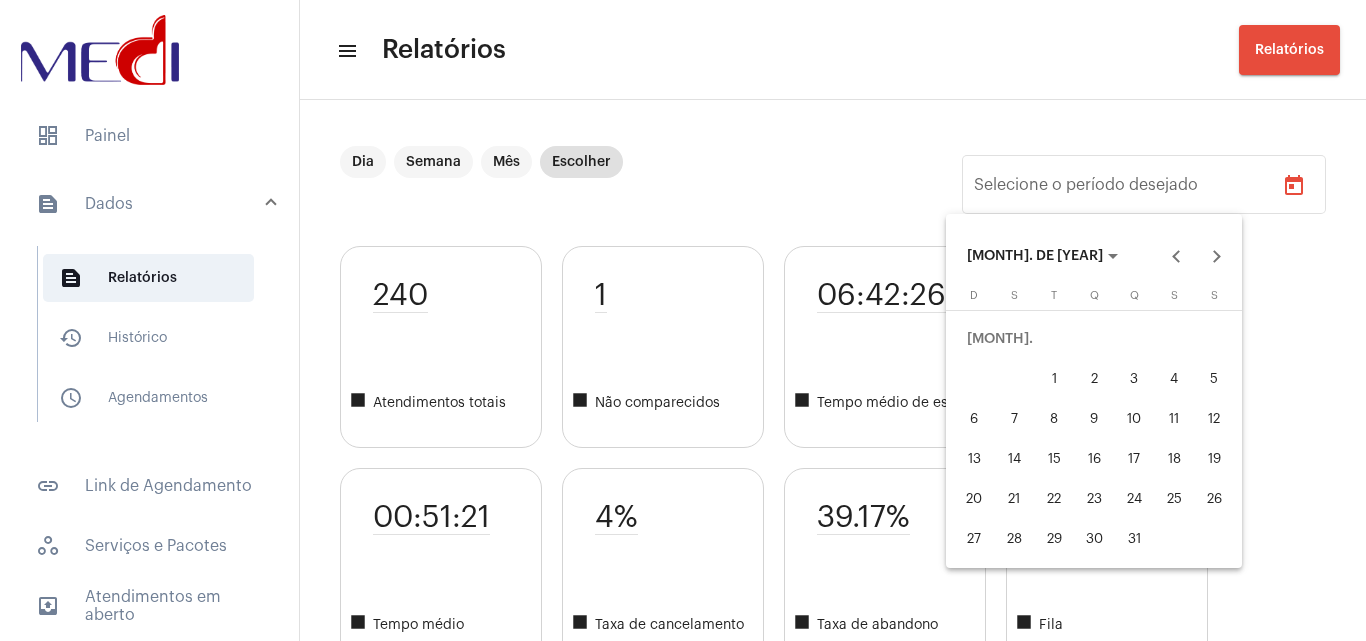click on "1" at bounding box center (1054, 379) 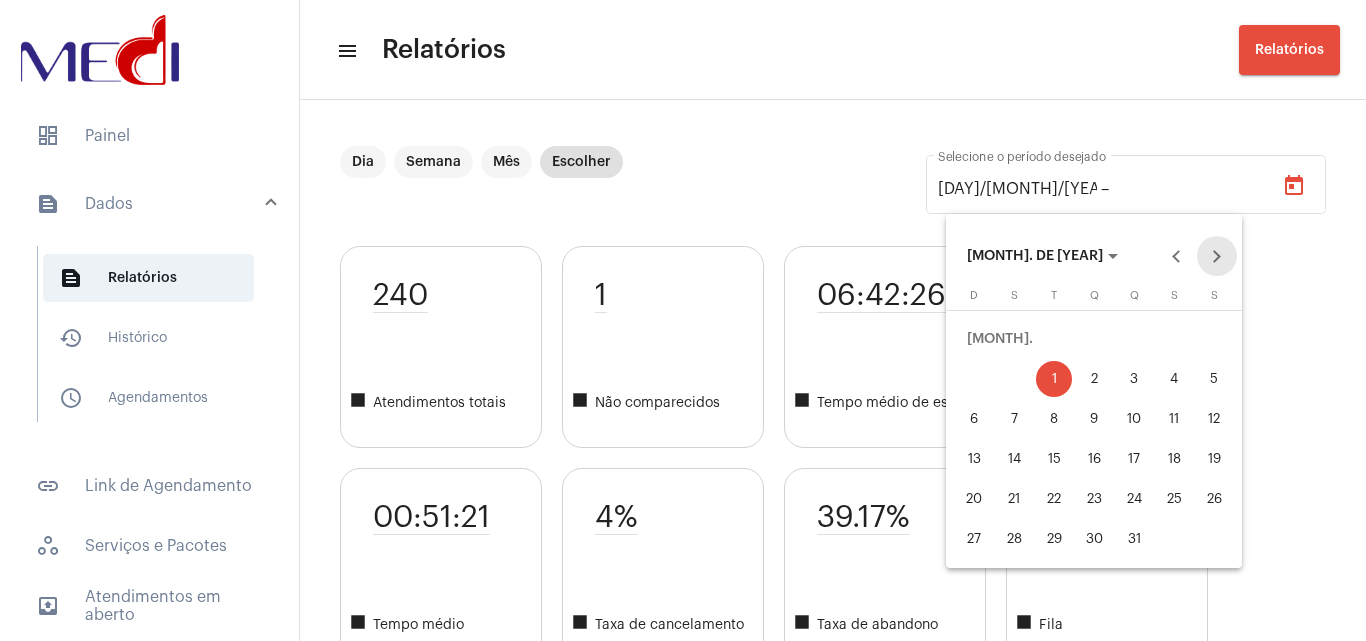click at bounding box center [1217, 256] 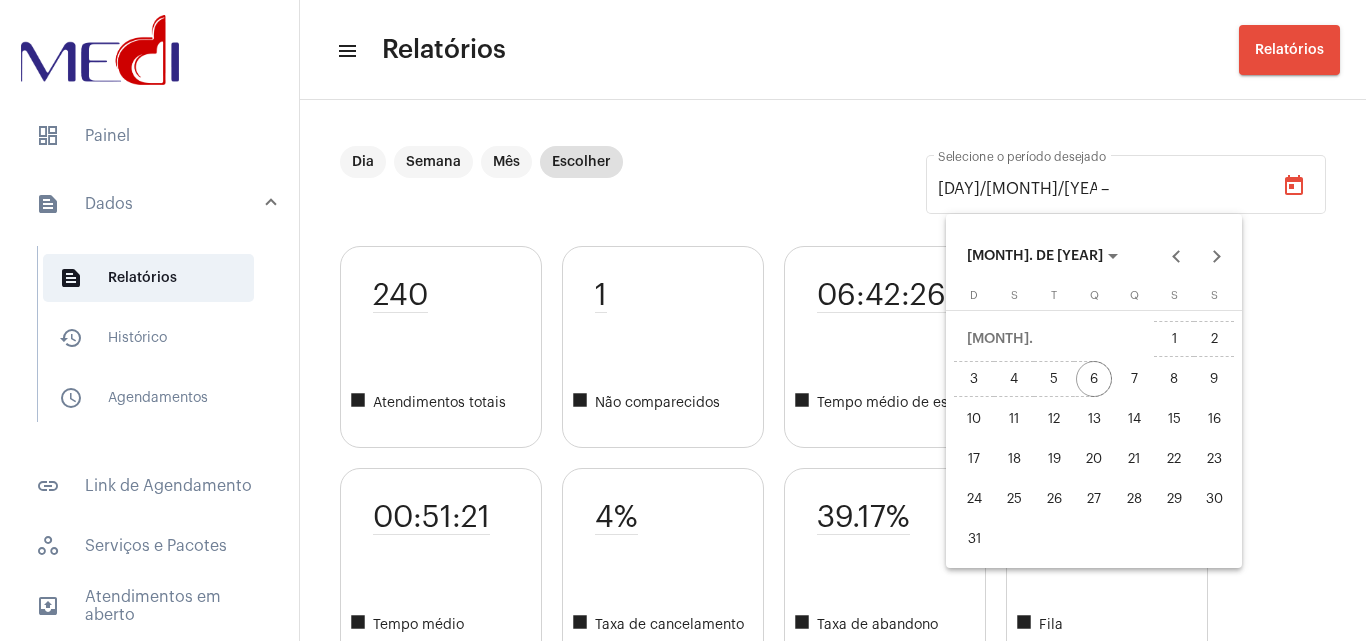 click on "6" at bounding box center [1094, 379] 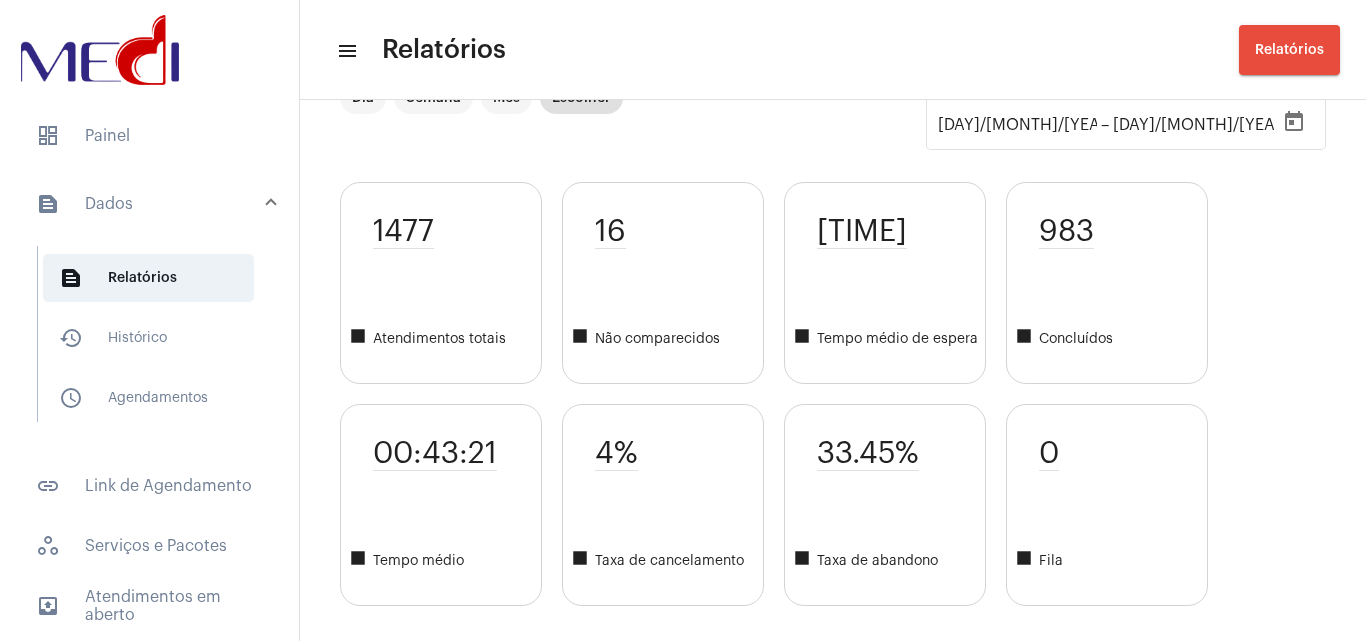 scroll, scrollTop: 0, scrollLeft: 0, axis: both 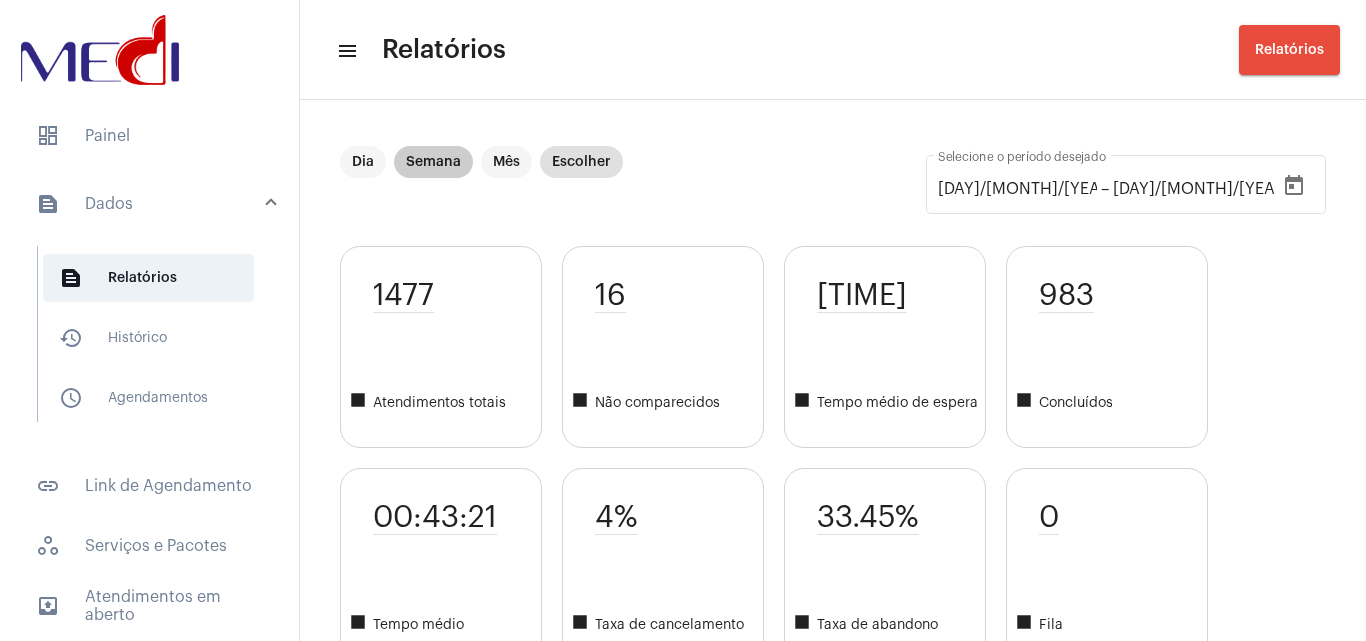 click on "Semana" at bounding box center [433, 162] 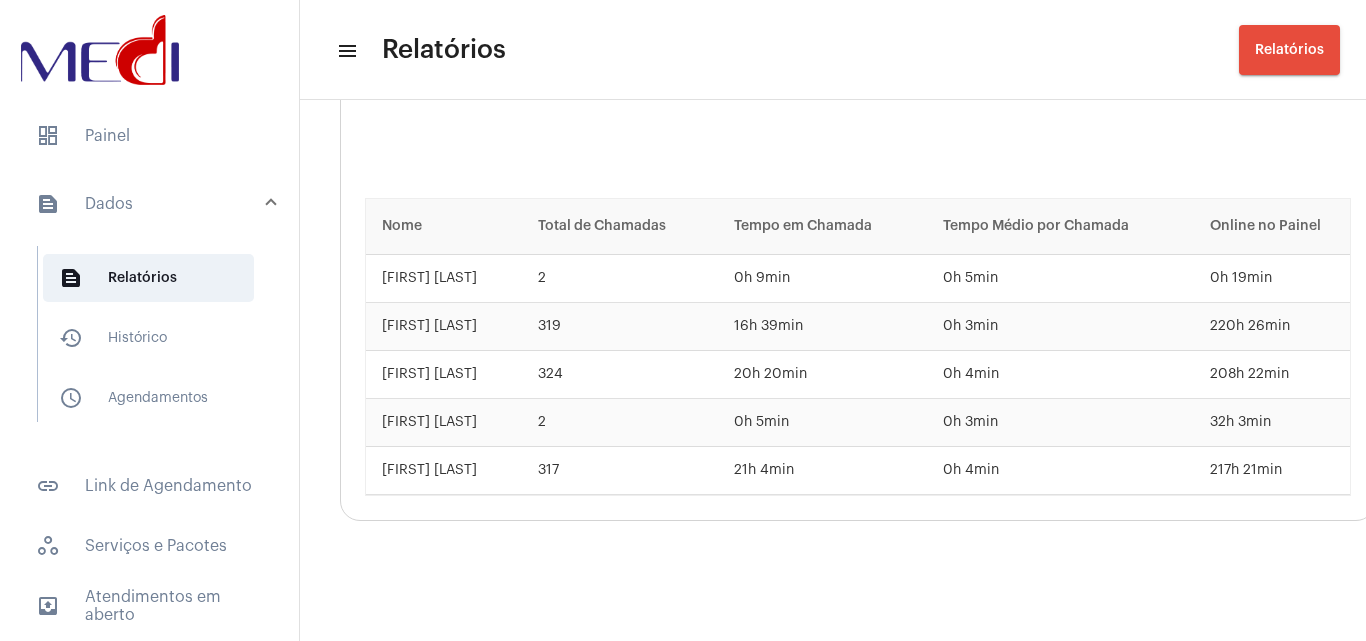 scroll, scrollTop: 3039, scrollLeft: 0, axis: vertical 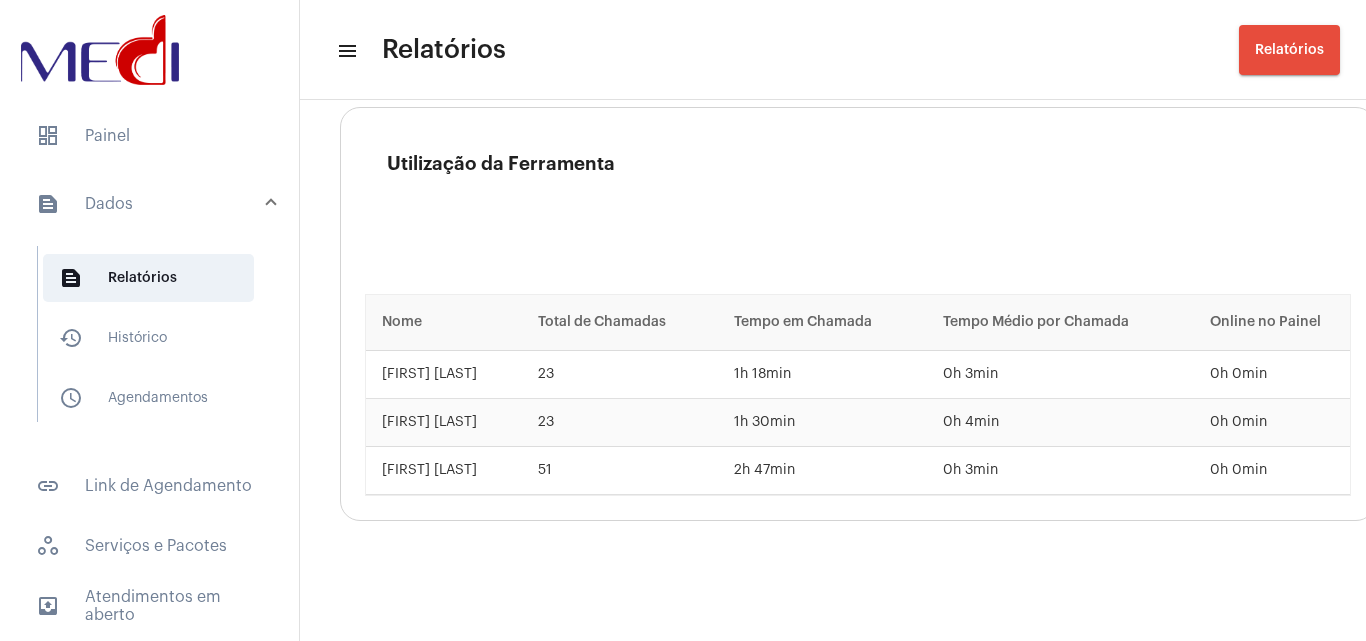 click on "Utilização da Ferramenta" 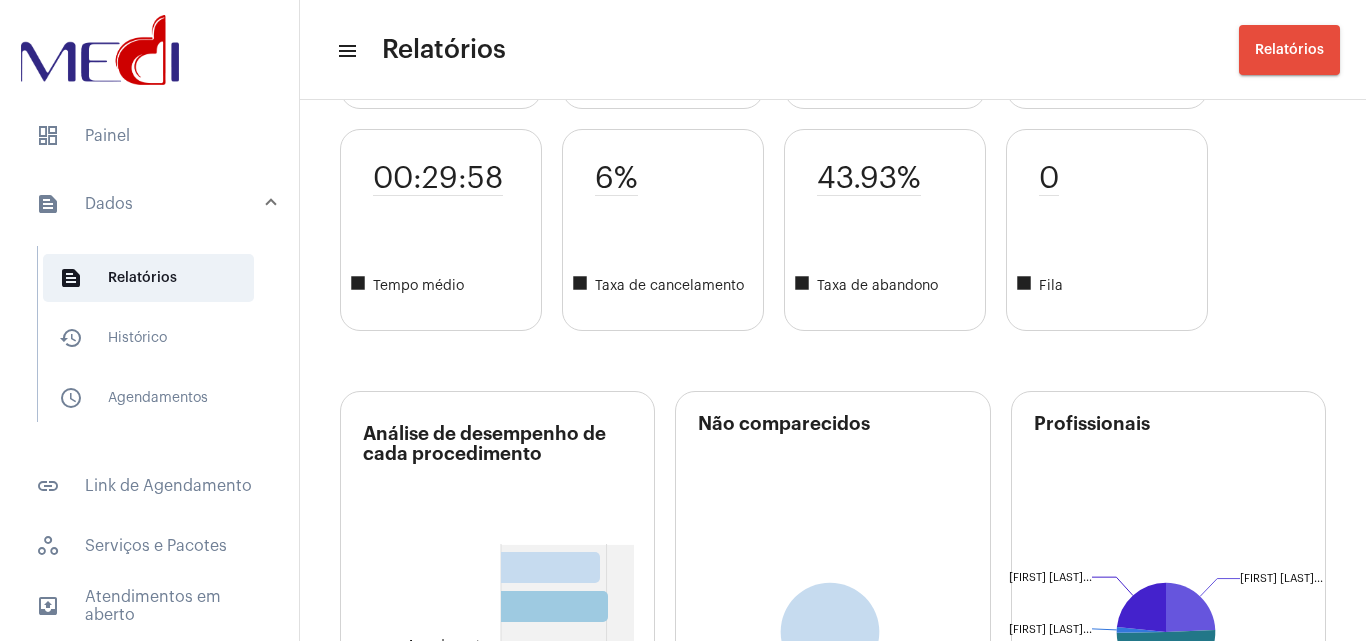 scroll, scrollTop: 0, scrollLeft: 0, axis: both 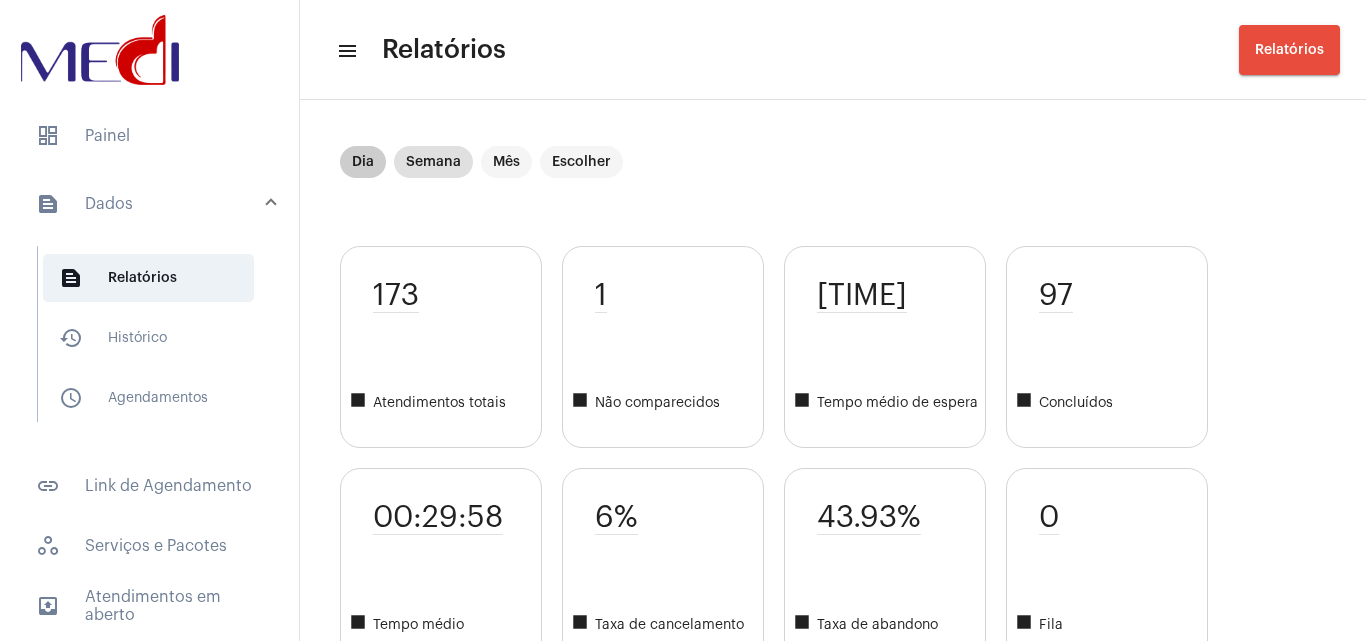 click on "Dia" at bounding box center [363, 162] 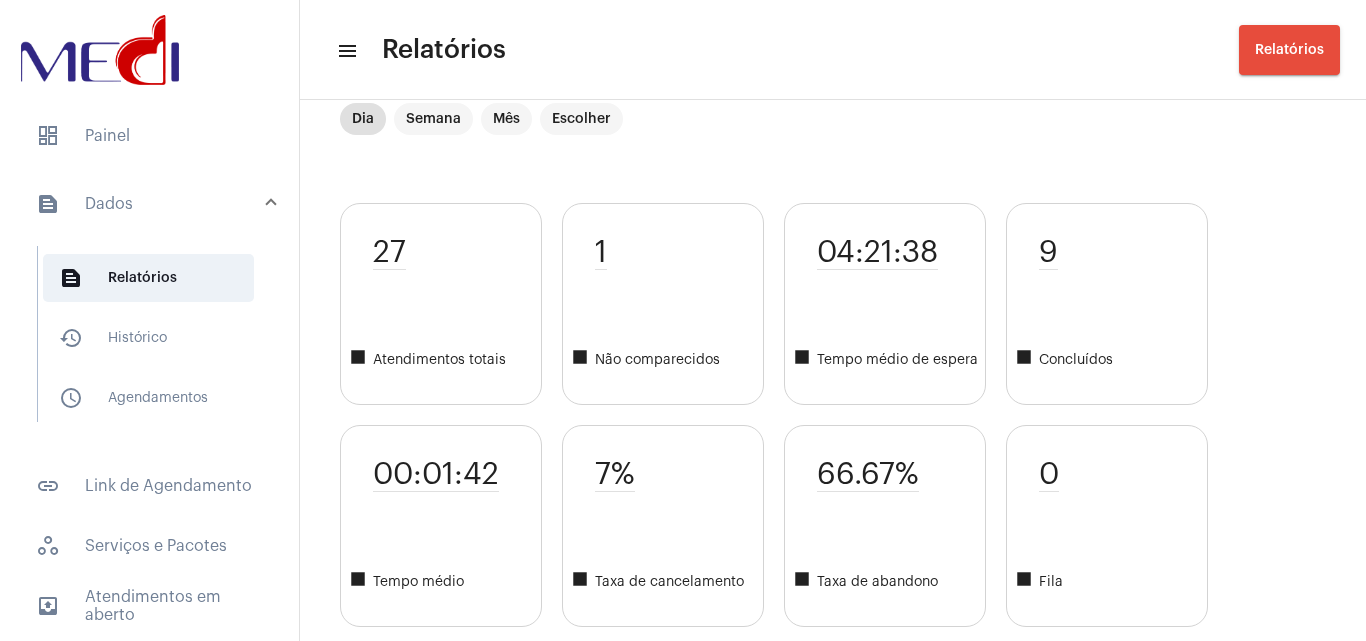 scroll, scrollTop: 0, scrollLeft: 0, axis: both 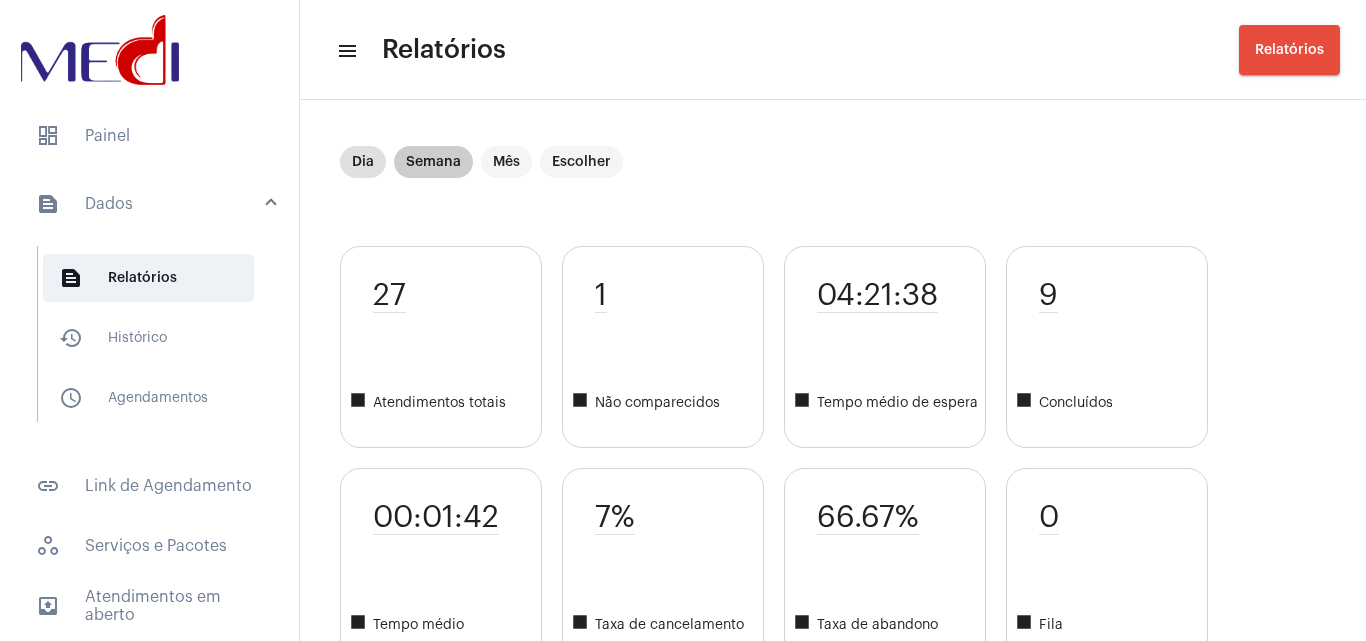 click on "Semana" at bounding box center (433, 162) 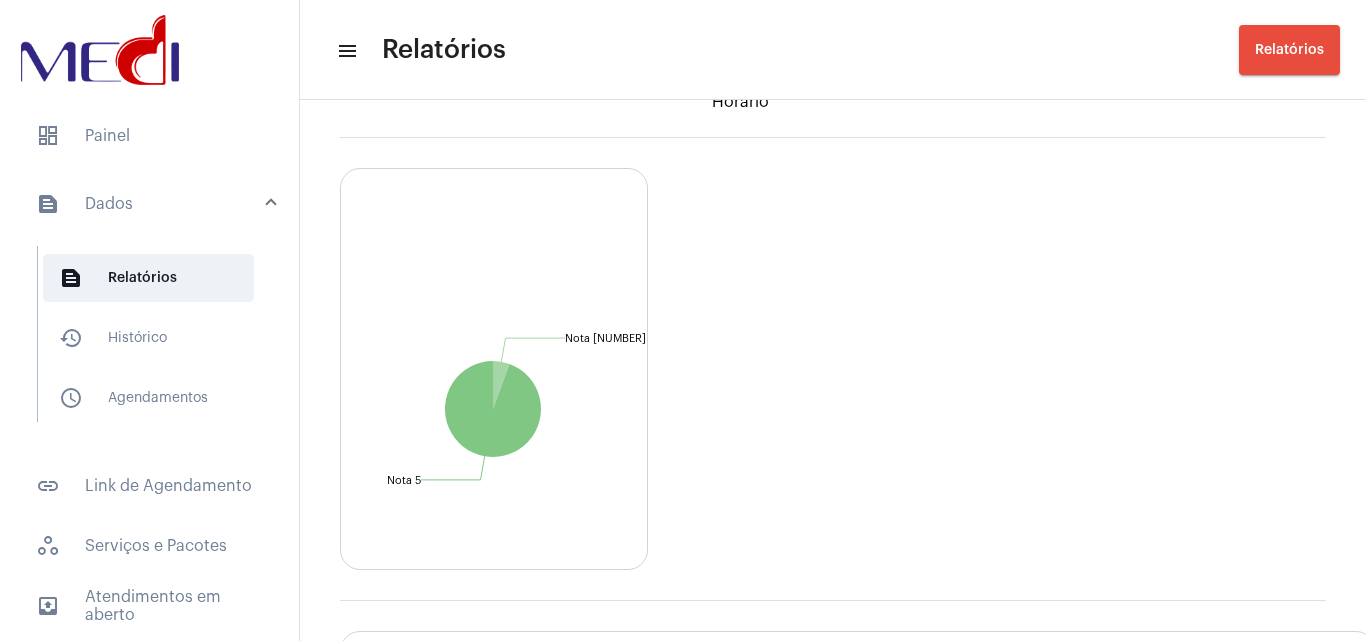 scroll, scrollTop: 3039, scrollLeft: 0, axis: vertical 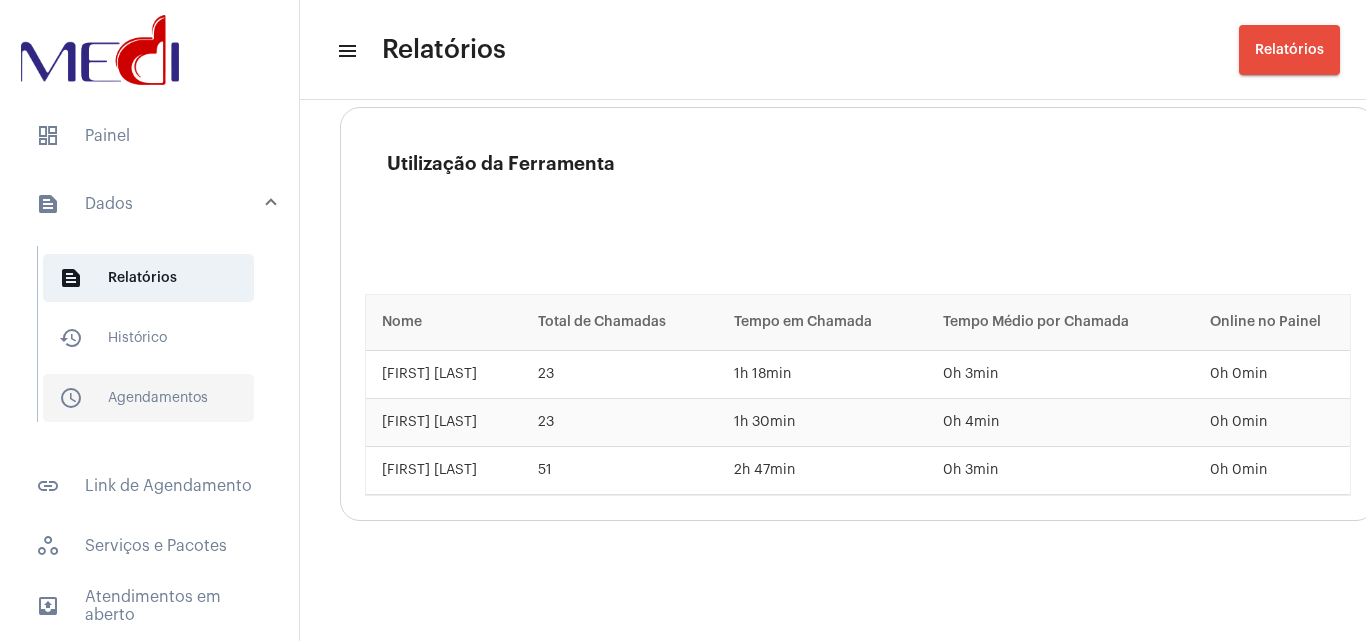 click on "schedule_outlined  Agendamentos" at bounding box center (148, 398) 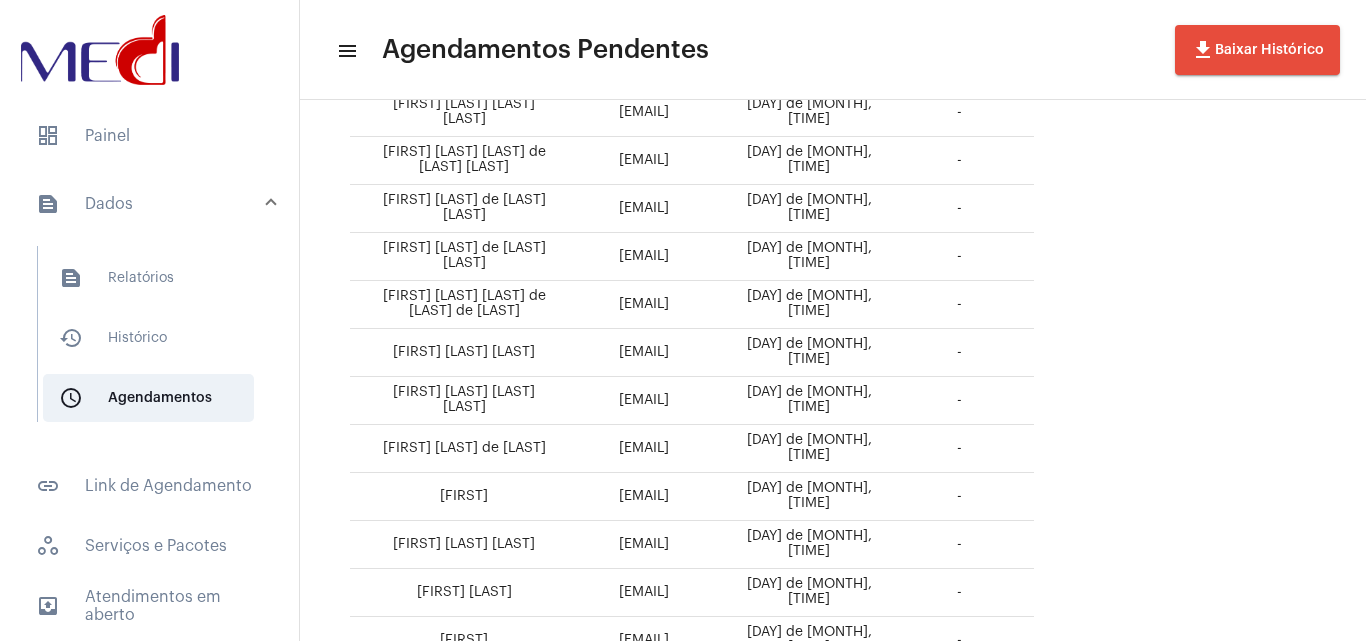 scroll, scrollTop: 830, scrollLeft: 0, axis: vertical 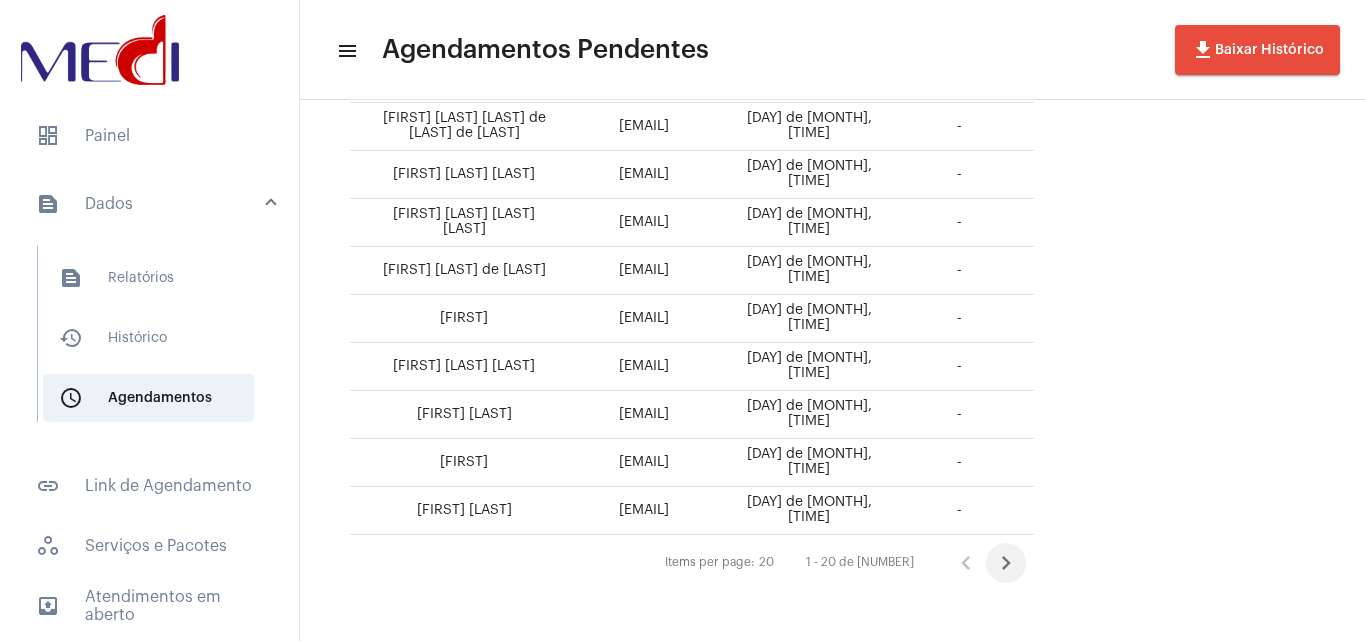 click 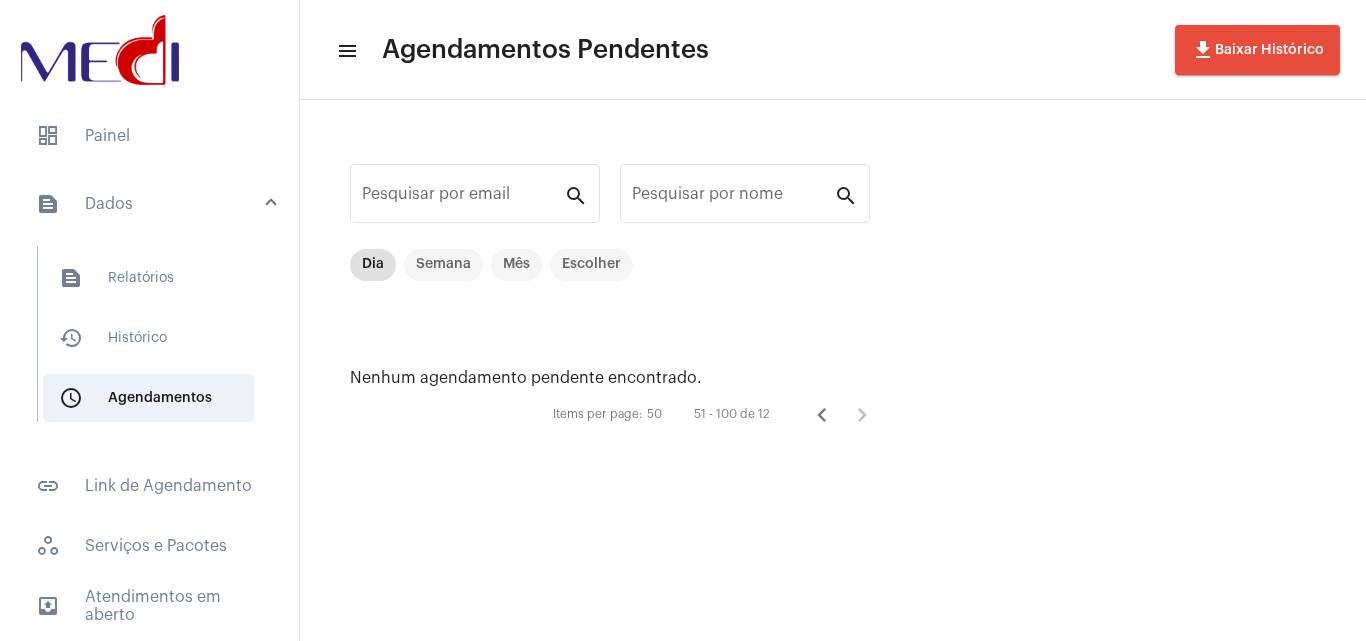 click 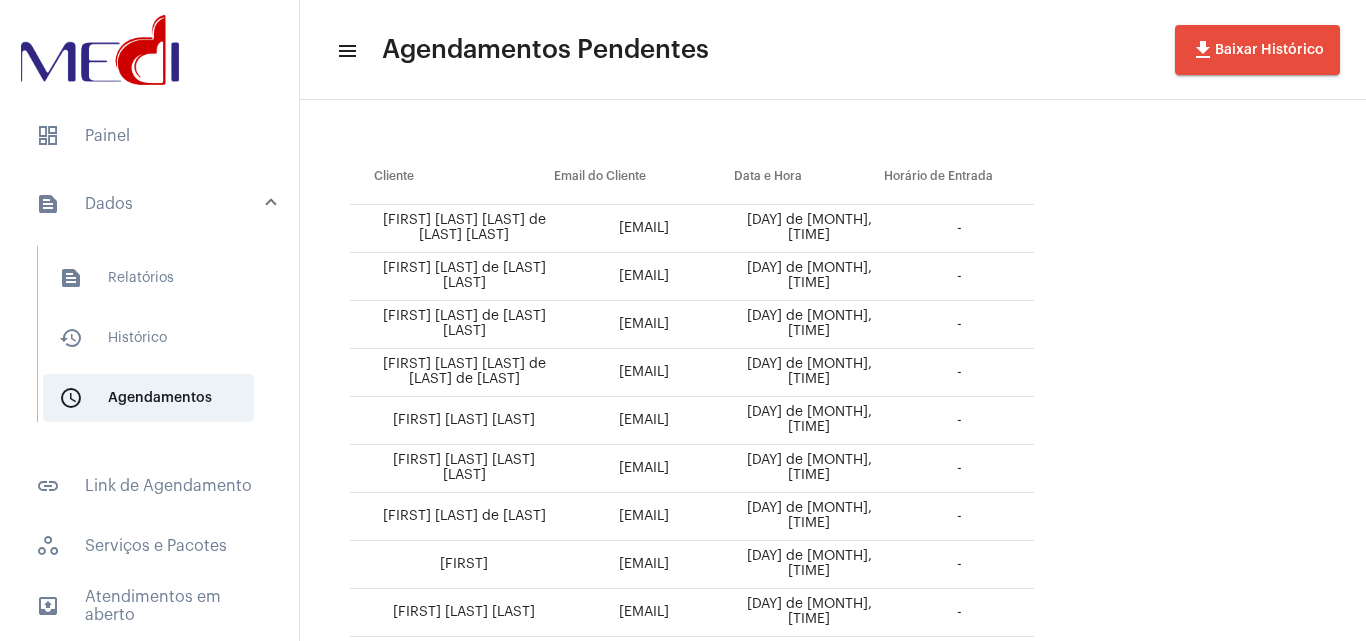 scroll, scrollTop: 300, scrollLeft: 0, axis: vertical 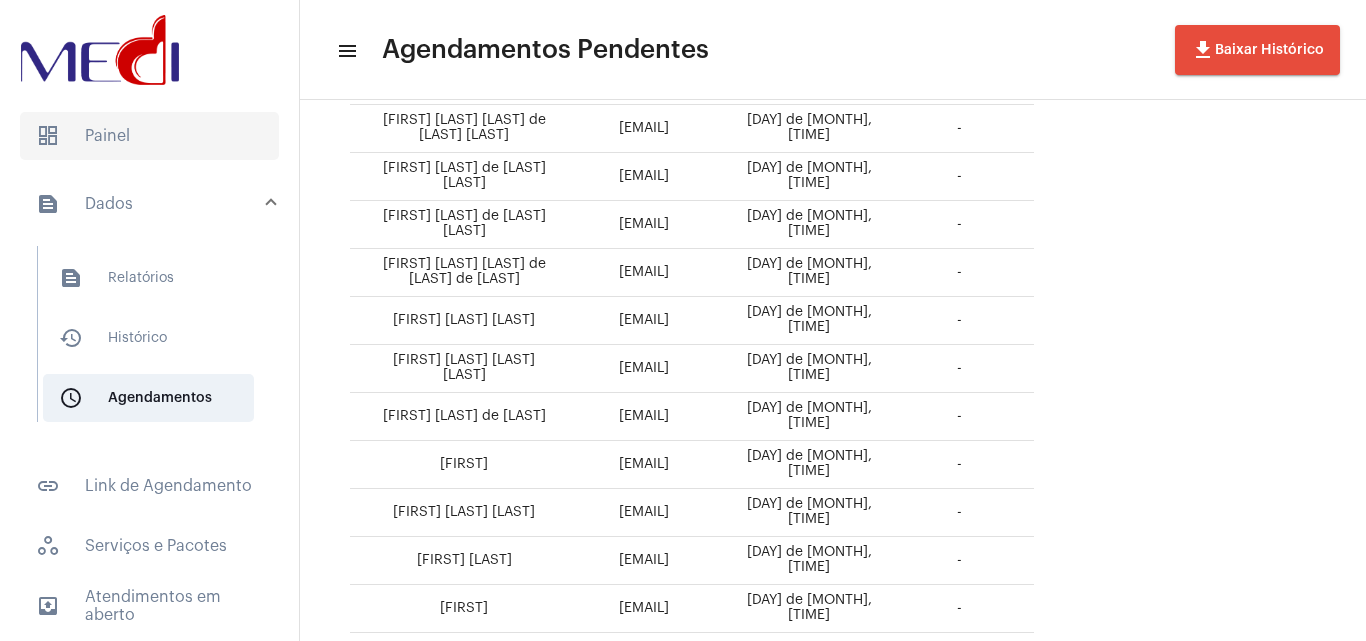click on "dashboard   Painel" 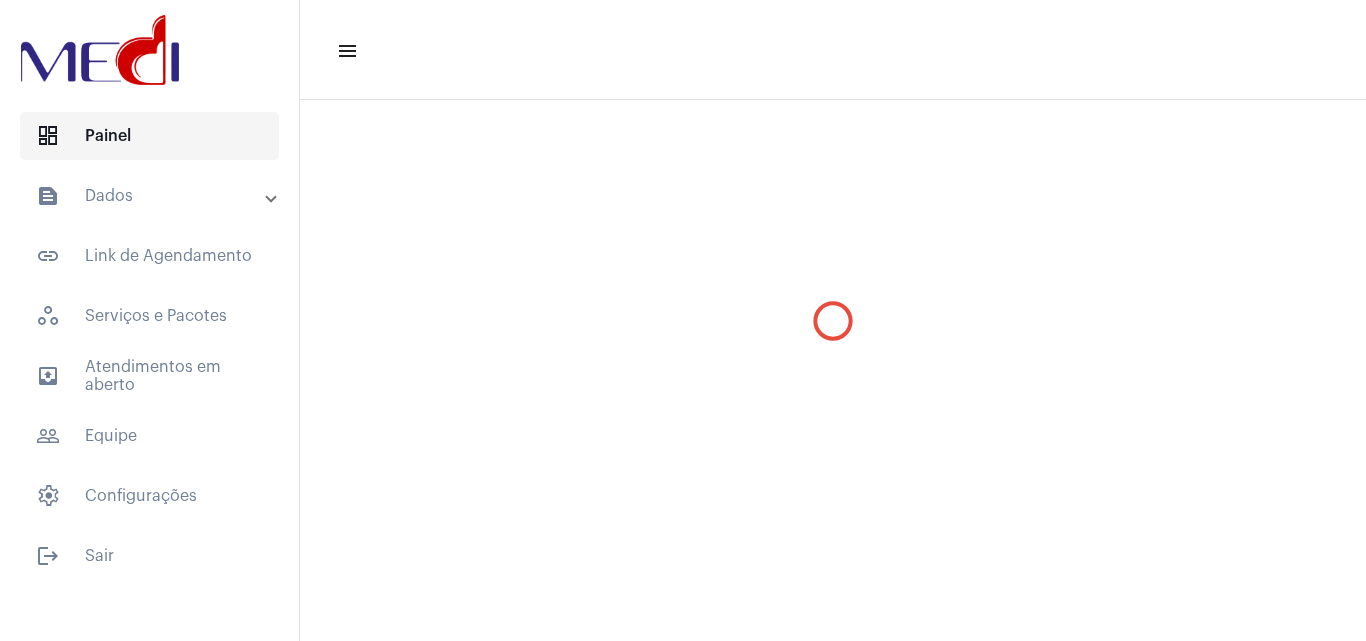 scroll, scrollTop: 0, scrollLeft: 0, axis: both 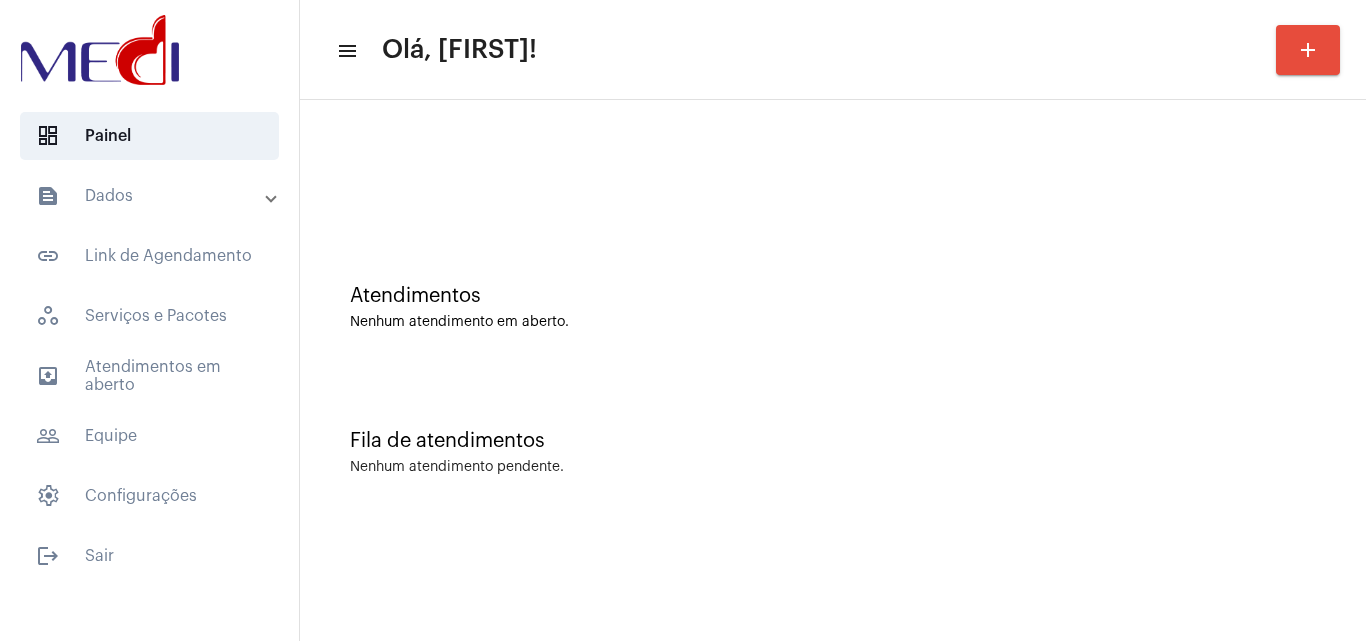 click on "text_snippet_outlined  Dados" at bounding box center (151, 196) 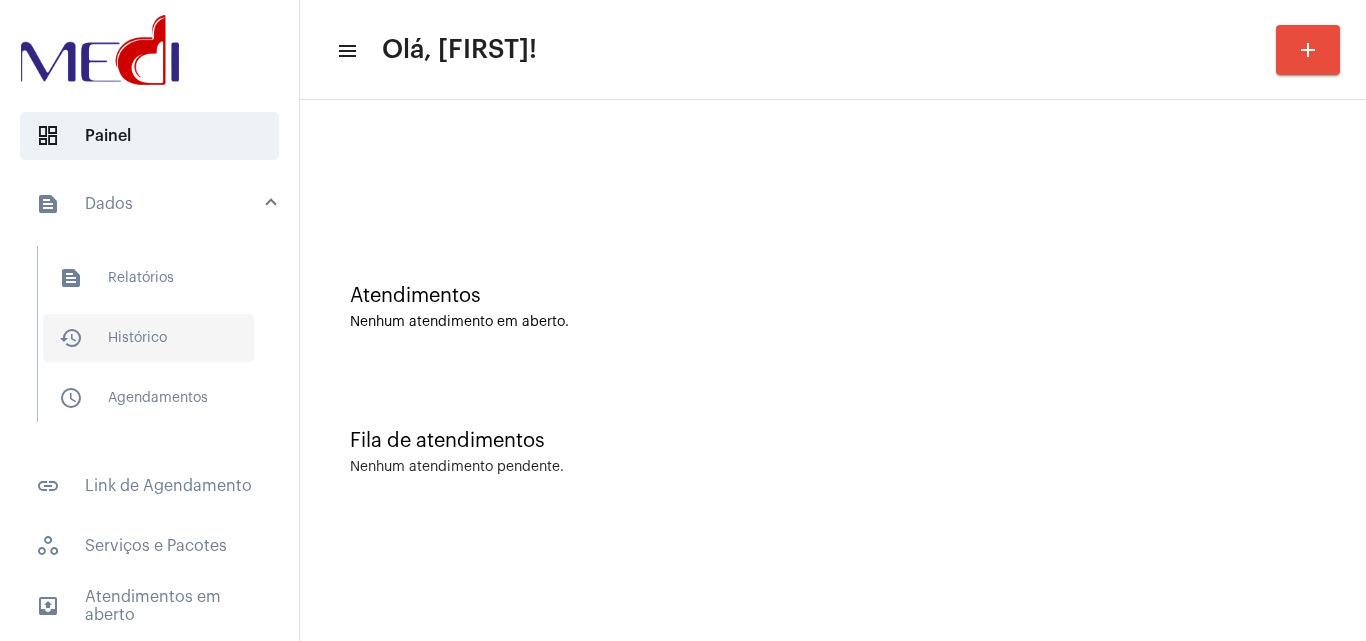 click on "history_outlined  Histórico" at bounding box center (148, 338) 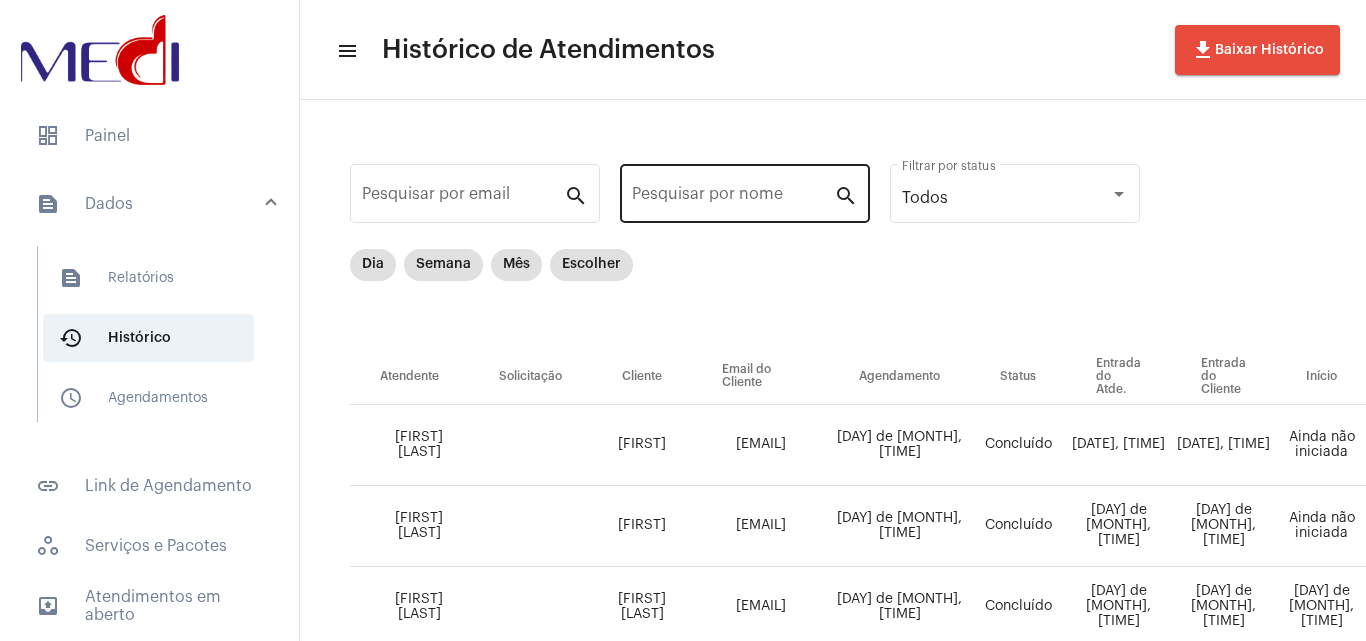 click on "Pesquisar por nome" 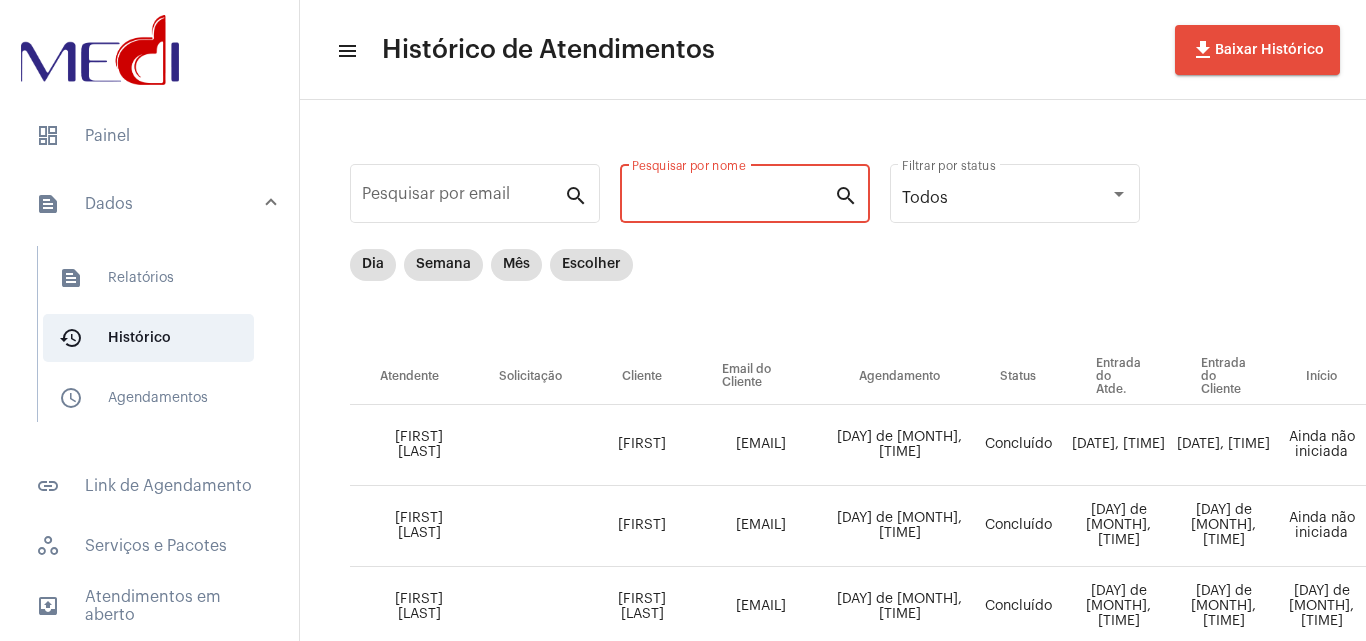paste on "[FIRST] [LAST] [LAST]" 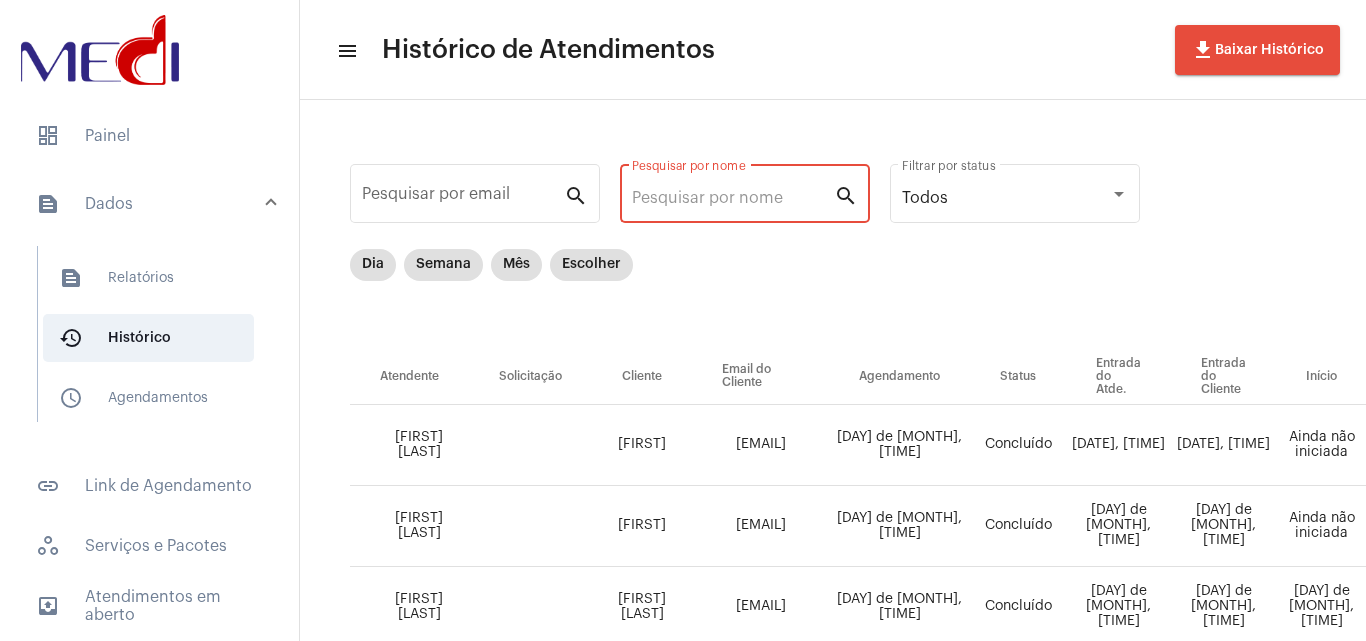 type on "[FIRST] [LAST] [LAST]" 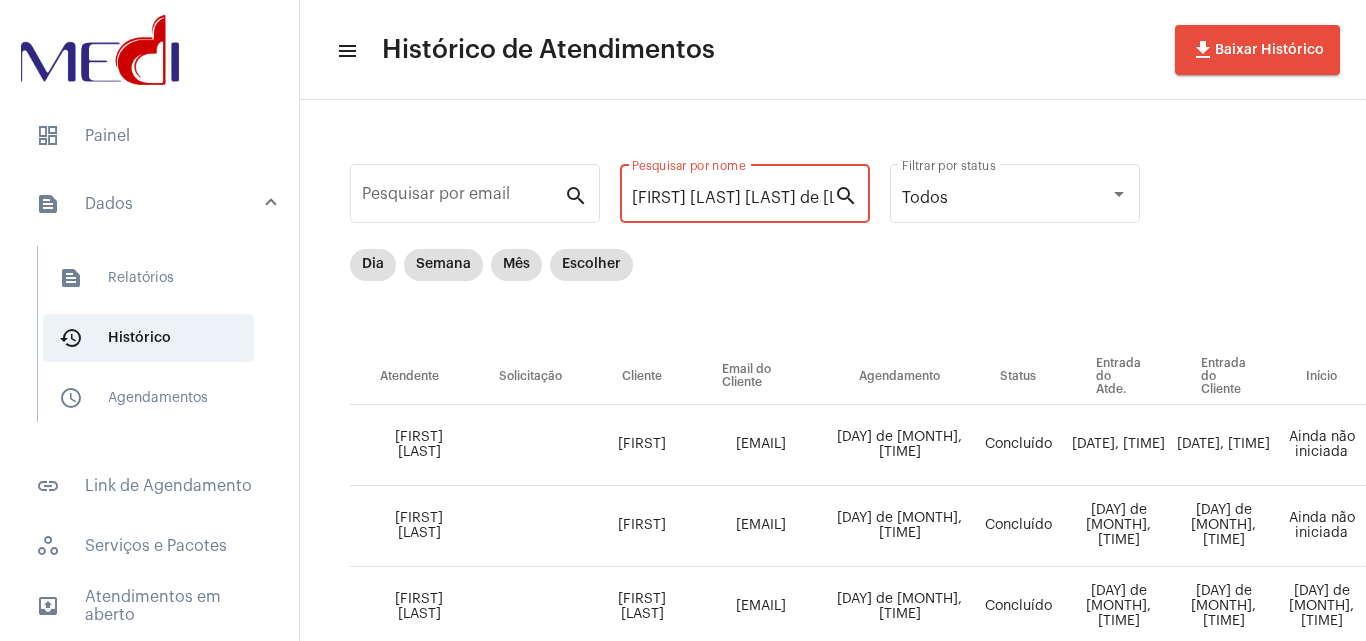 scroll, scrollTop: 0, scrollLeft: 136, axis: horizontal 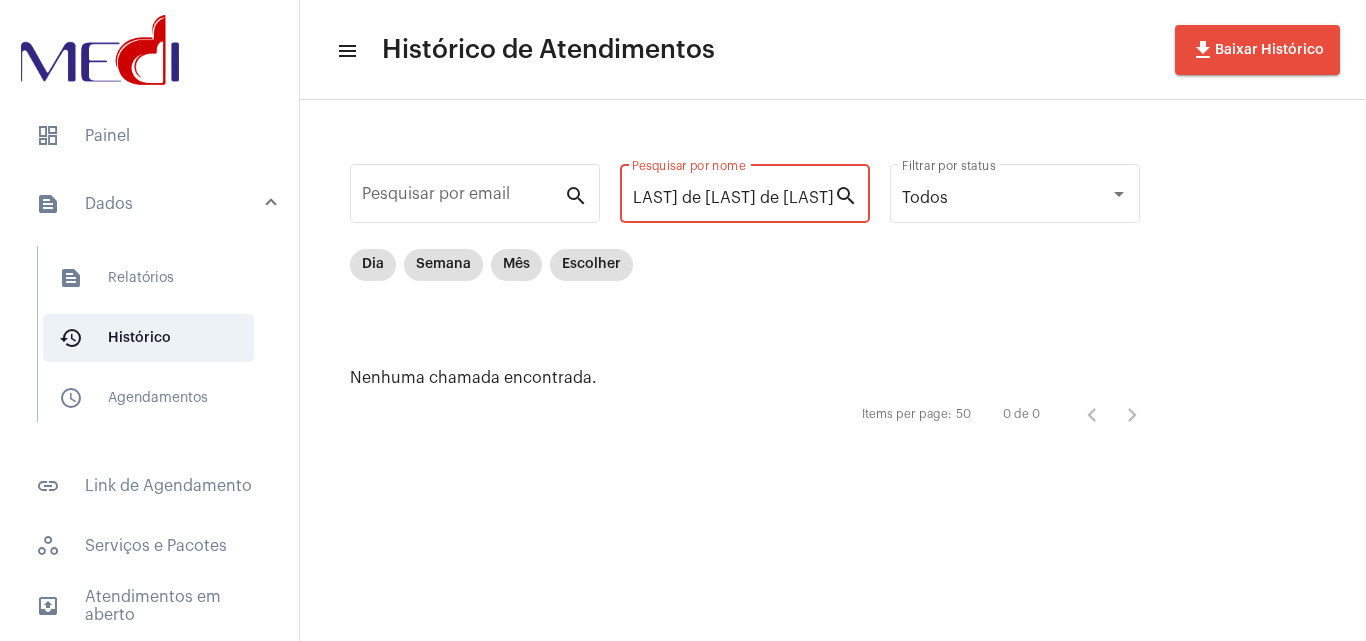 click on "[FIRST] [LAST] [LAST]" at bounding box center [733, 198] 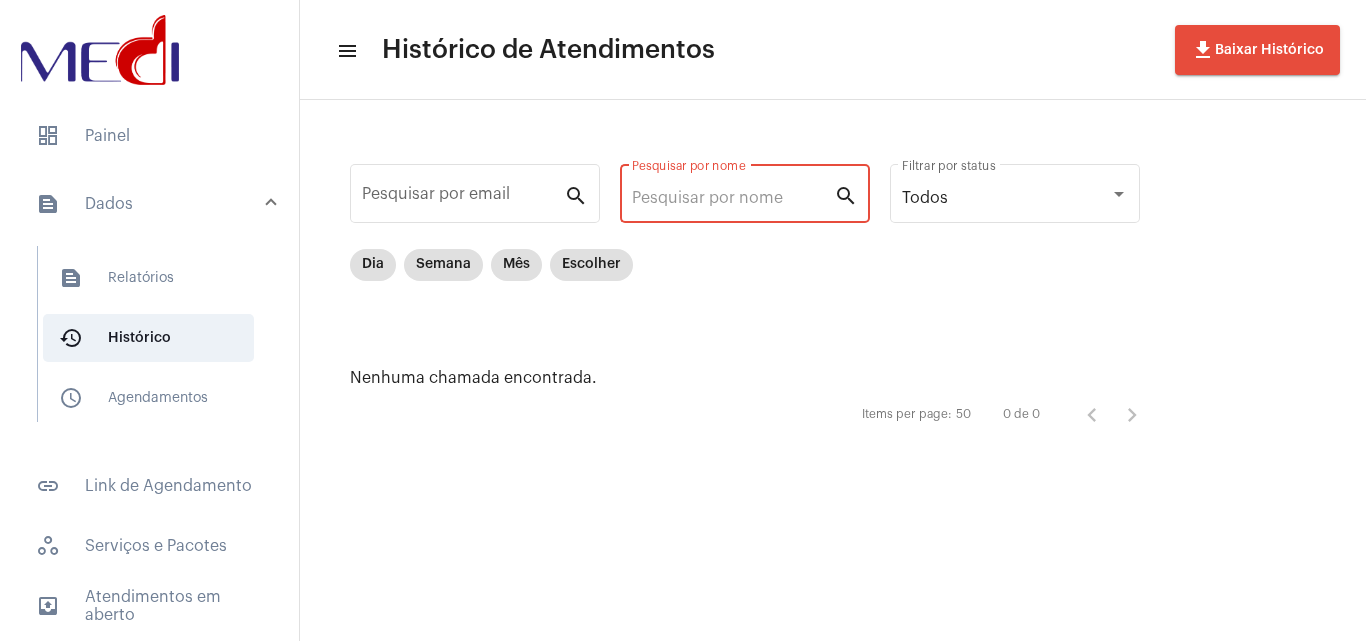 scroll, scrollTop: 0, scrollLeft: 0, axis: both 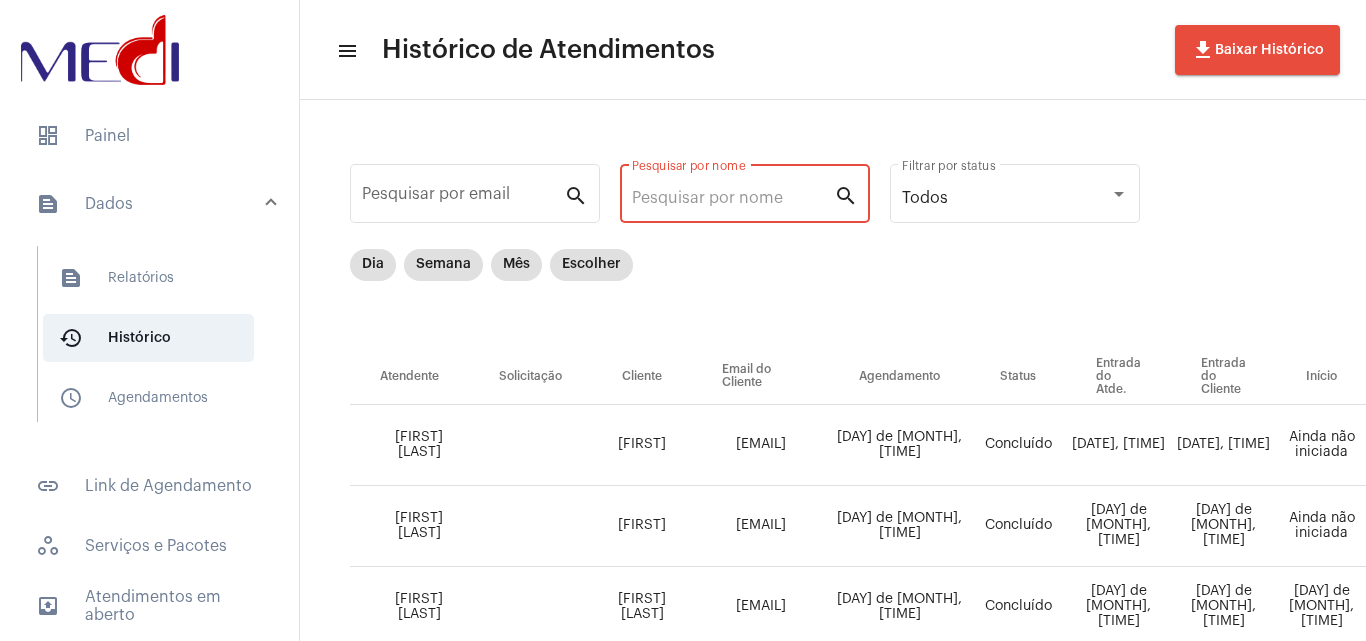 click on "Pesquisar por nome" at bounding box center [733, 198] 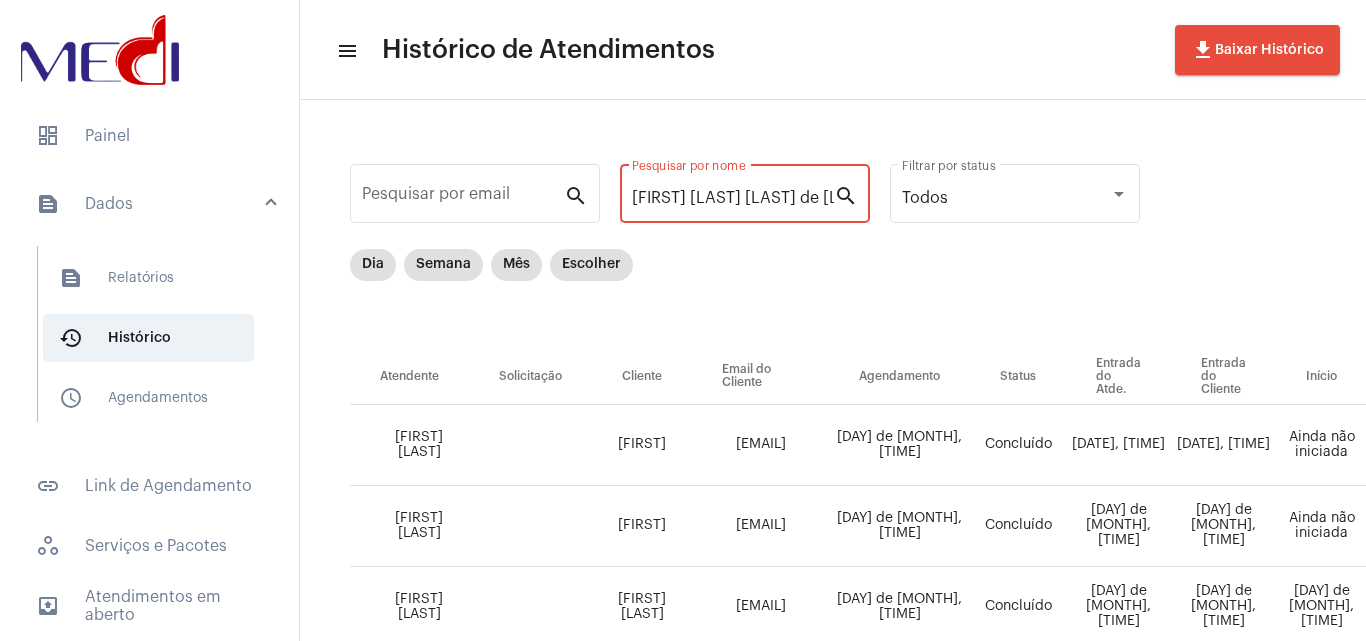 scroll, scrollTop: 0, scrollLeft: 136, axis: horizontal 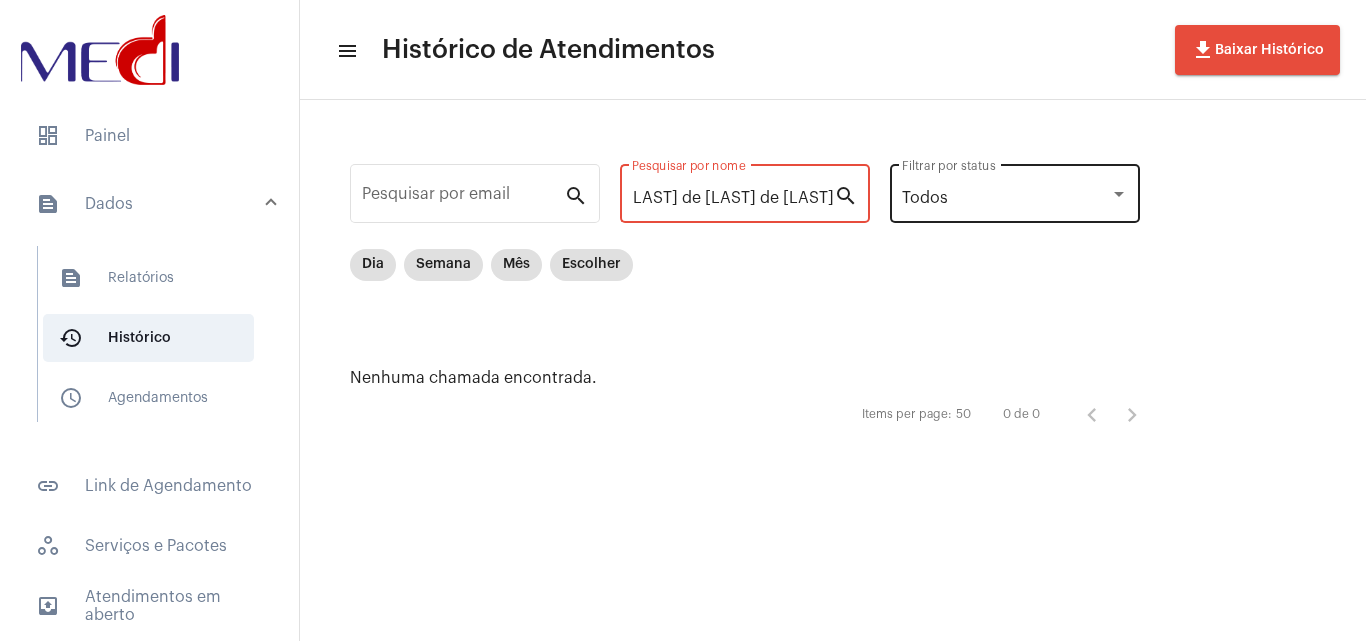 click on "Todos" at bounding box center (1006, 198) 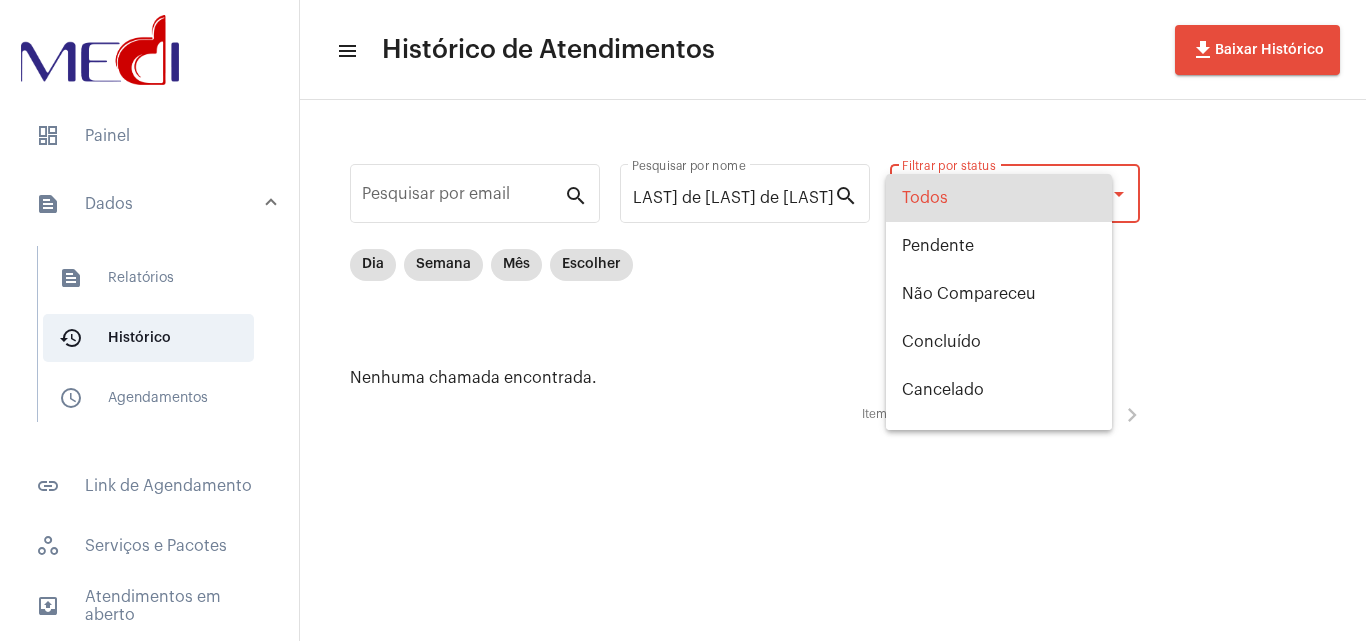 scroll, scrollTop: 0, scrollLeft: 0, axis: both 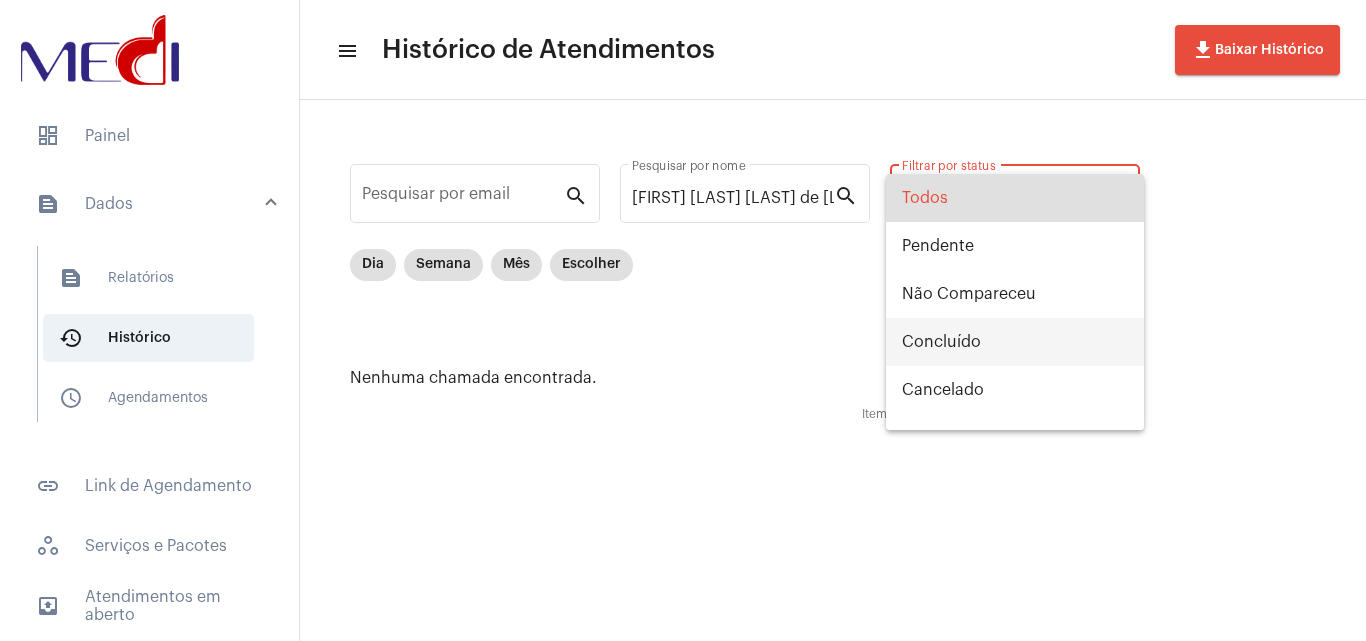 click on "Concluído" at bounding box center [1015, 342] 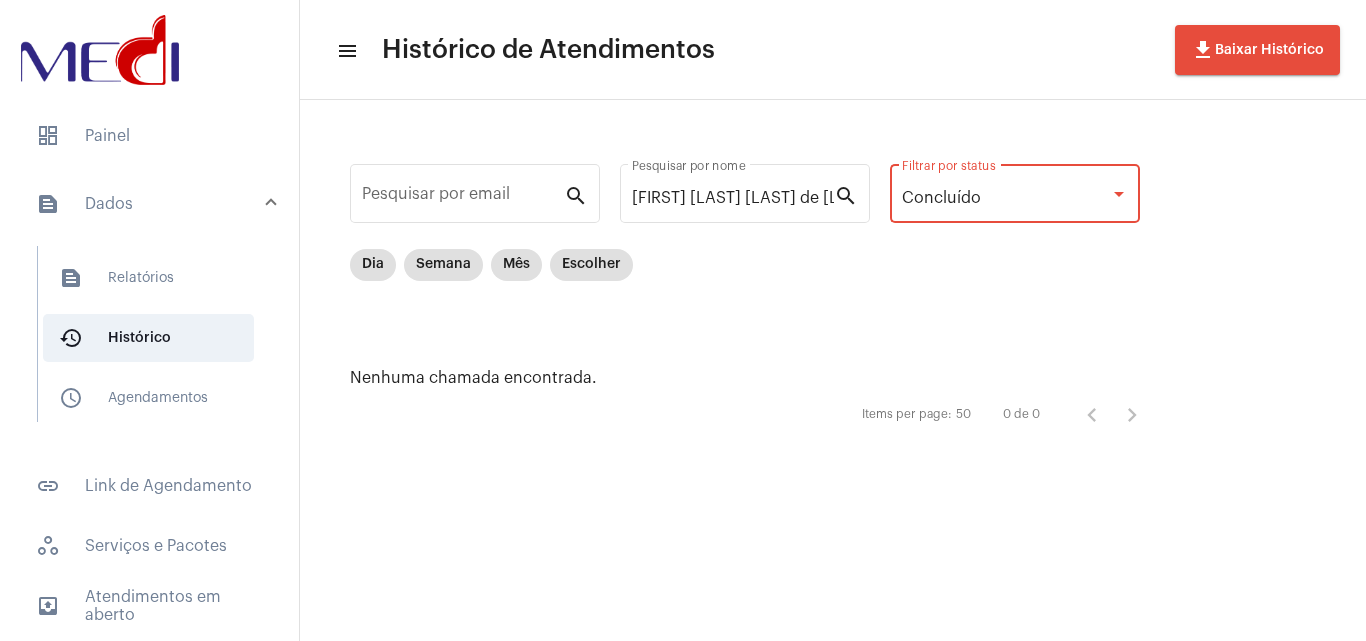 click on "Concluído" at bounding box center [941, 198] 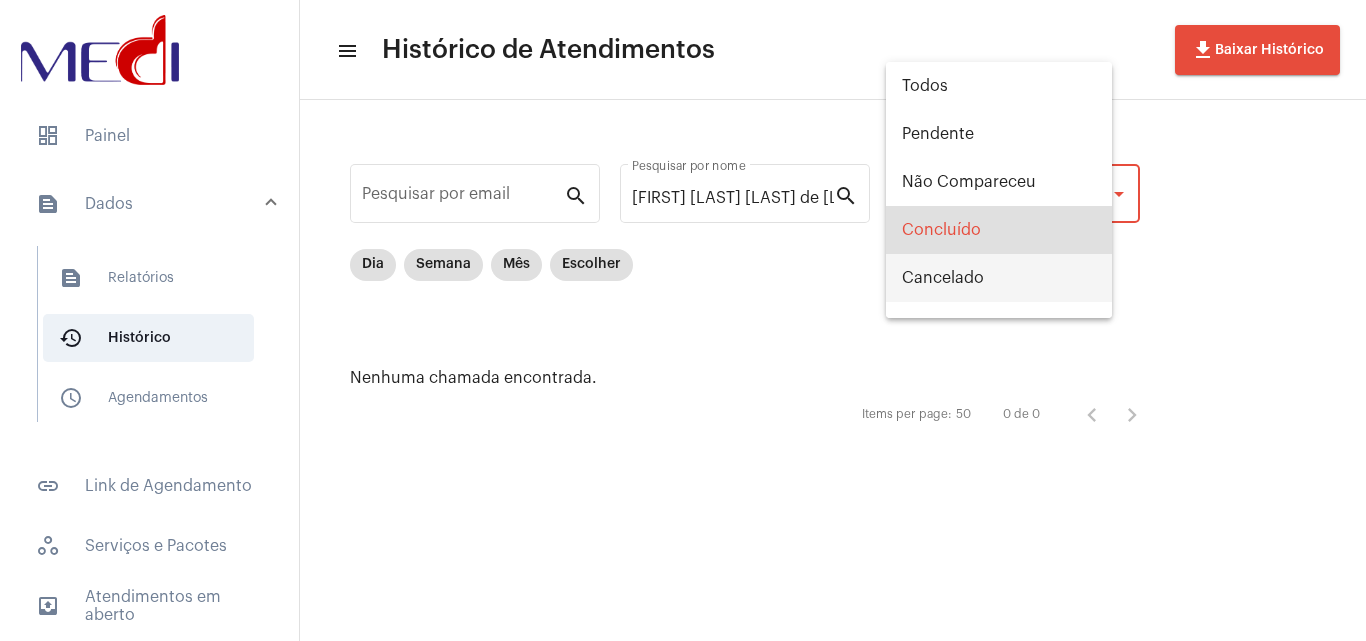 scroll, scrollTop: 32, scrollLeft: 0, axis: vertical 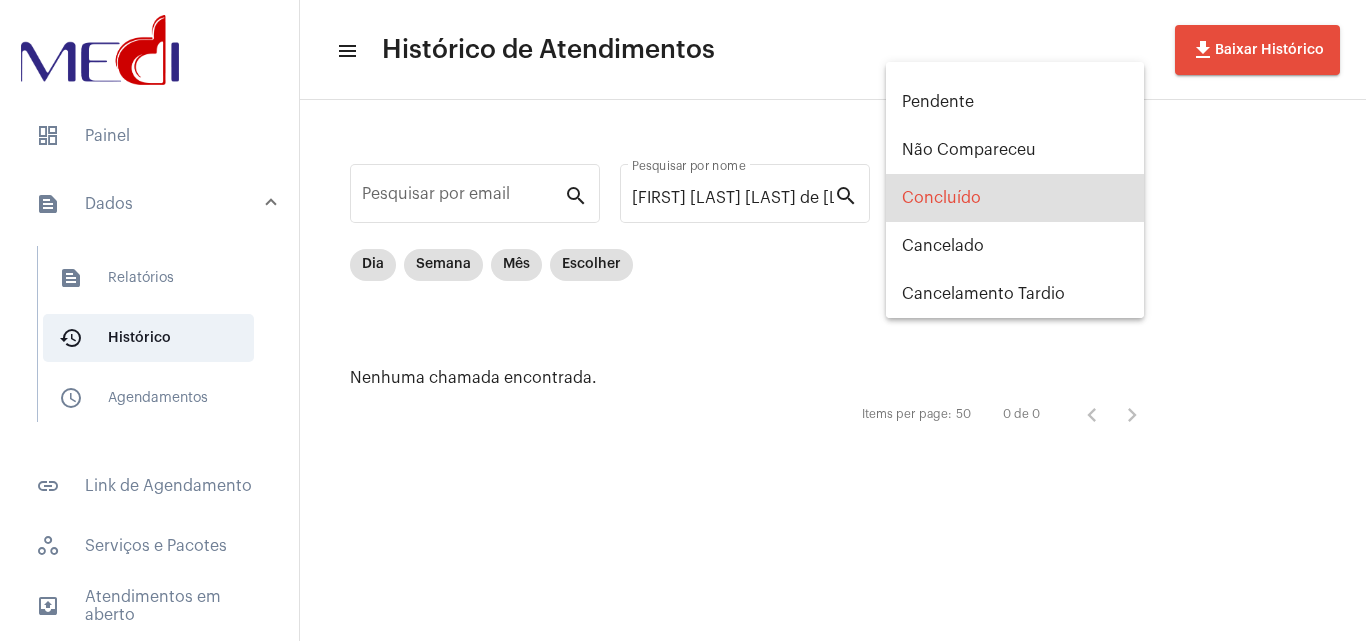 click at bounding box center (683, 320) 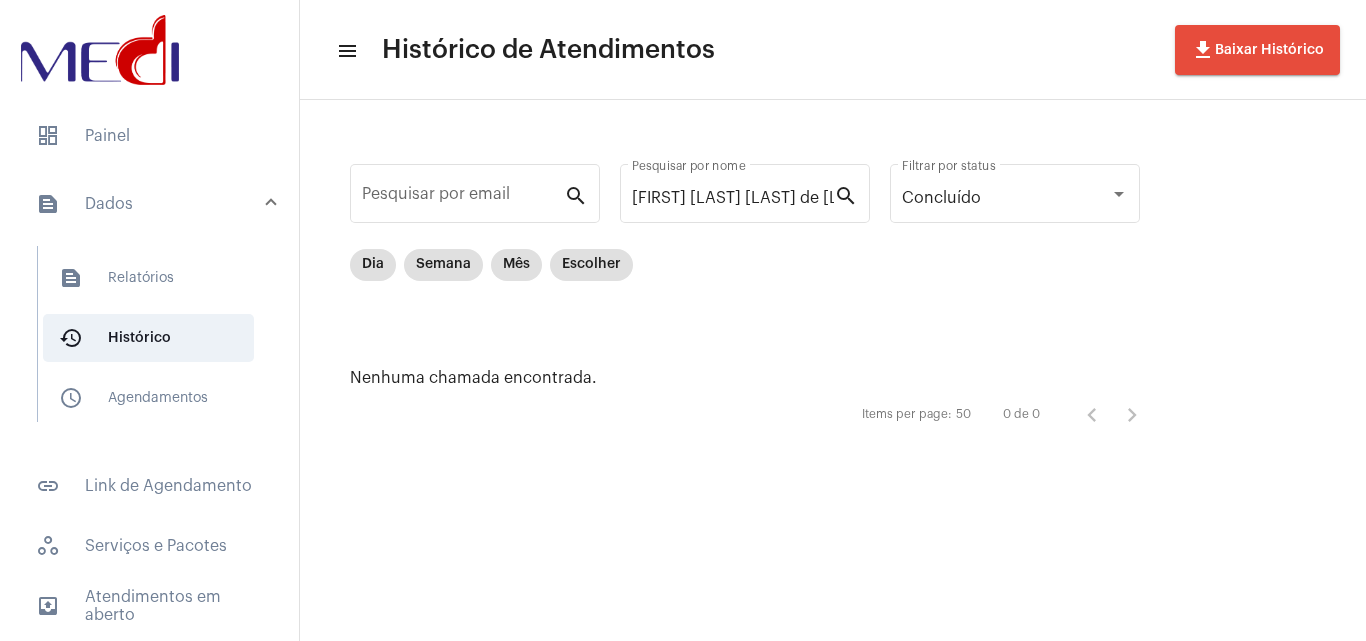 click on "Pesquisar por email search MARIANE BERTOGNA FURLAN DE CARVALHO Pesquisar por nome search Concluído Filtrar por status Dia Semana Mês Escolher Nenhuma chamada encontrada.  Items per page:  50  0 de 0" 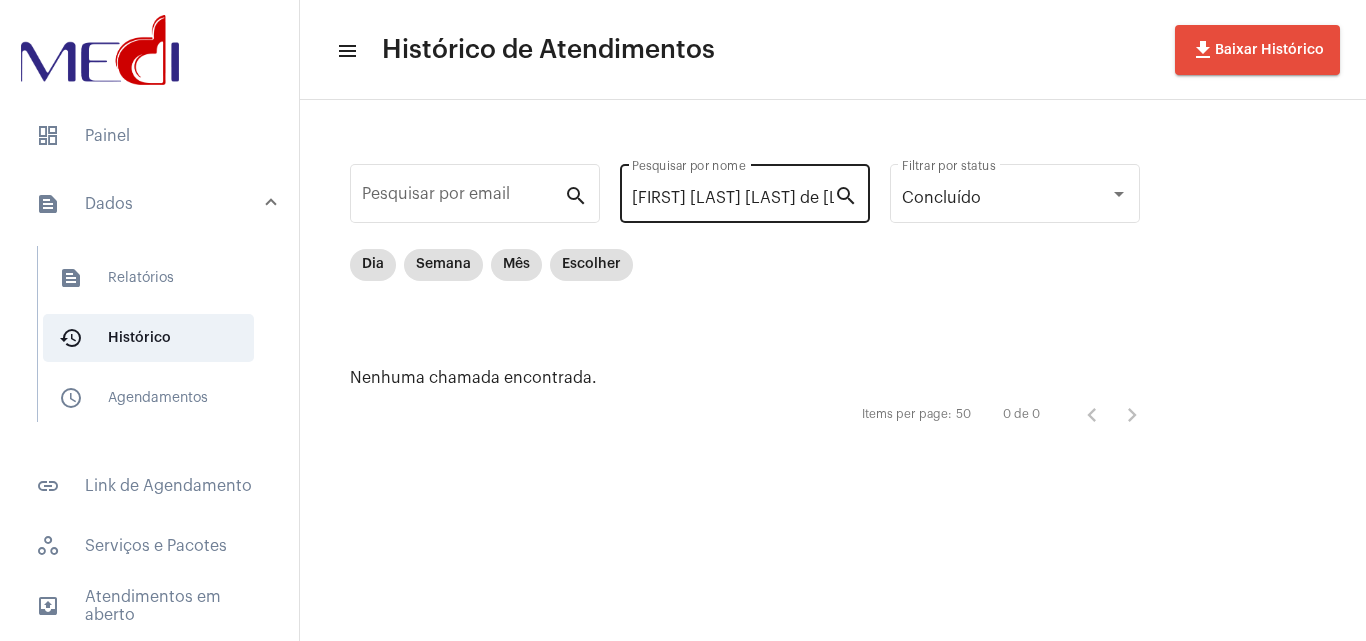 click on "[FIRST] [LAST] [LAST]" at bounding box center [733, 198] 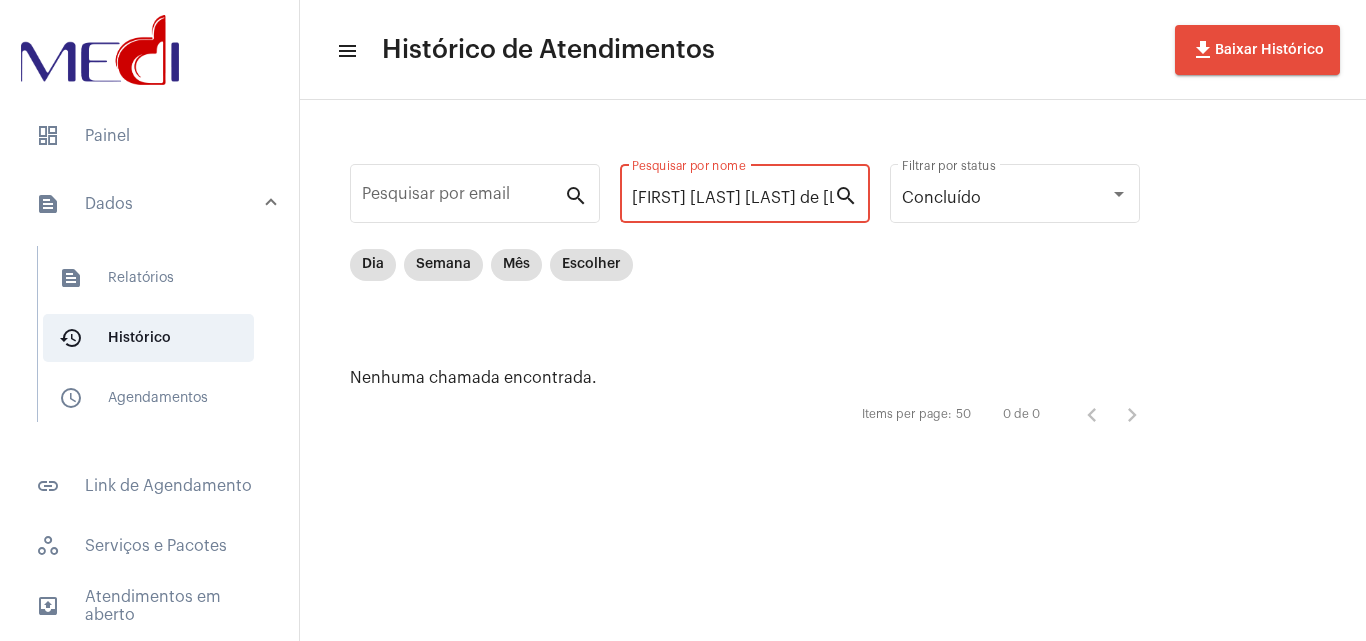 click on "[FIRST] [LAST] [LAST]" at bounding box center [733, 198] 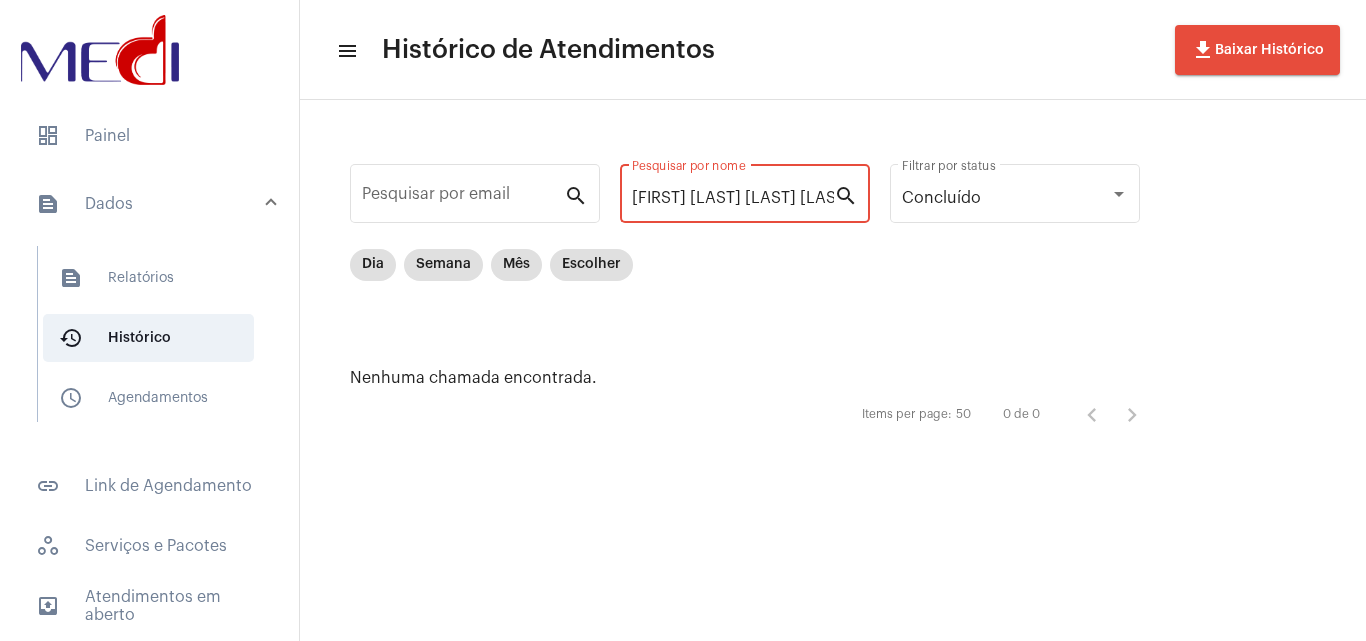 scroll, scrollTop: 0, scrollLeft: 77, axis: horizontal 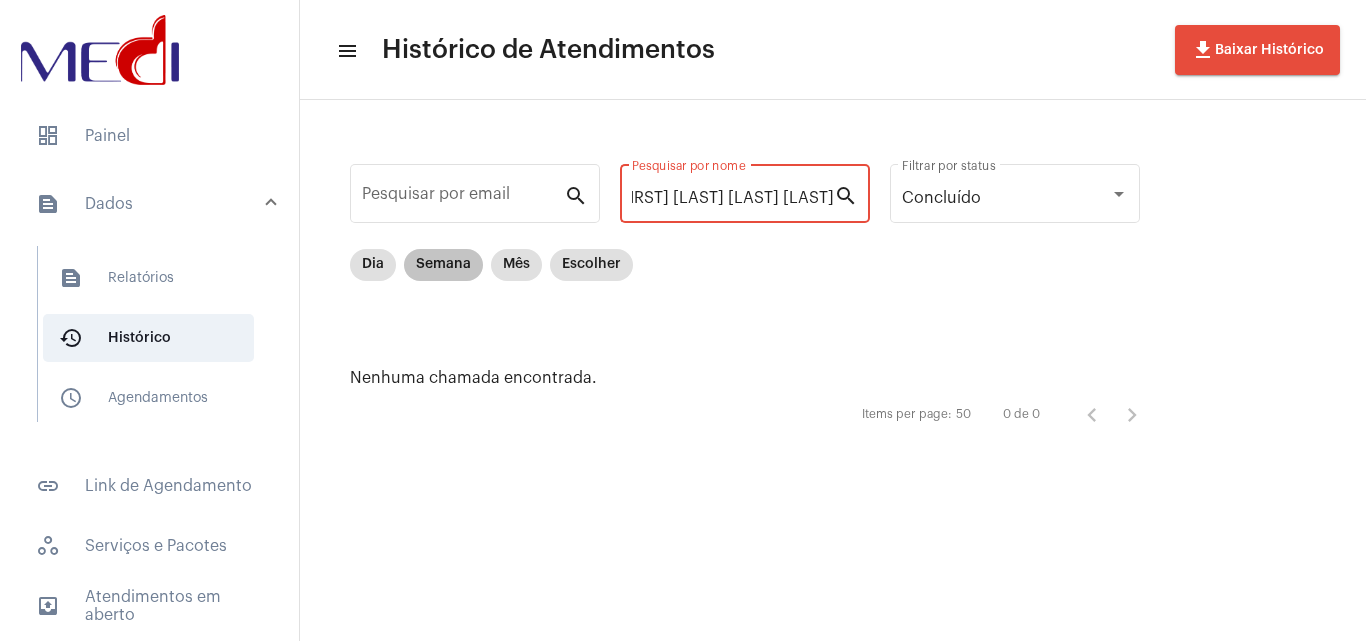 type on "EUCLIDES ALVES DA NOBREGA NETO" 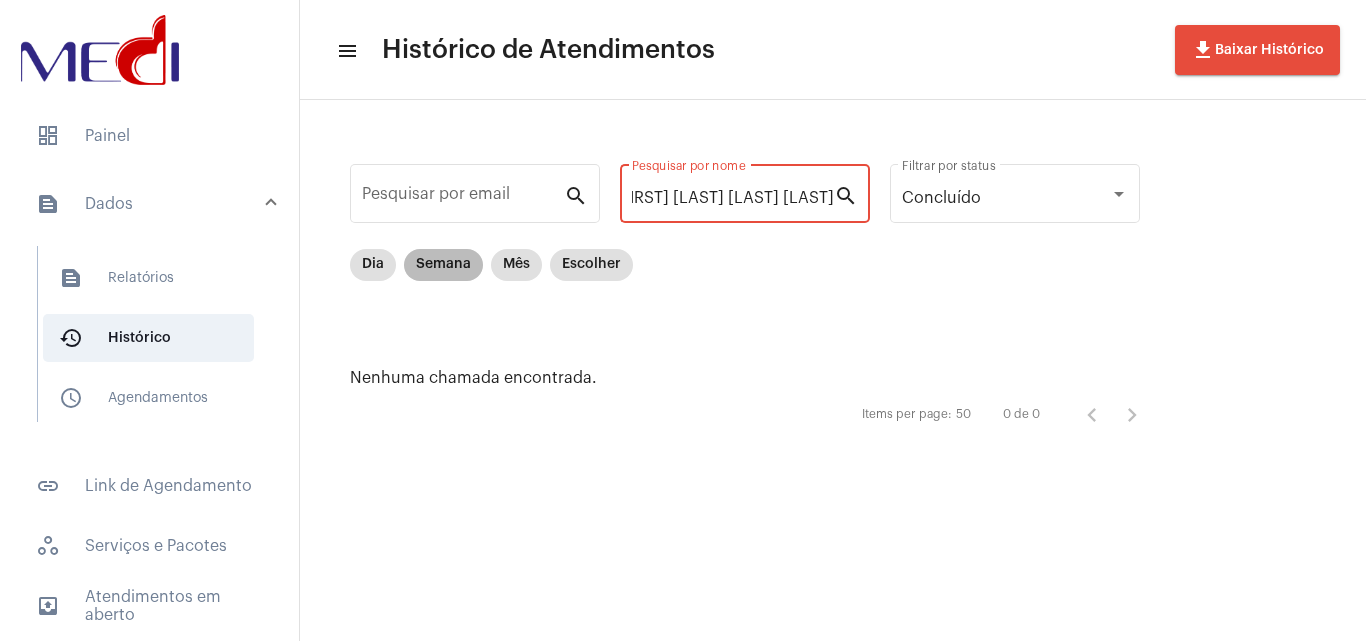click on "Semana" at bounding box center [443, 265] 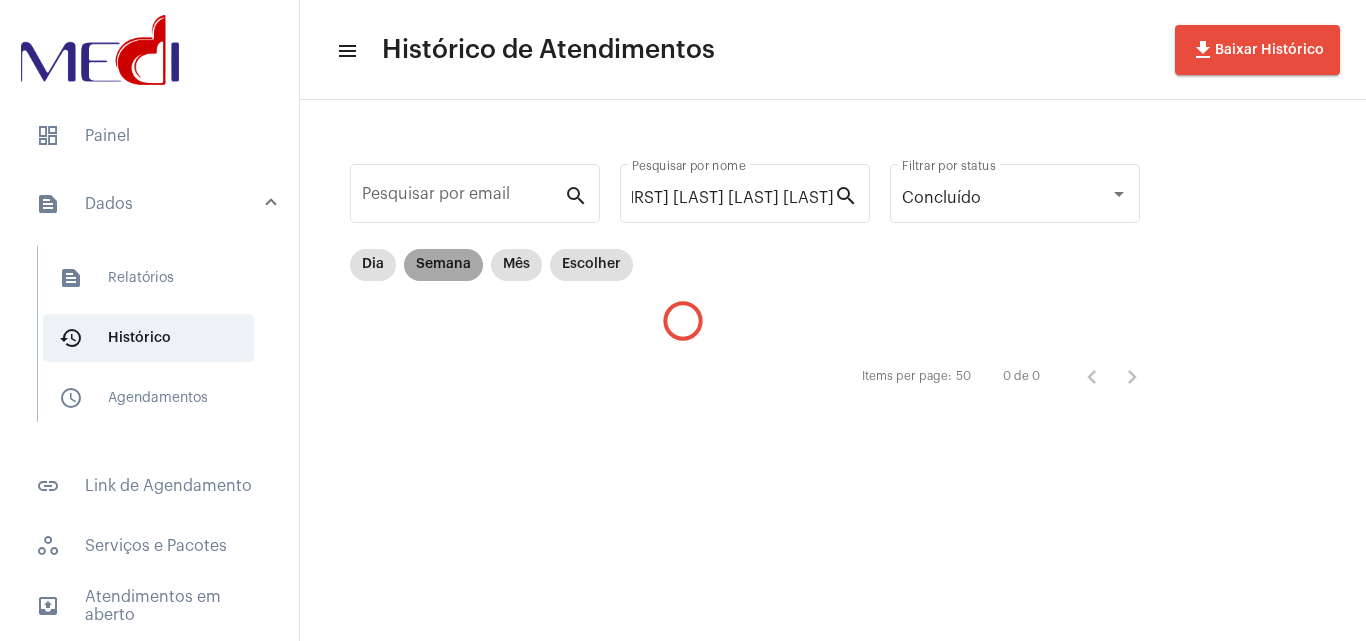 scroll, scrollTop: 0, scrollLeft: 0, axis: both 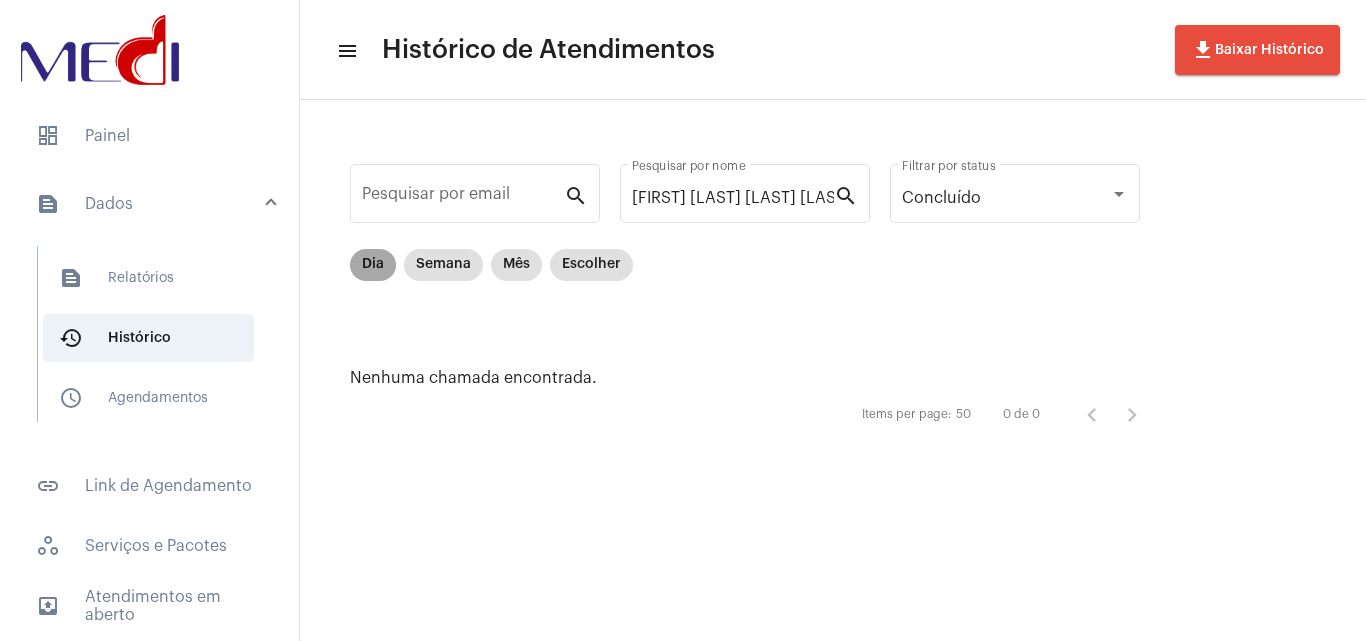 click on "Dia" at bounding box center [373, 265] 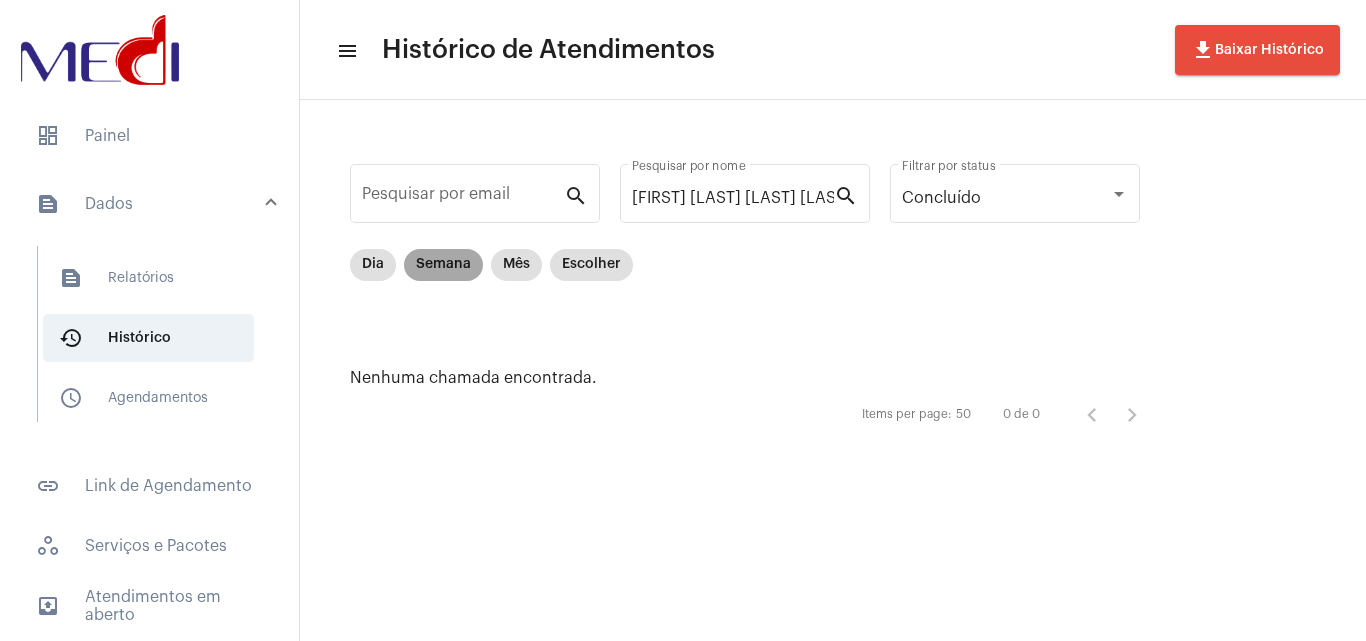 click on "Semana" at bounding box center (443, 265) 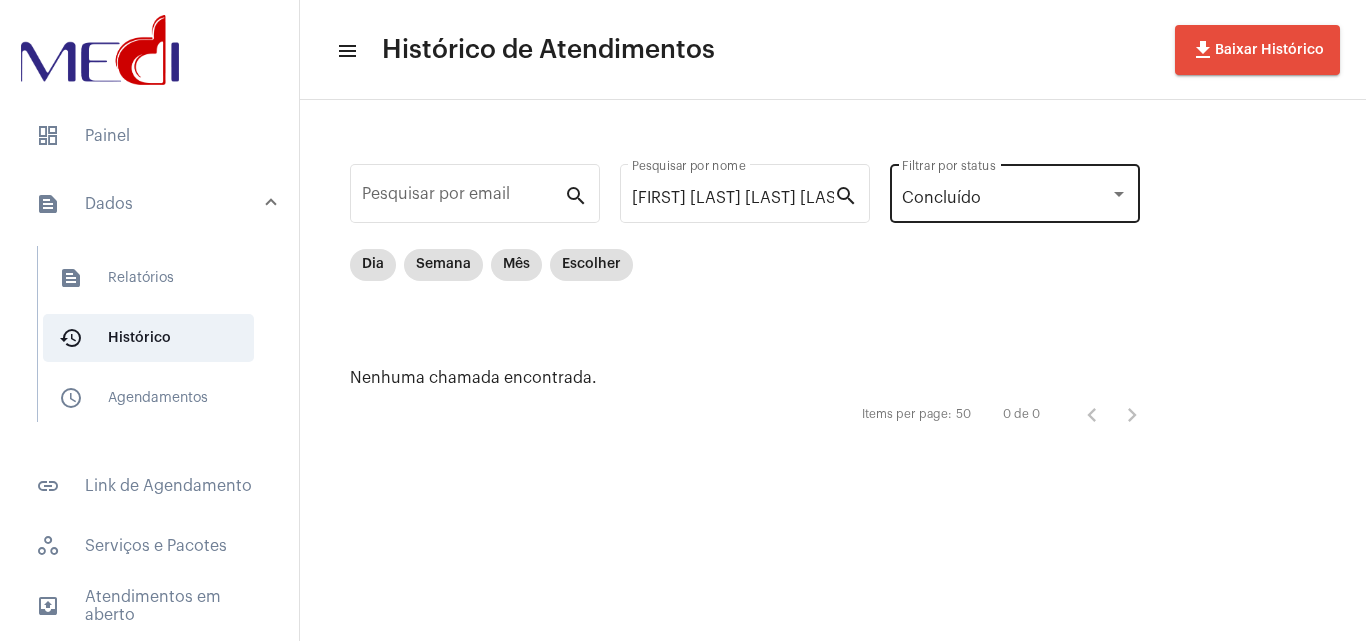 click on "Concluído" at bounding box center (1006, 198) 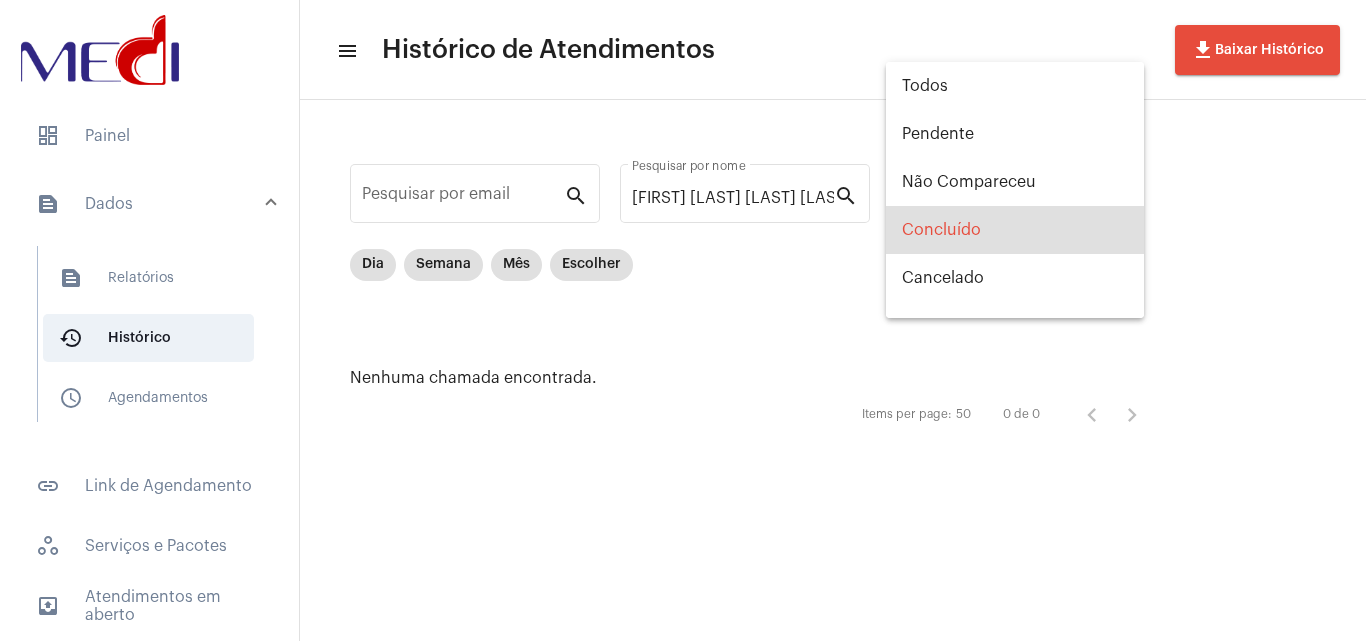scroll, scrollTop: 32, scrollLeft: 0, axis: vertical 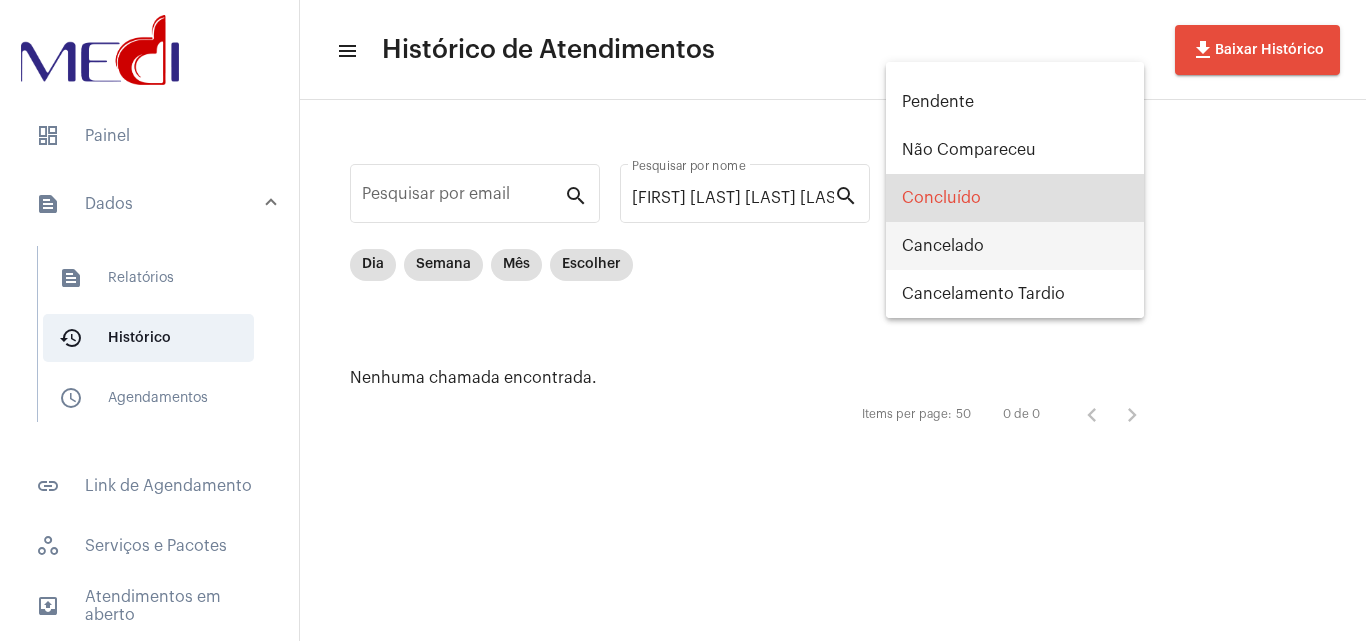 click on "Cancelado" at bounding box center [1015, 246] 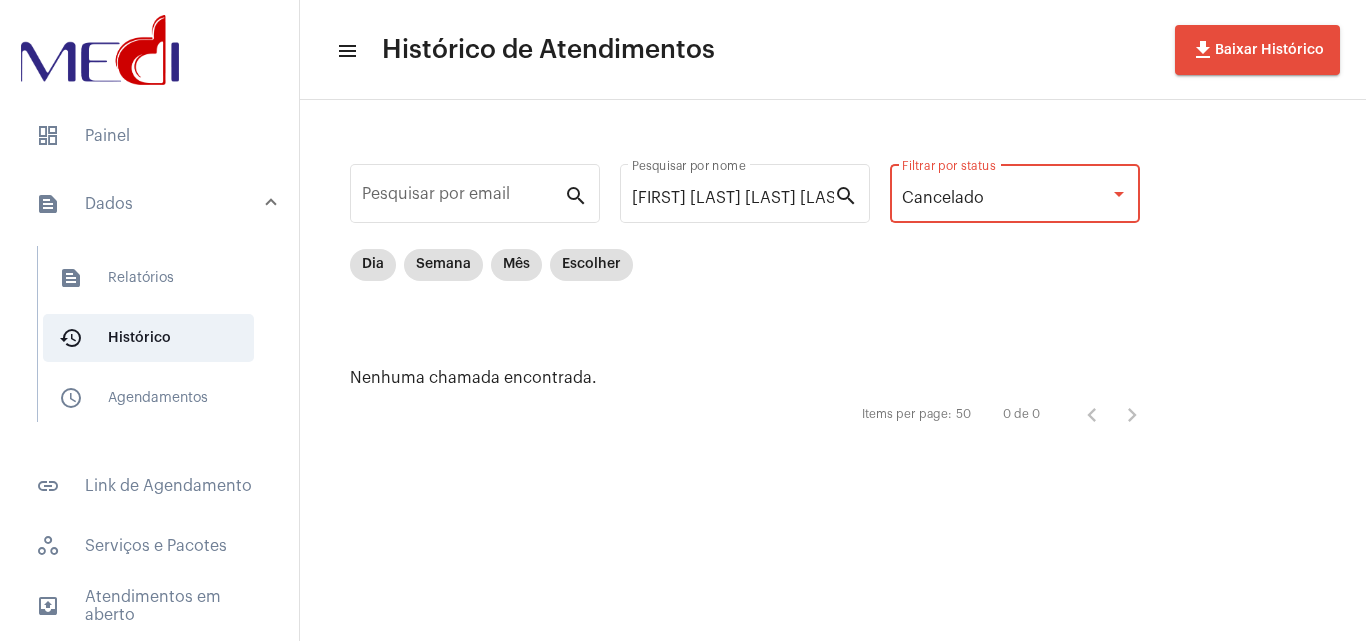 click on "Cancelado Filtrar por status" 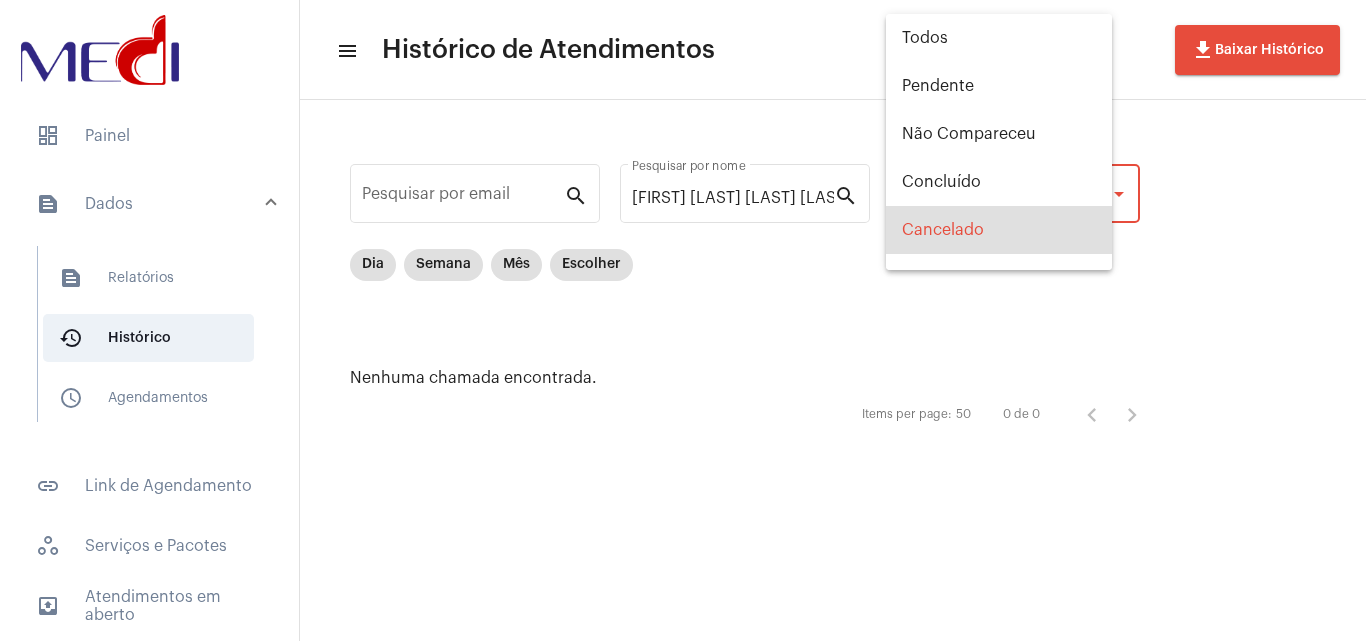 scroll, scrollTop: 32, scrollLeft: 0, axis: vertical 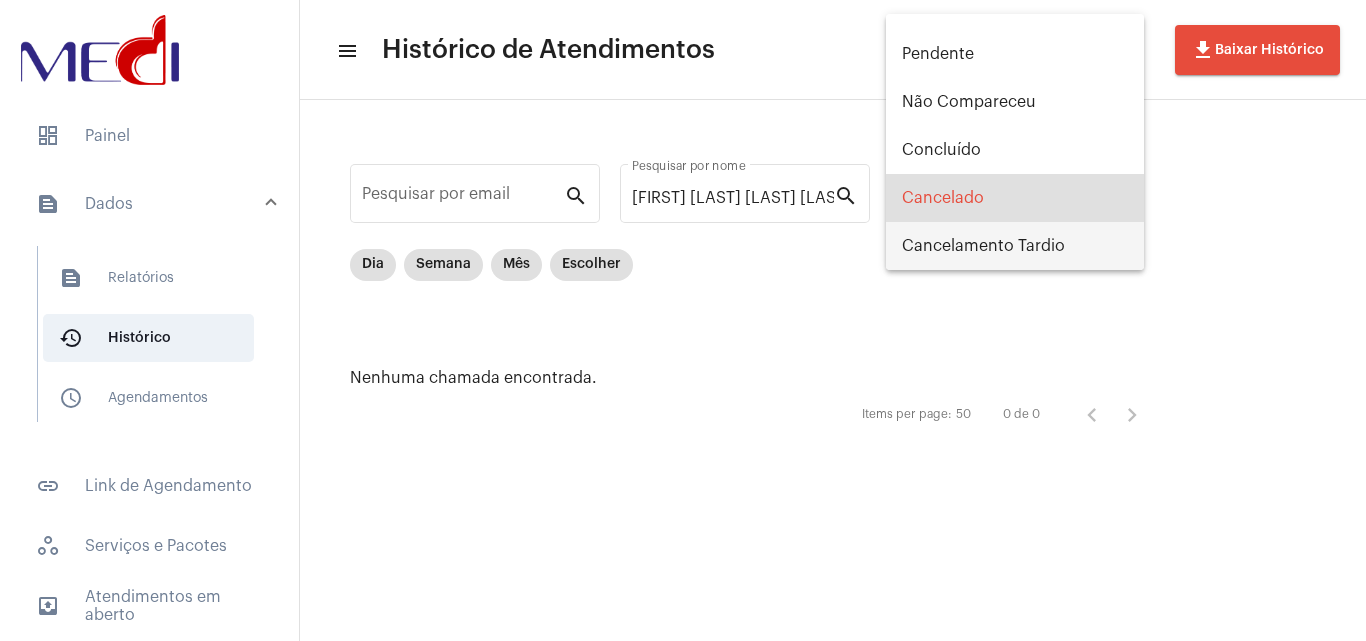click on "Cancelamento Tardio" at bounding box center (1015, 246) 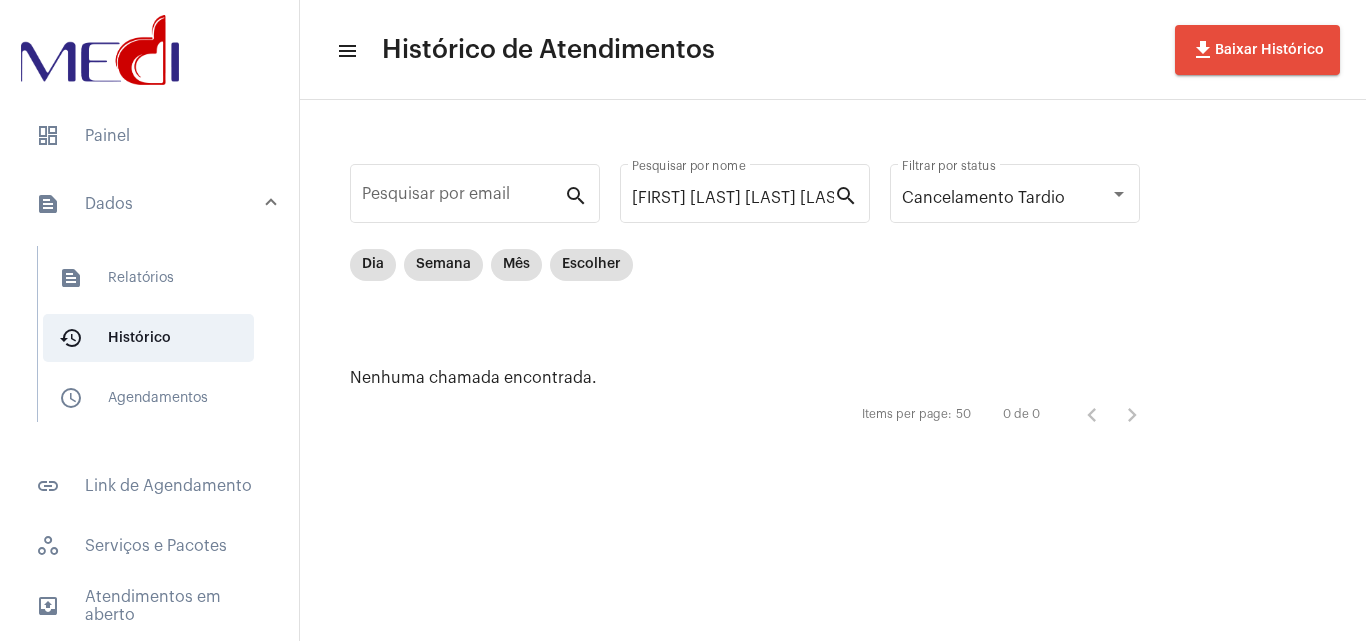 drag, startPoint x: 1025, startPoint y: 196, endPoint x: 1160, endPoint y: 345, distance: 201.06218 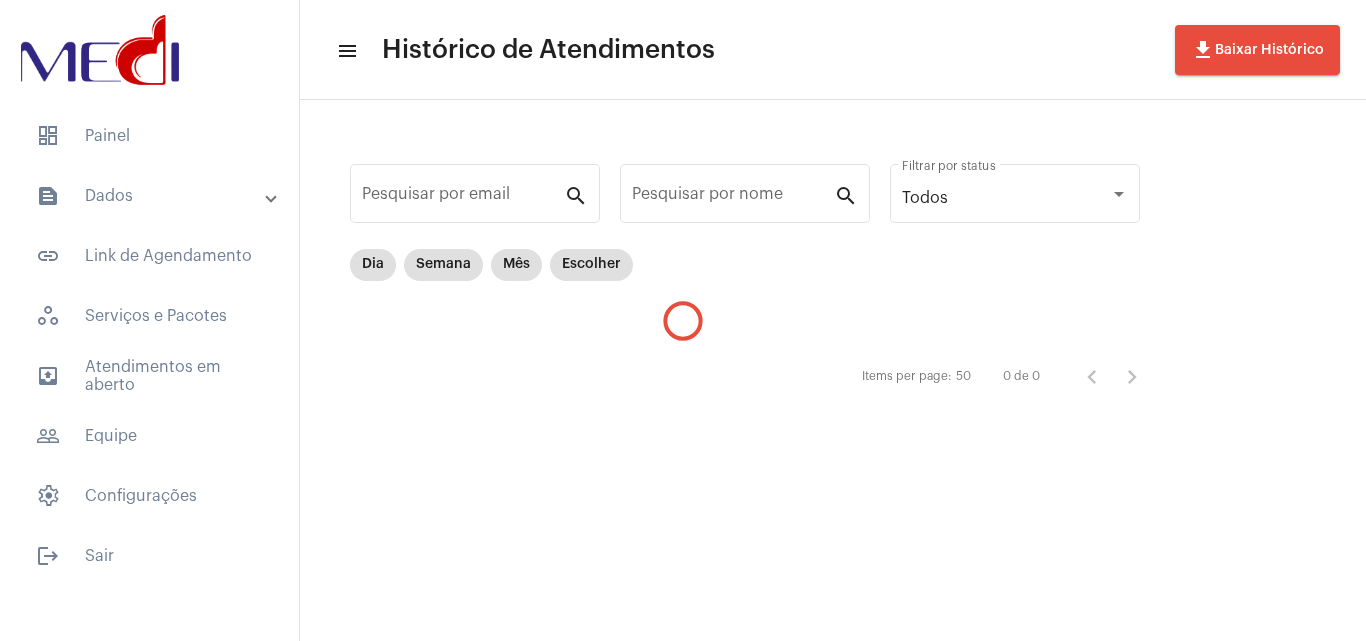 scroll, scrollTop: 0, scrollLeft: 0, axis: both 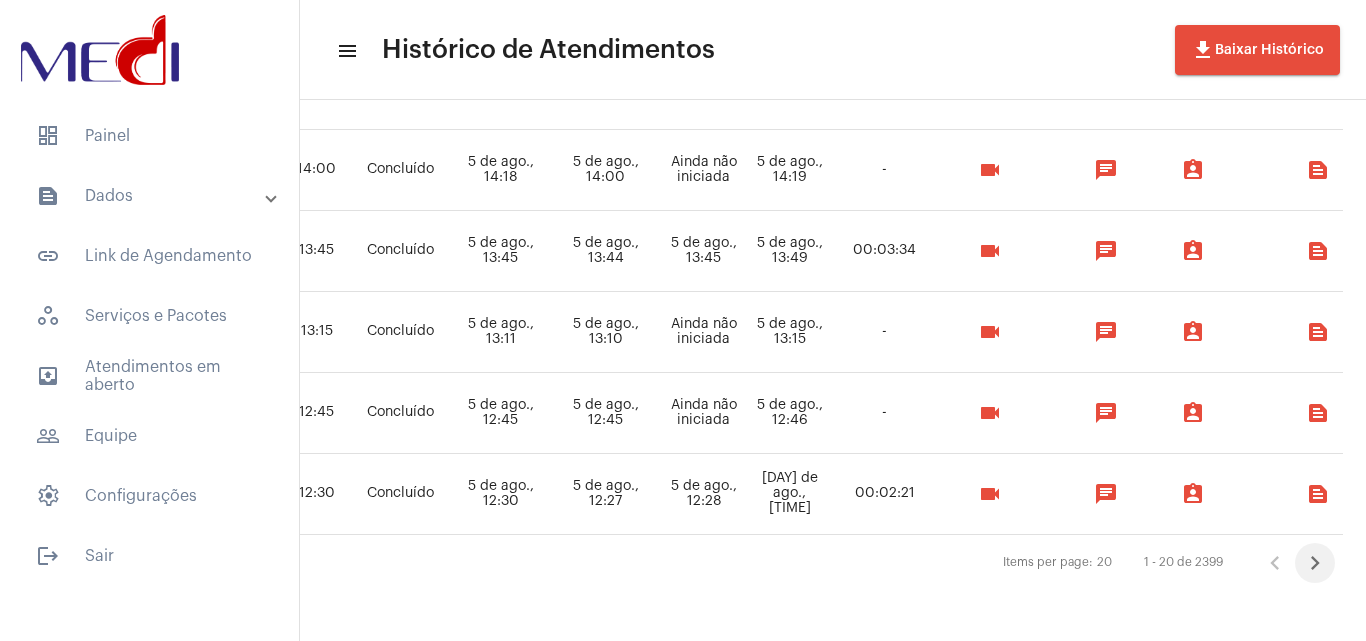 click 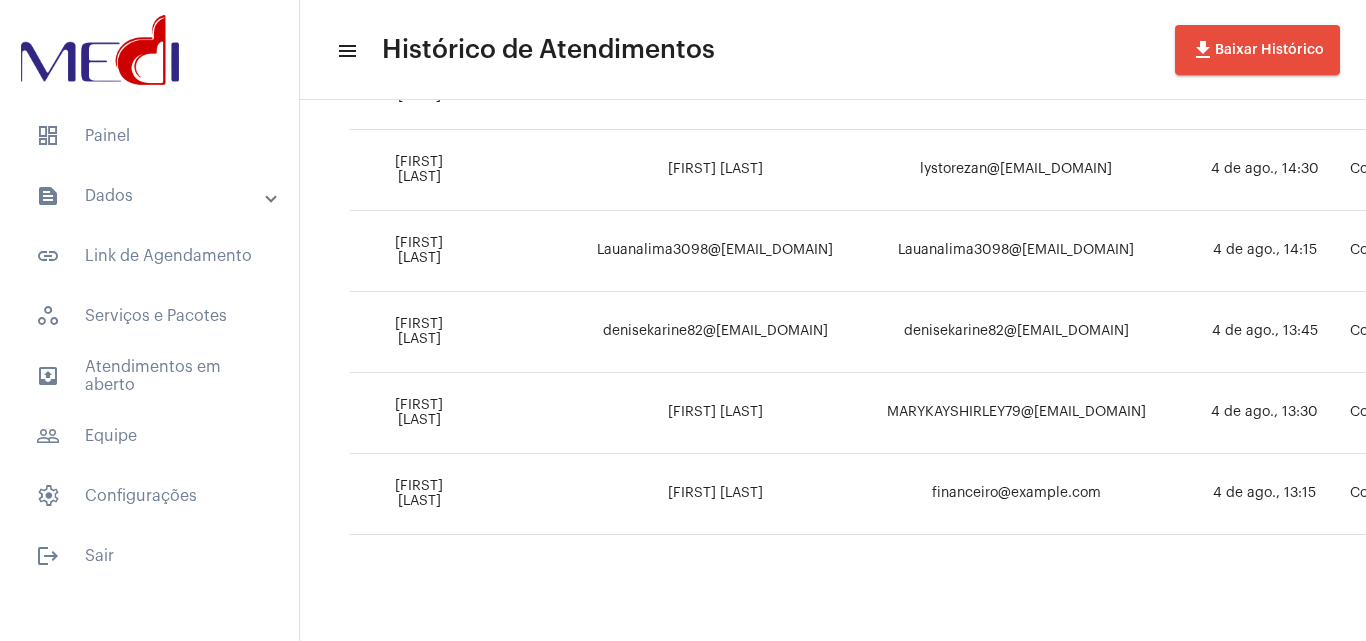 scroll, scrollTop: 1505, scrollLeft: 0, axis: vertical 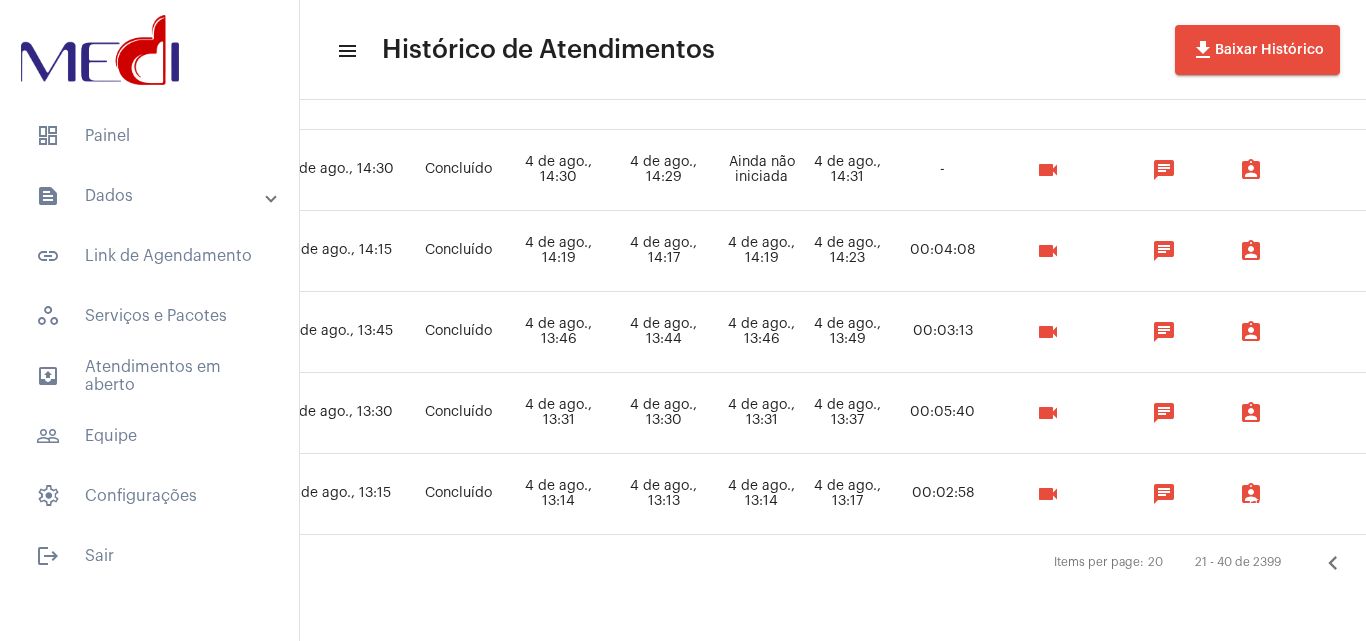 click 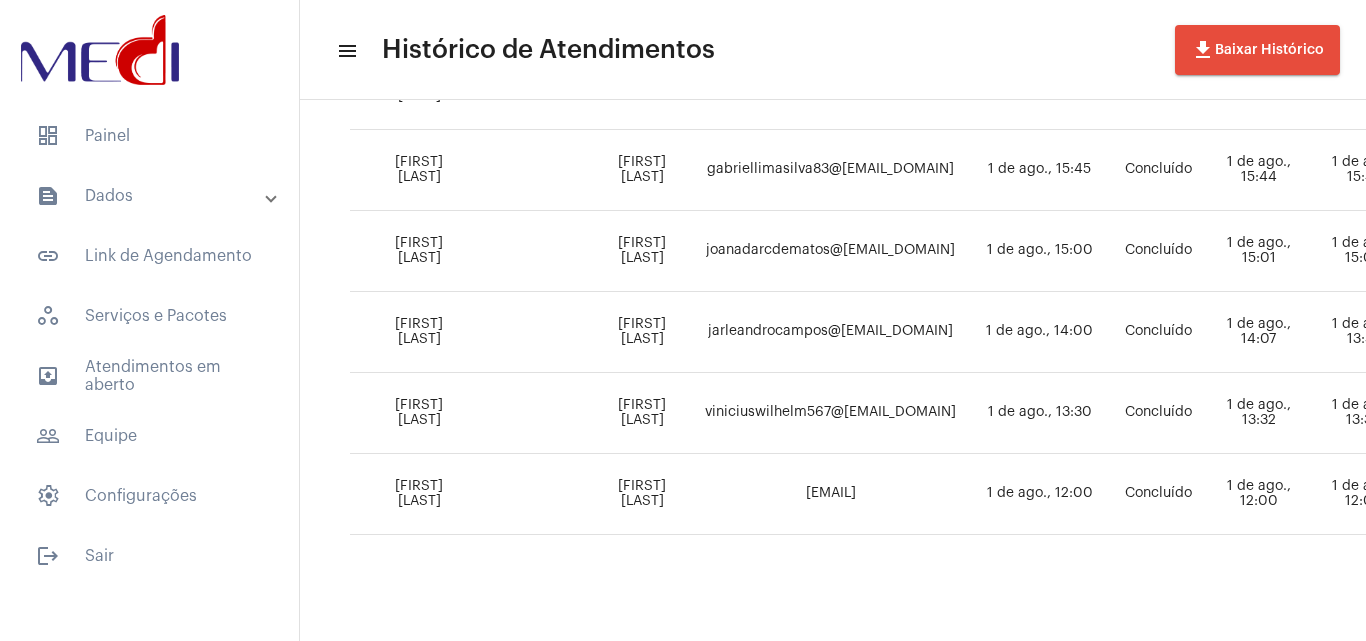 scroll, scrollTop: 1505, scrollLeft: 0, axis: vertical 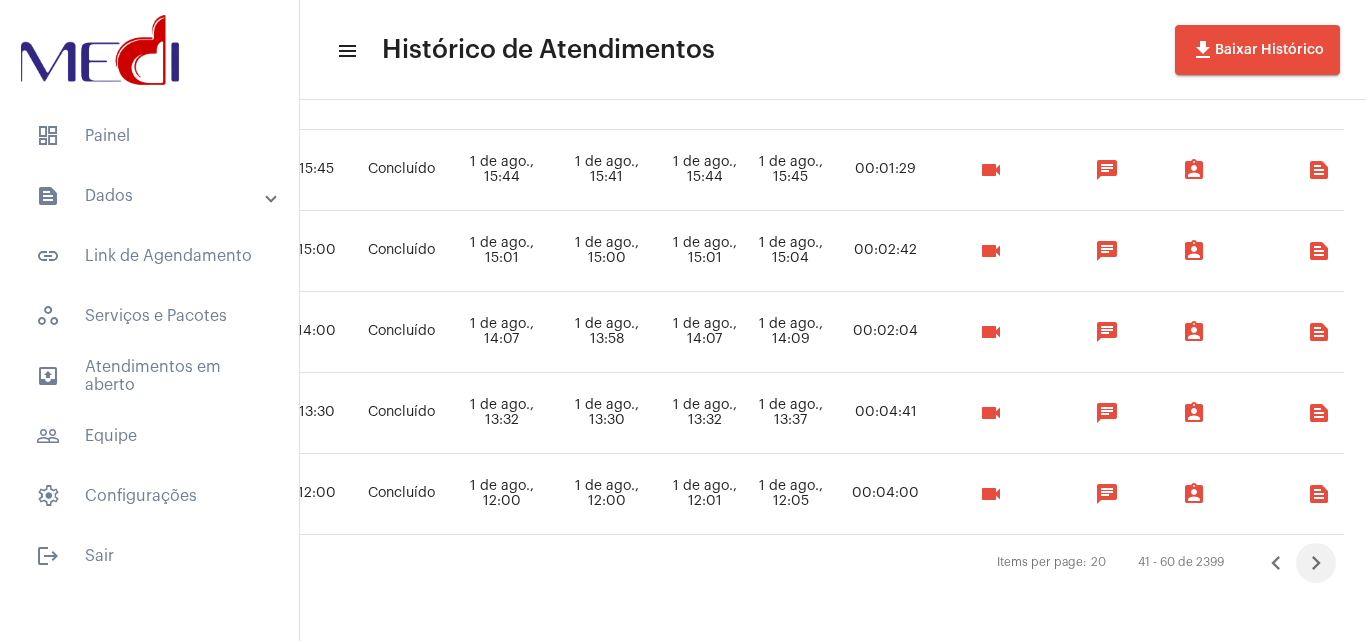click 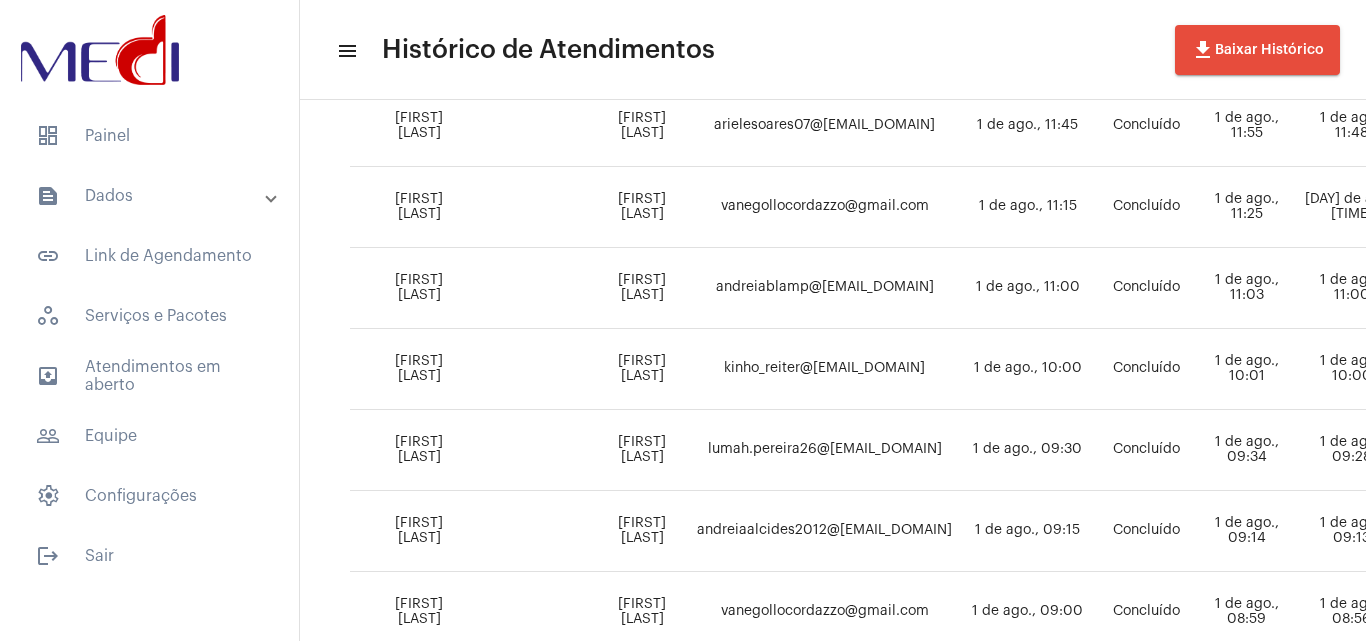 scroll, scrollTop: 0, scrollLeft: 0, axis: both 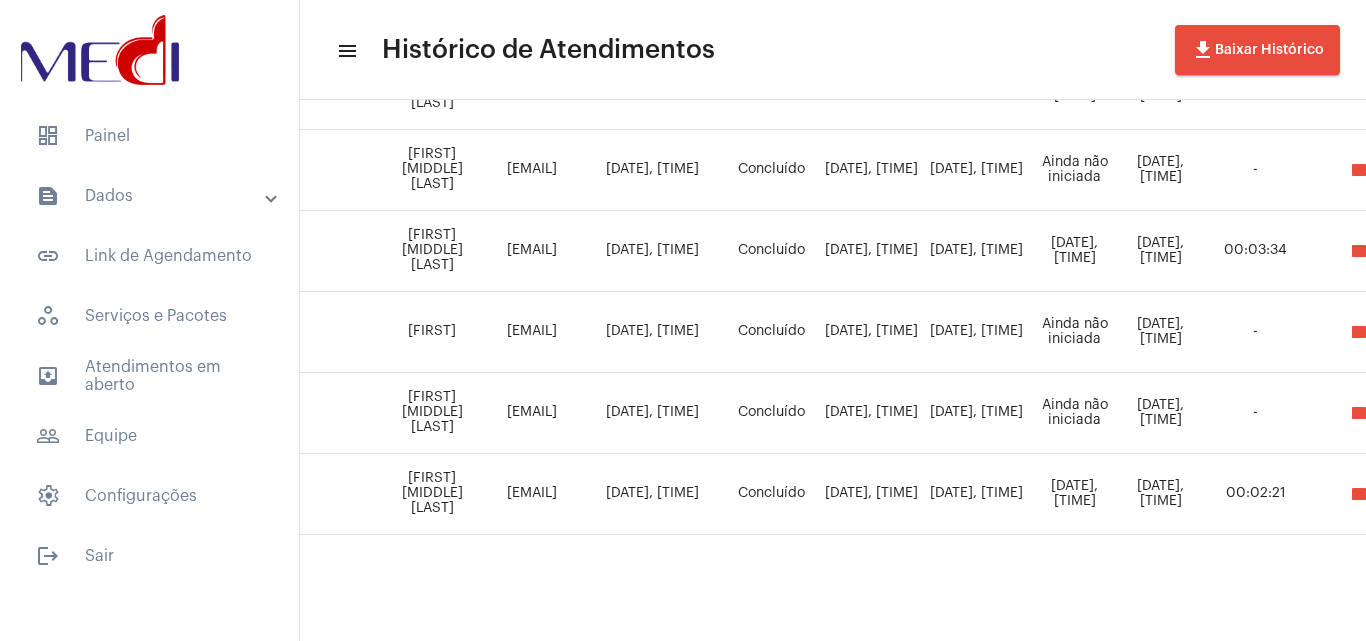 click on "[EMAIL]" 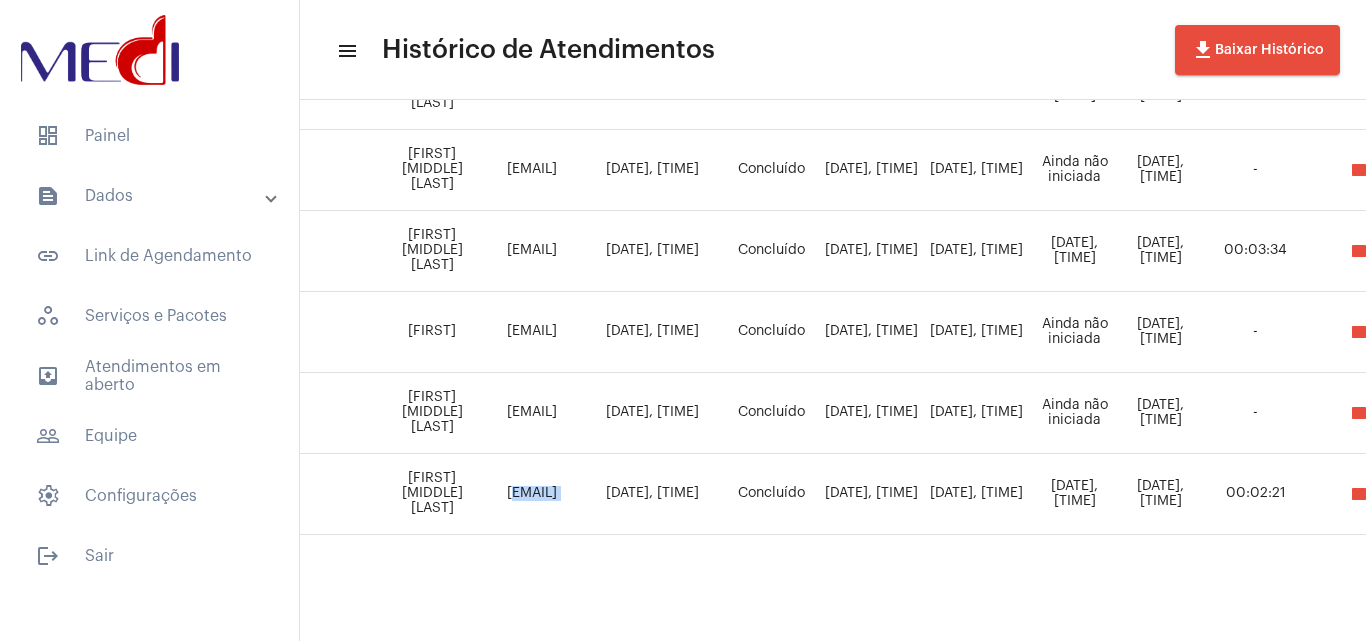click on "[EMAIL]" 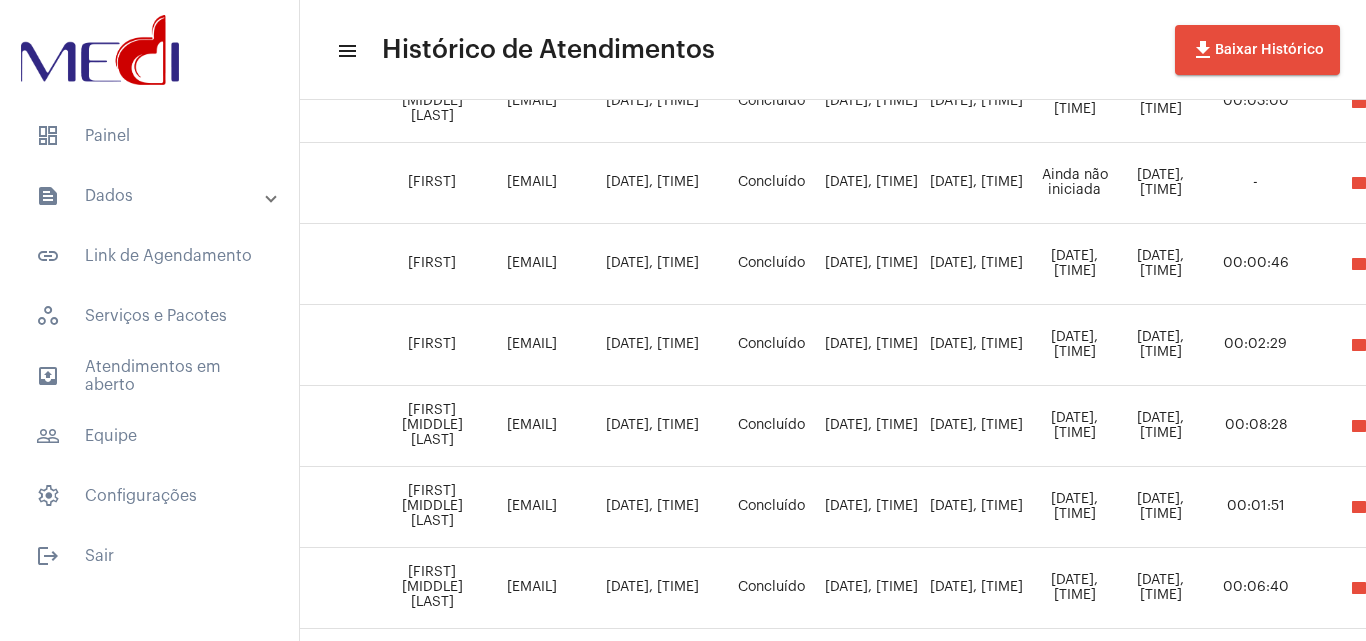 scroll, scrollTop: 0, scrollLeft: 186, axis: horizontal 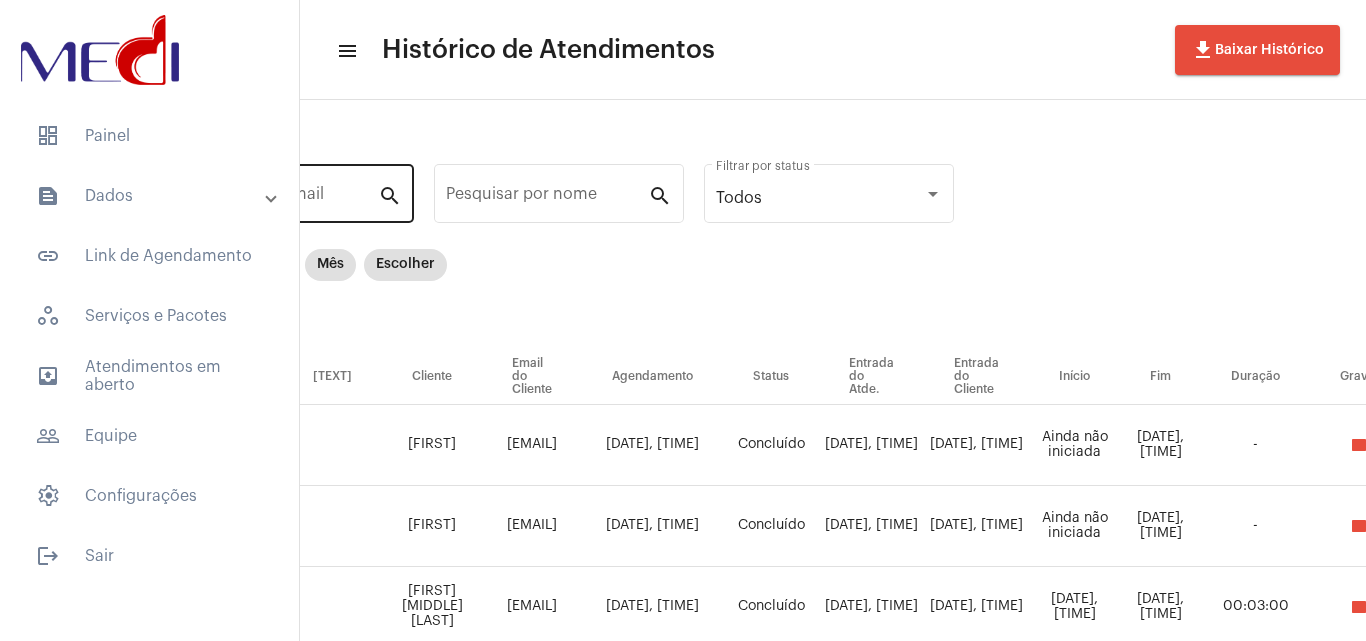 click on "Pesquisar por email" 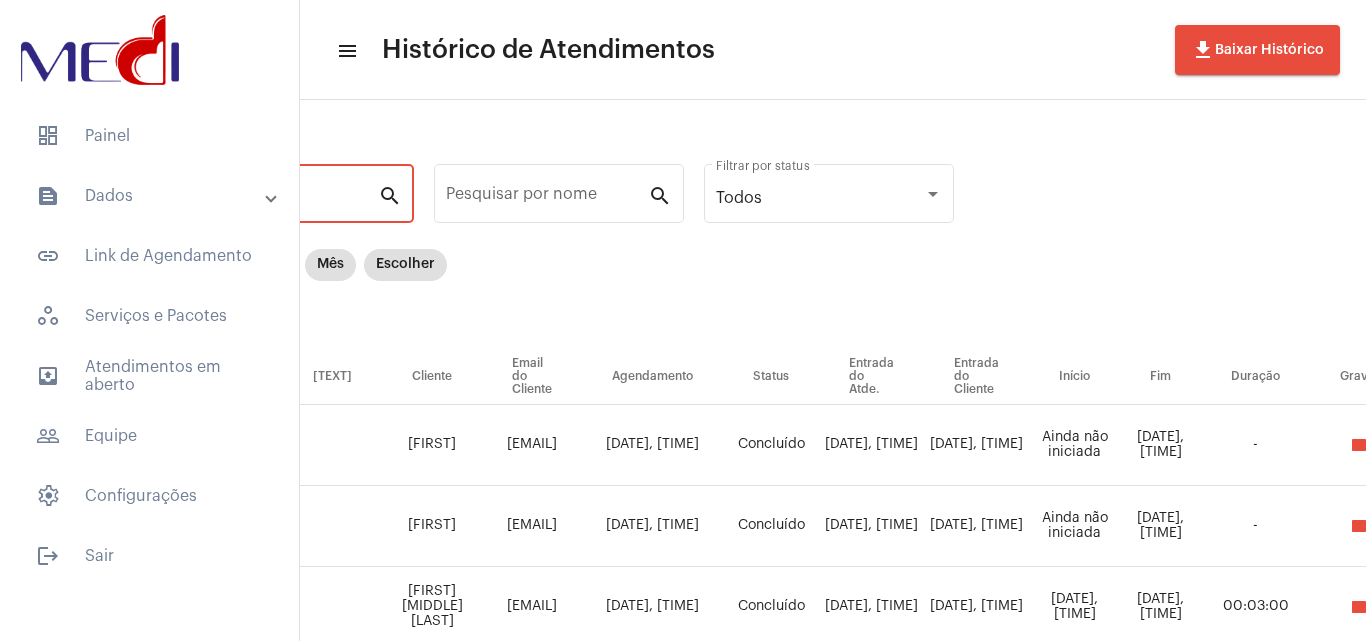 scroll, scrollTop: 0, scrollLeft: 62, axis: horizontal 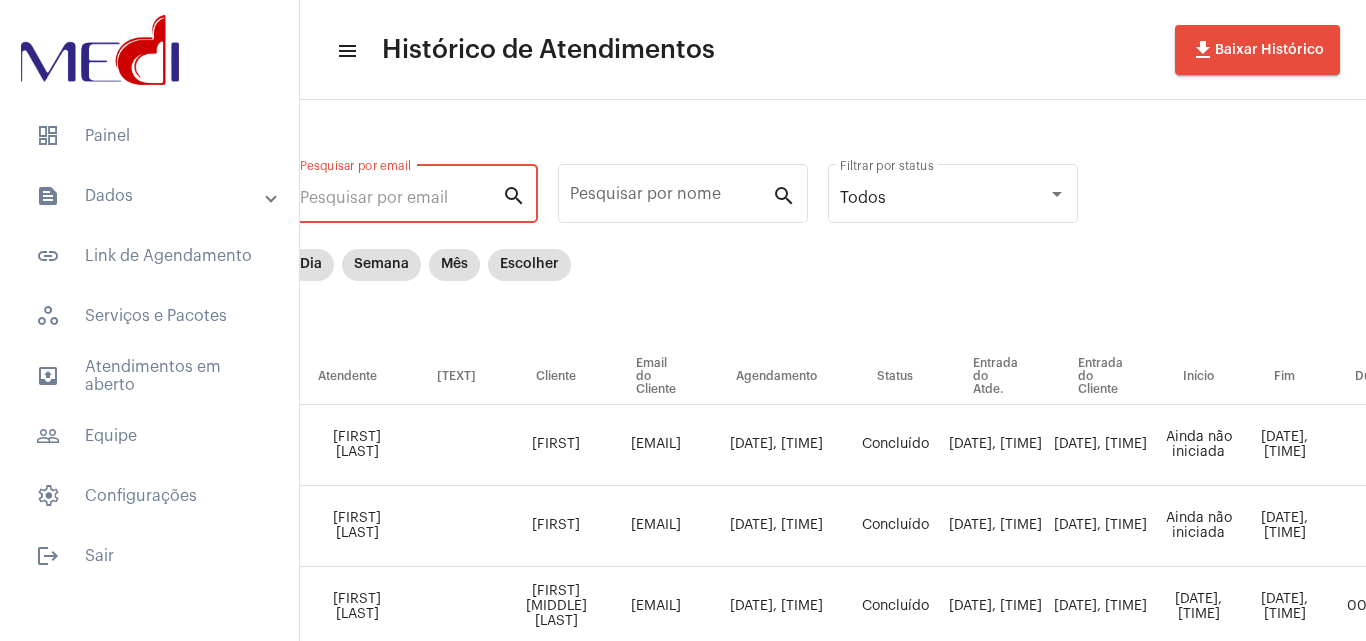 paste on "[EMAIL]" 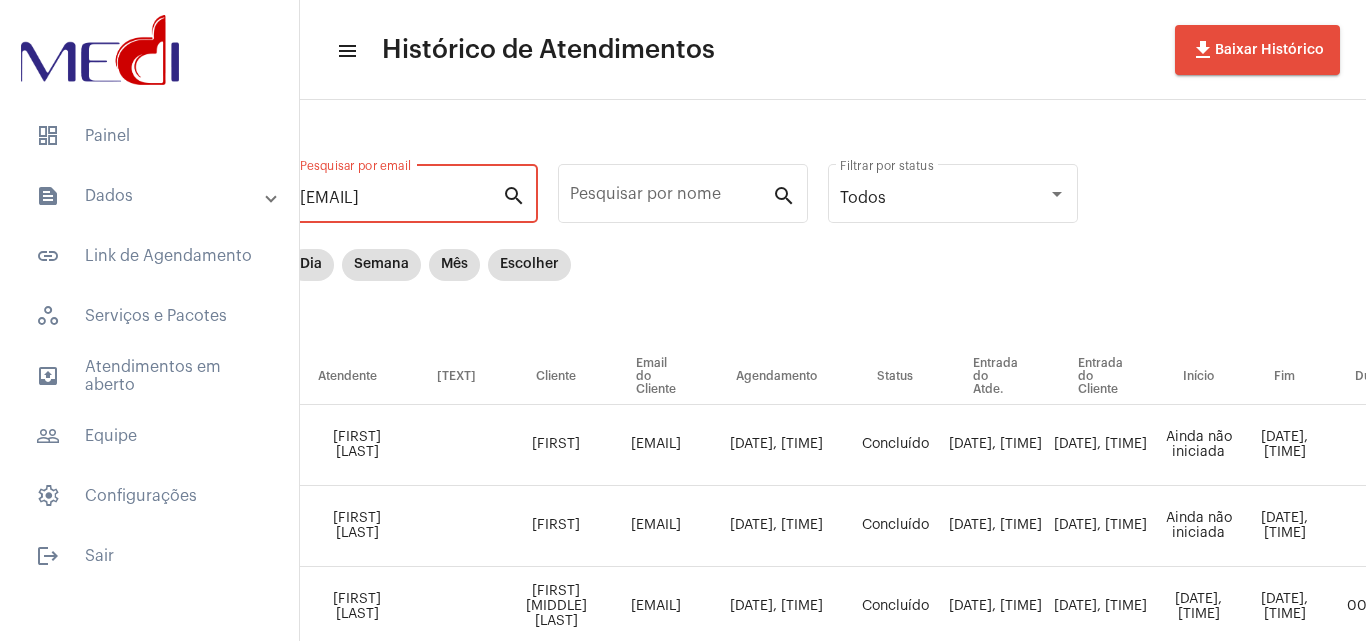 scroll, scrollTop: 0, scrollLeft: 1, axis: horizontal 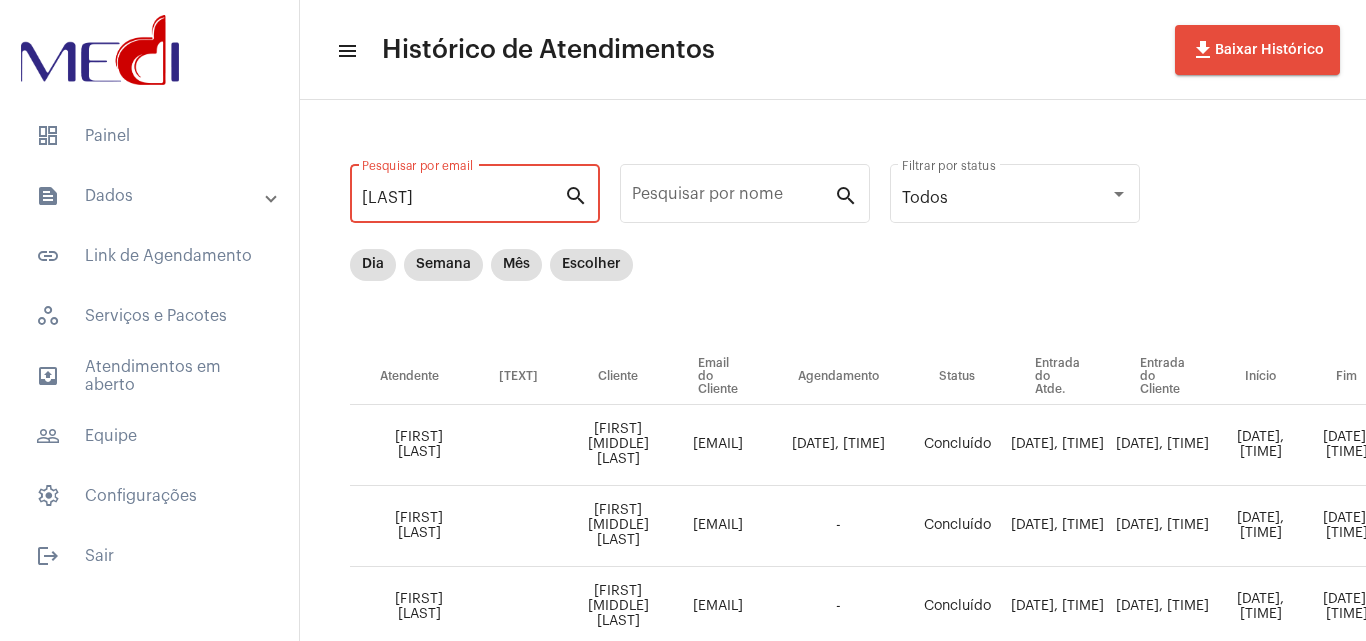 type on "v" 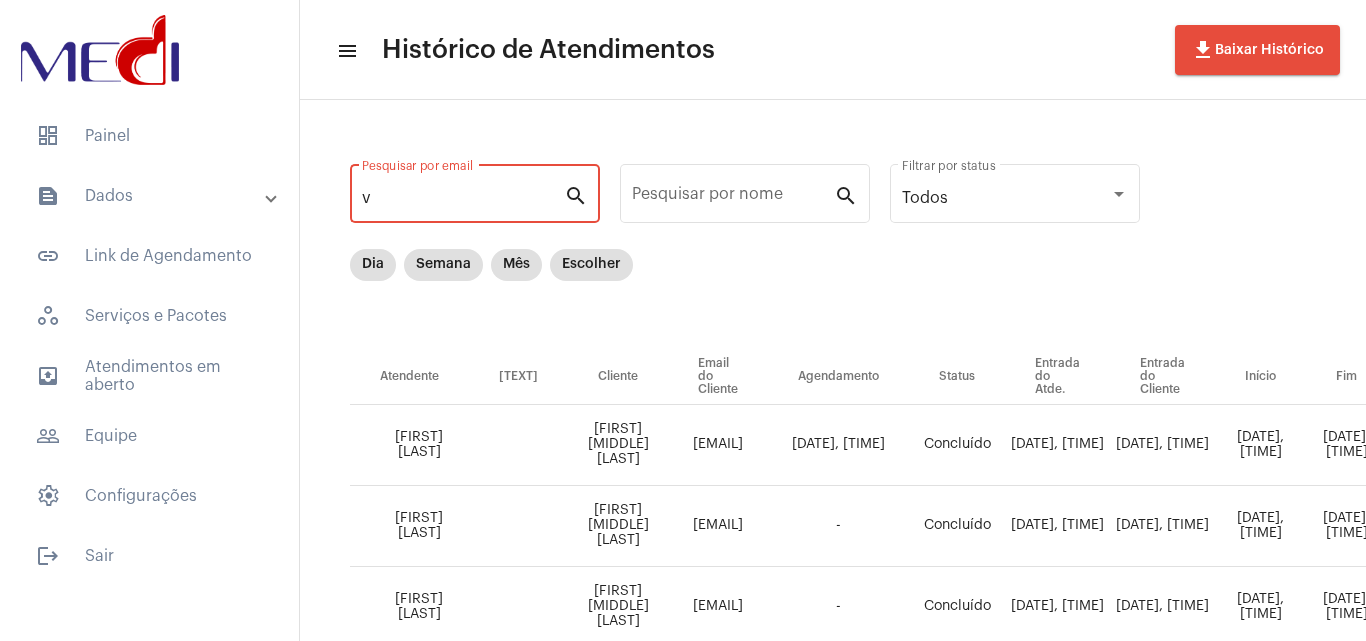 type 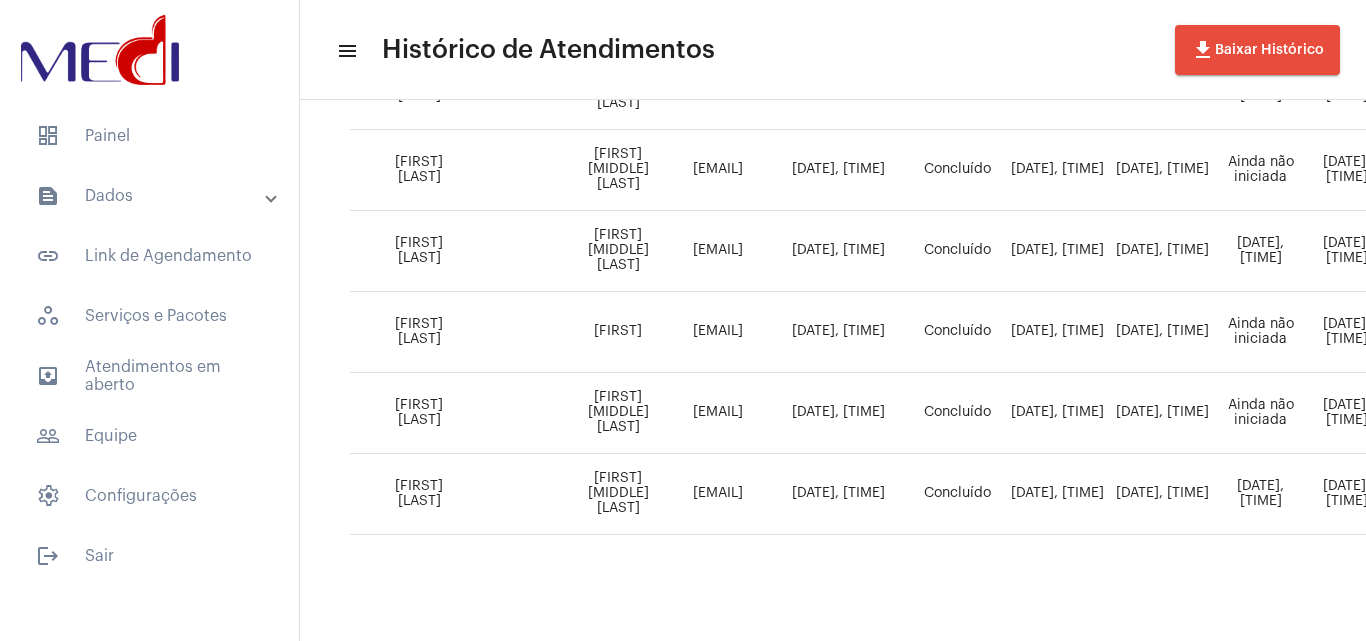 scroll, scrollTop: 1505, scrollLeft: 0, axis: vertical 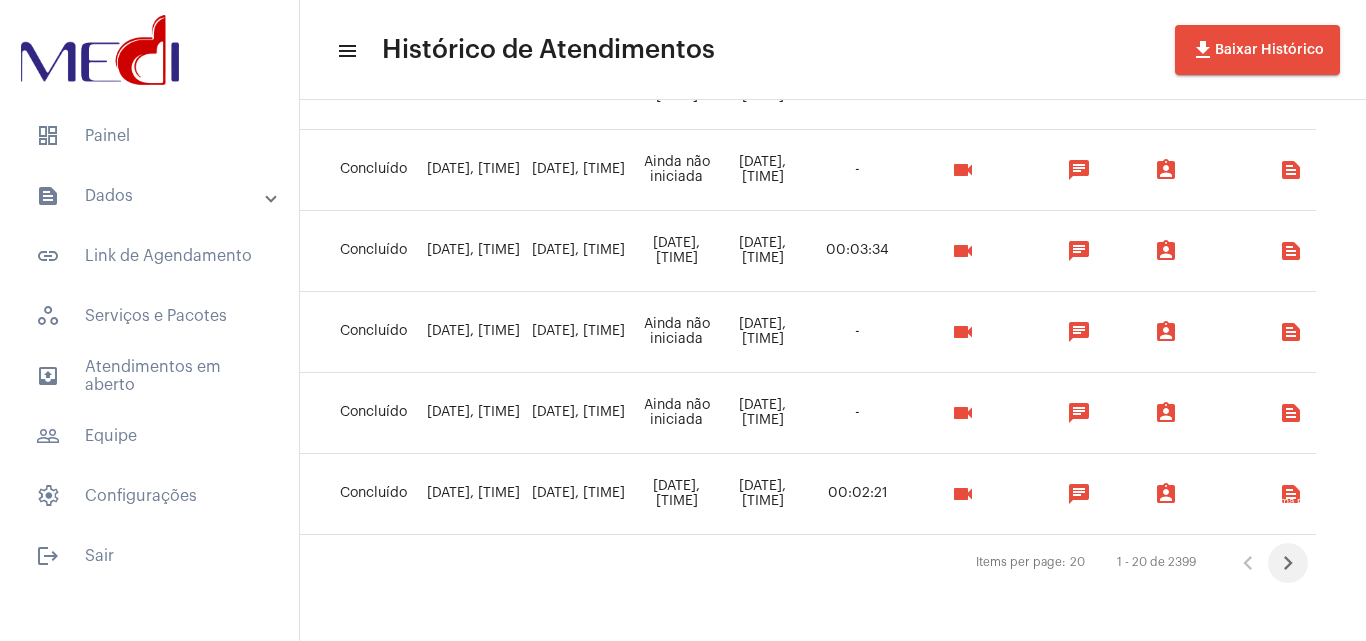 click 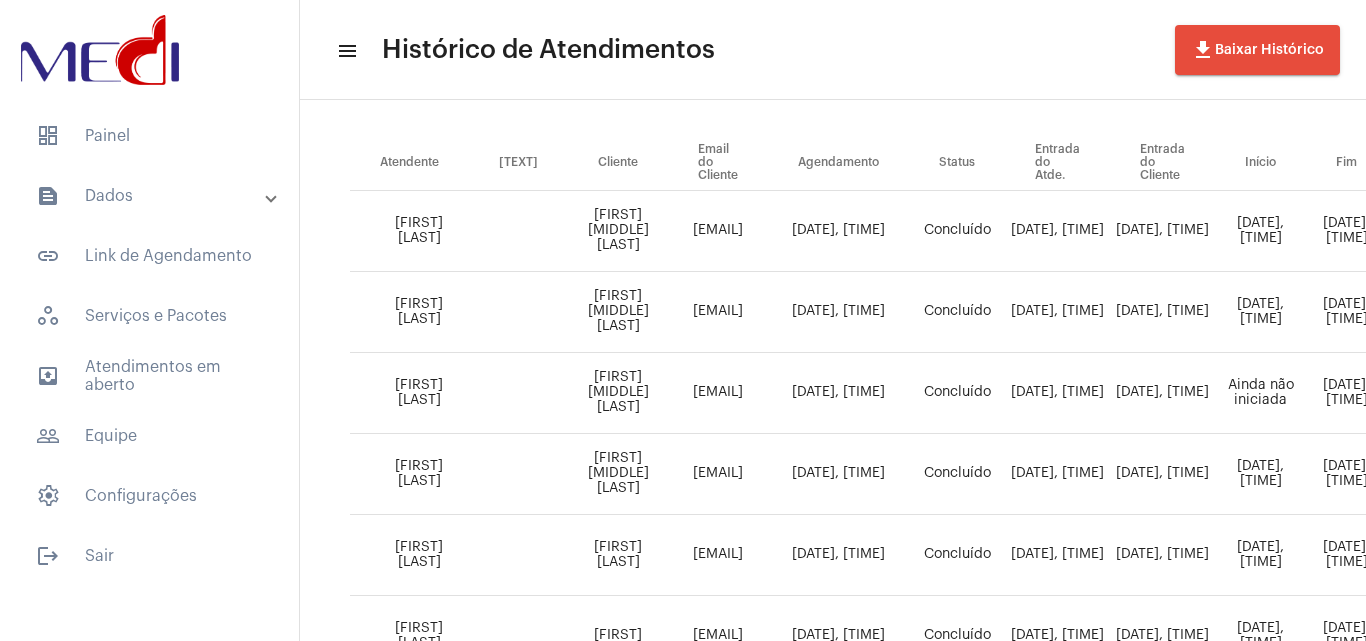 scroll, scrollTop: 0, scrollLeft: 0, axis: both 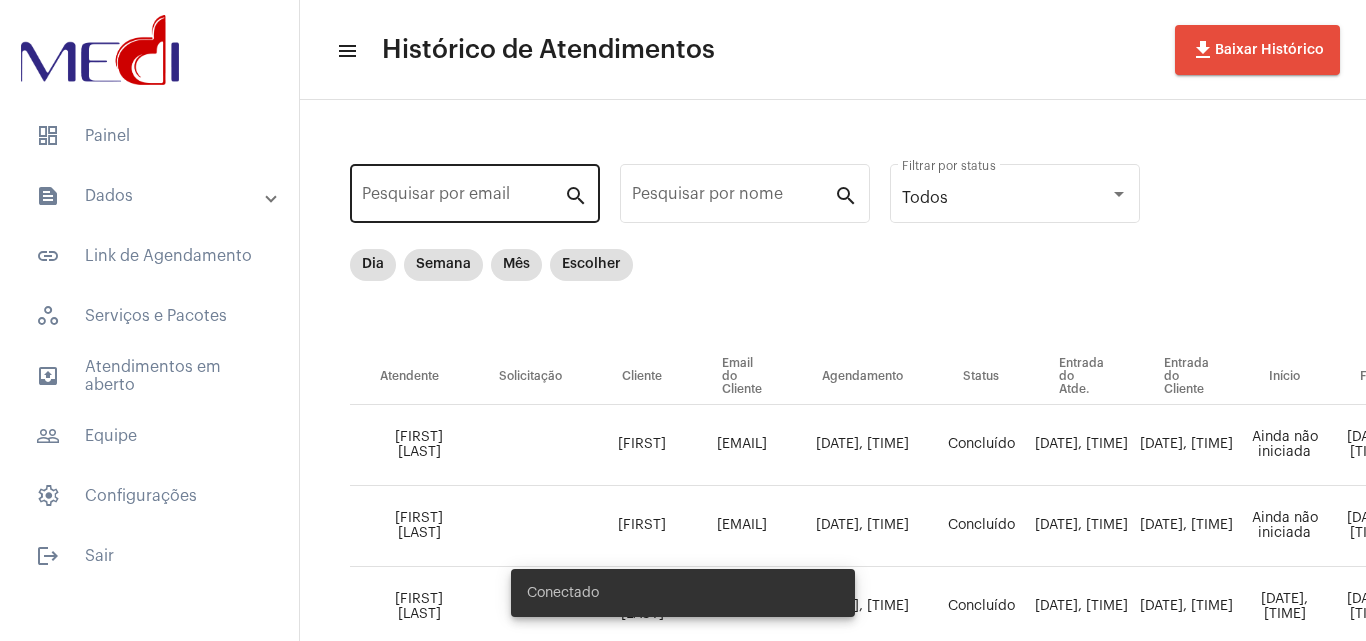 click on "Pesquisar por email" 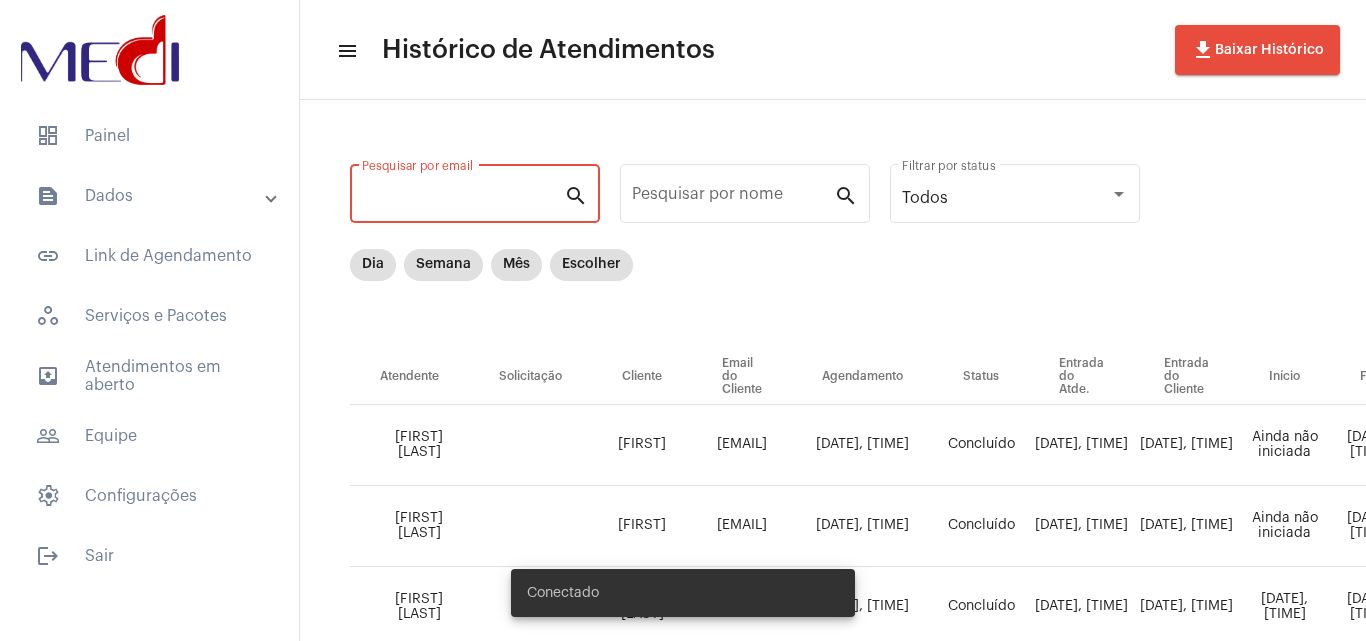 paste on "[EMAIL]" 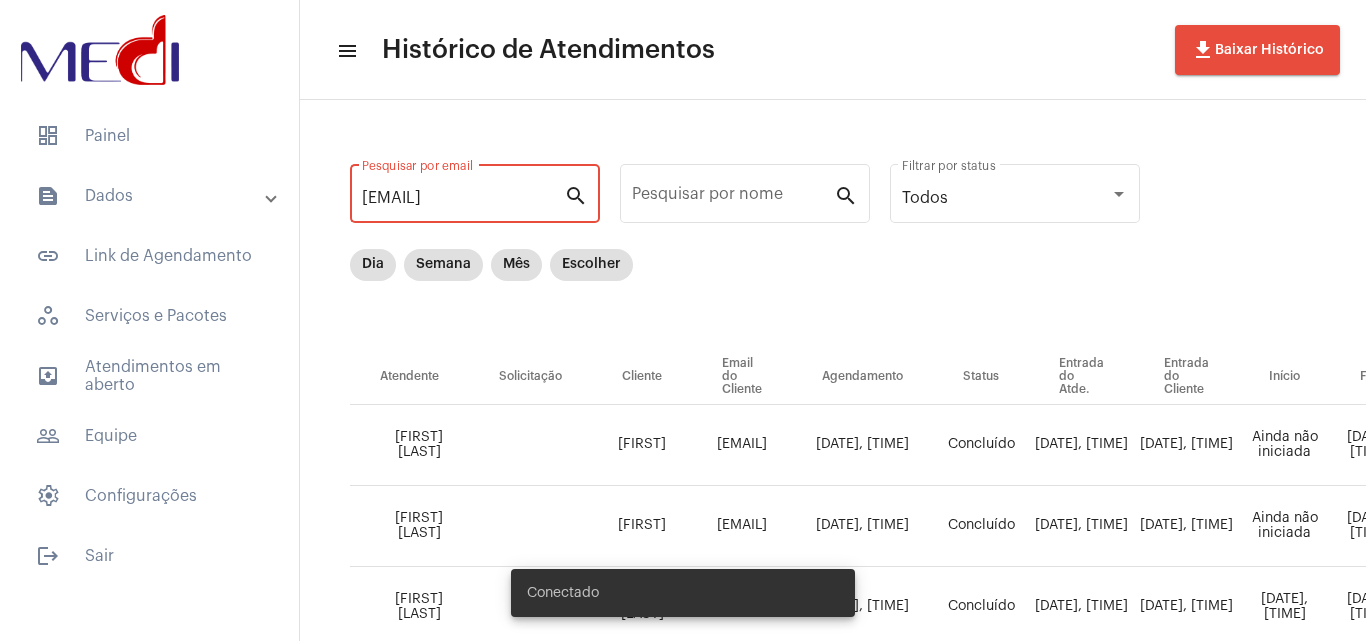 scroll, scrollTop: 0, scrollLeft: 25, axis: horizontal 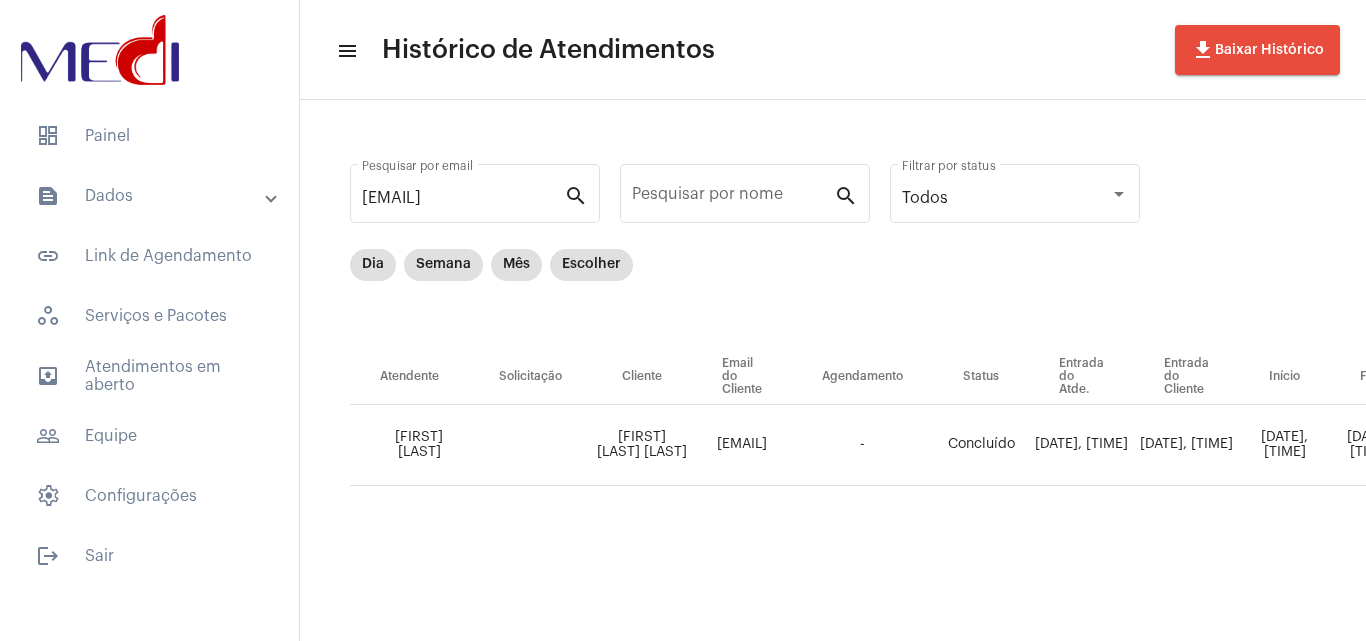 click on "[EMAIL]" 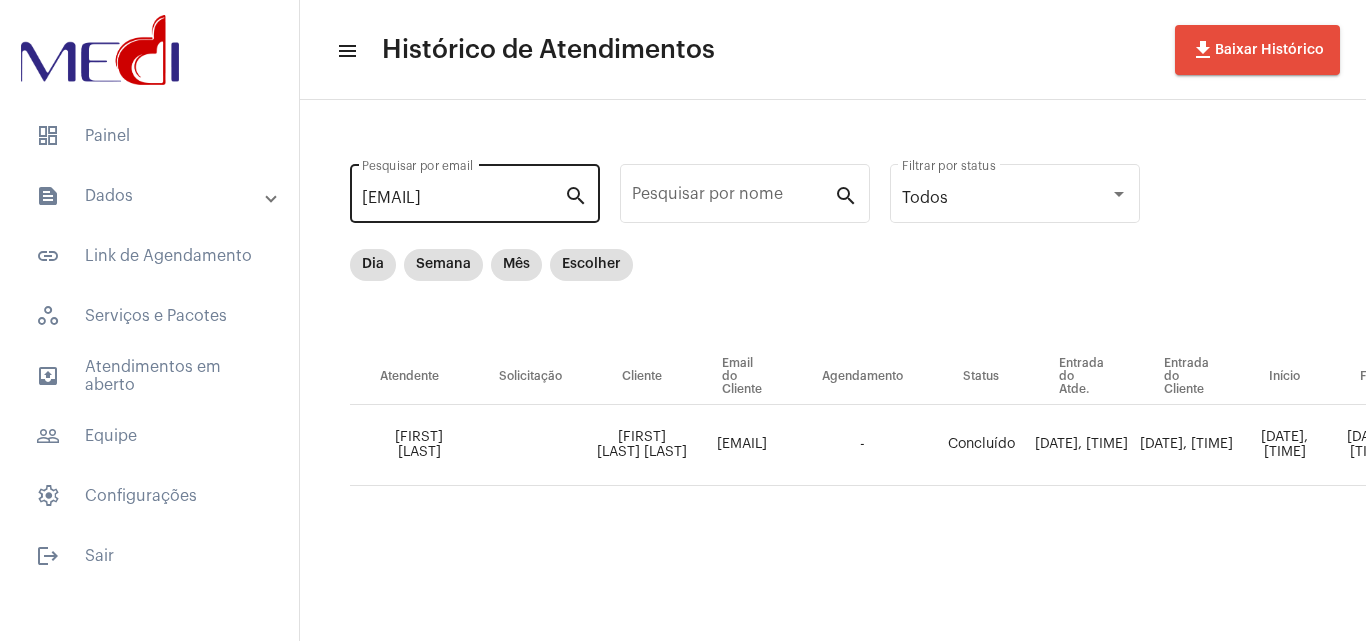 click on "[EMAIL]" at bounding box center [463, 198] 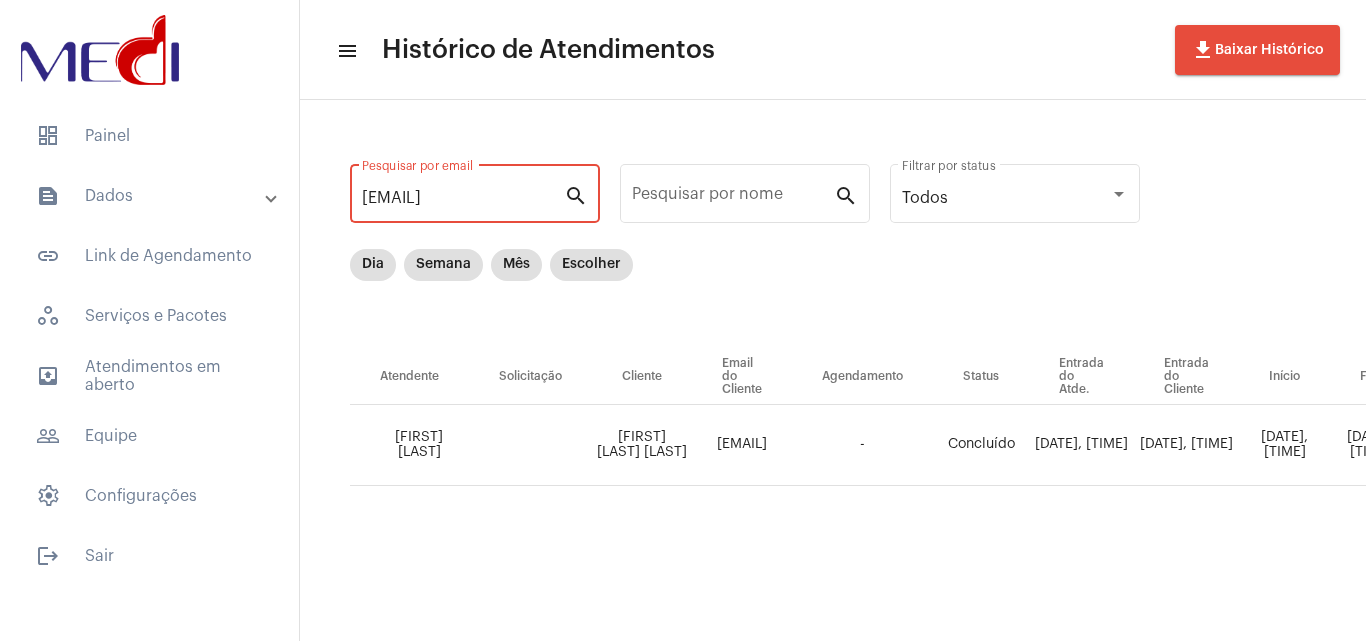 click on "[EMAIL]" at bounding box center (463, 198) 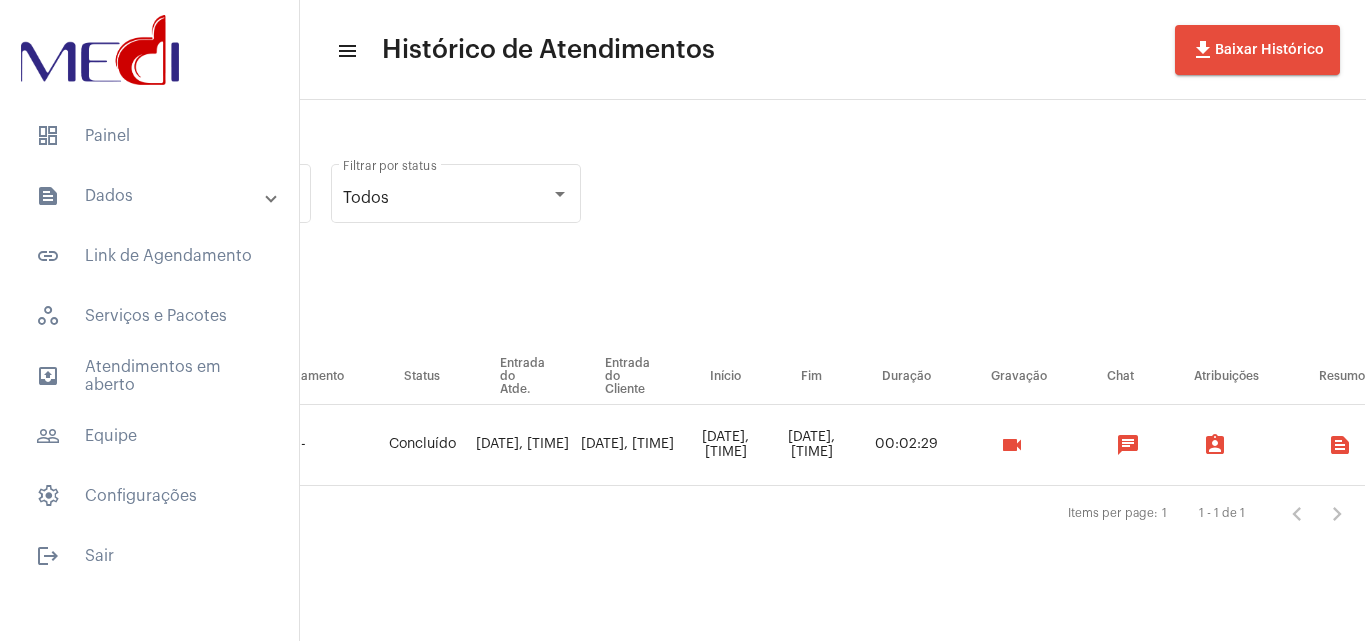scroll, scrollTop: 0, scrollLeft: 569, axis: horizontal 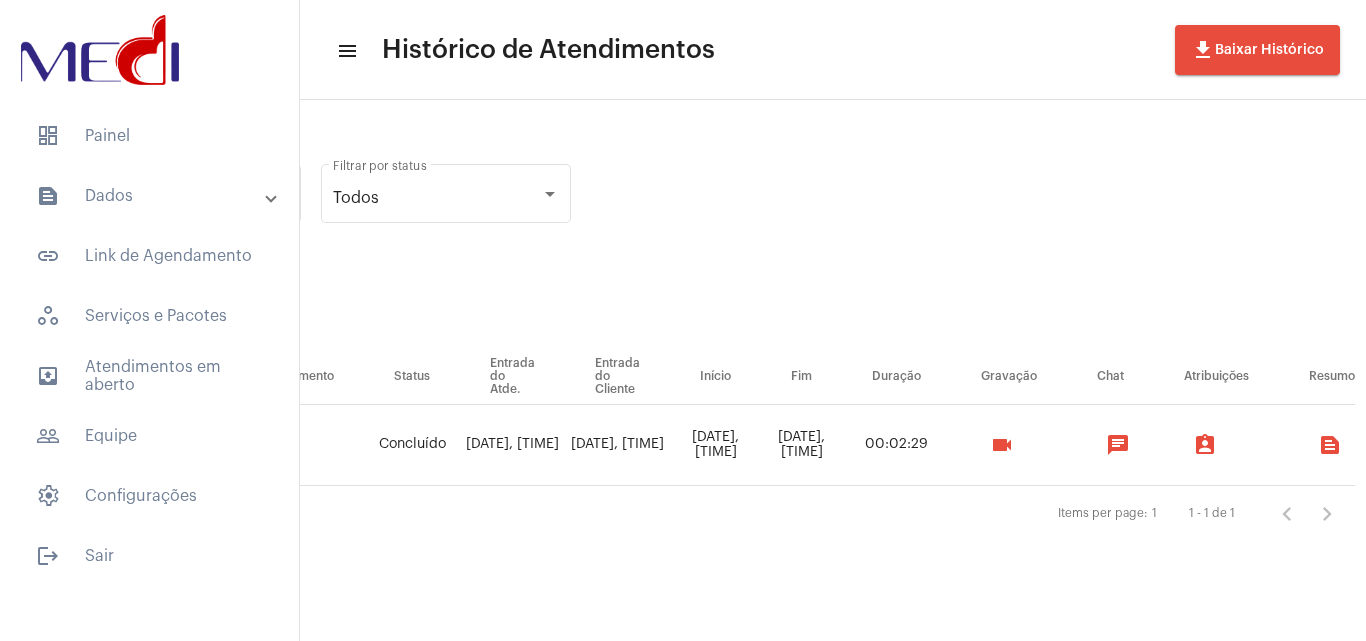 click on "videocam" at bounding box center [1002, 445] 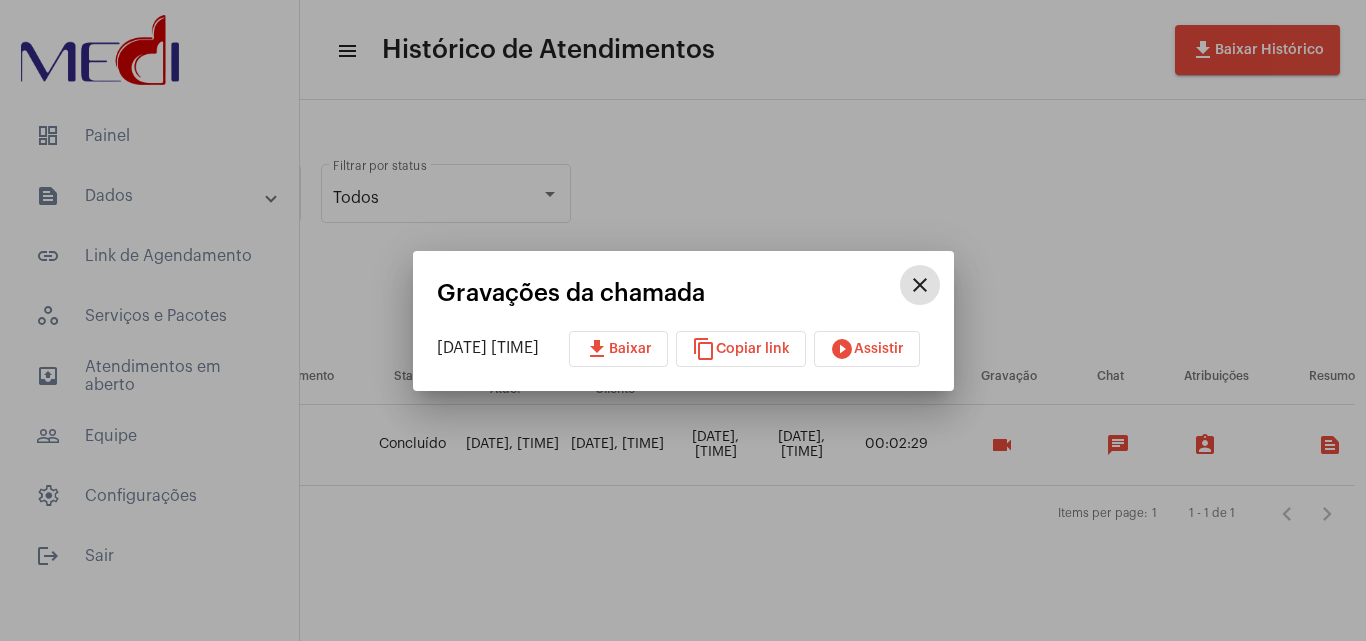 click on "content_copy  Copiar link" at bounding box center [741, 349] 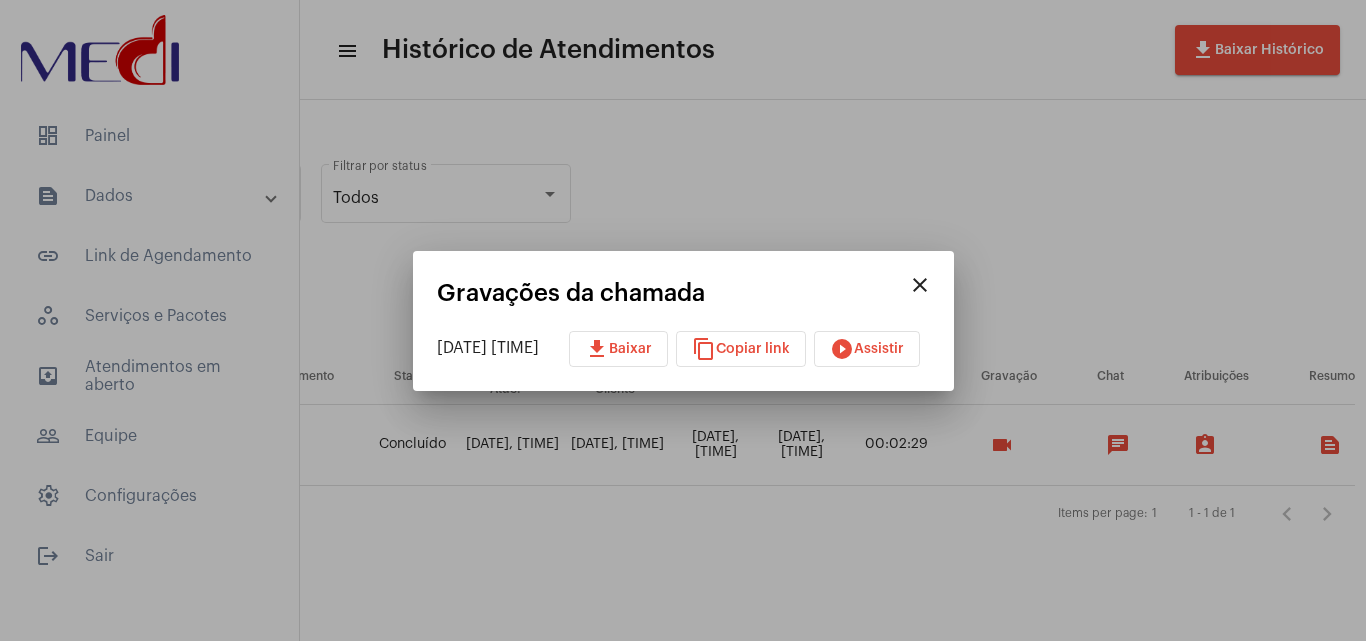 click at bounding box center (683, 320) 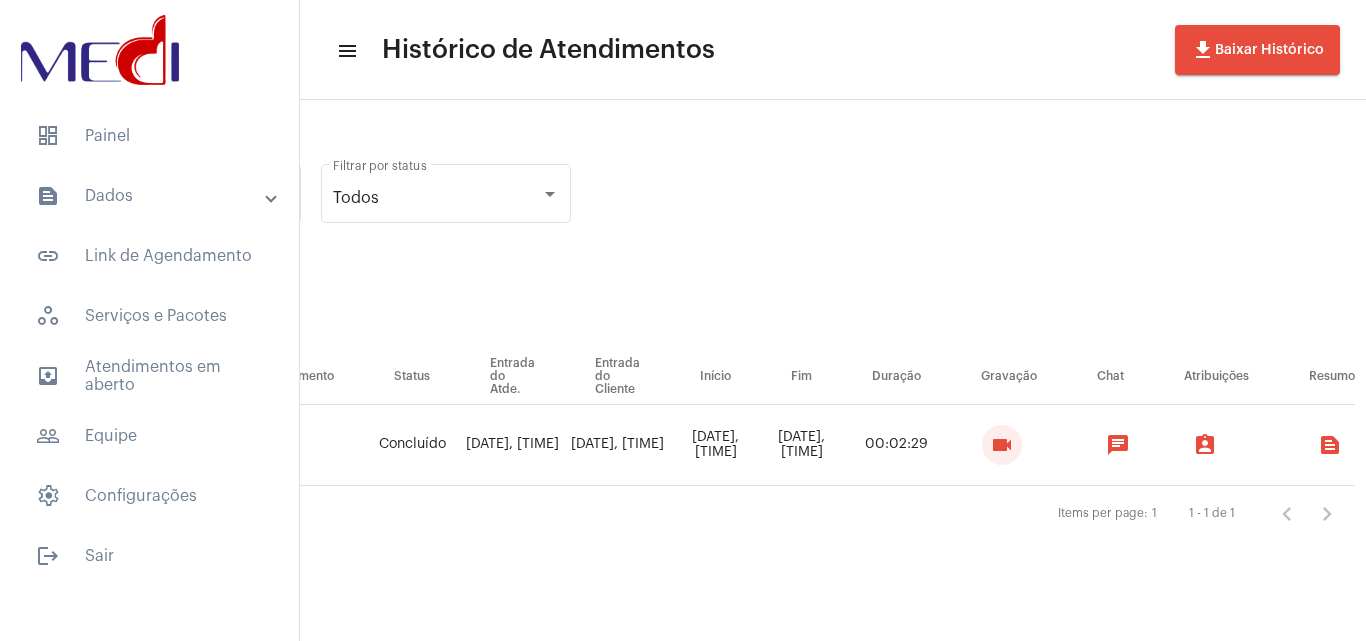 click on "videocam" at bounding box center (1002, 445) 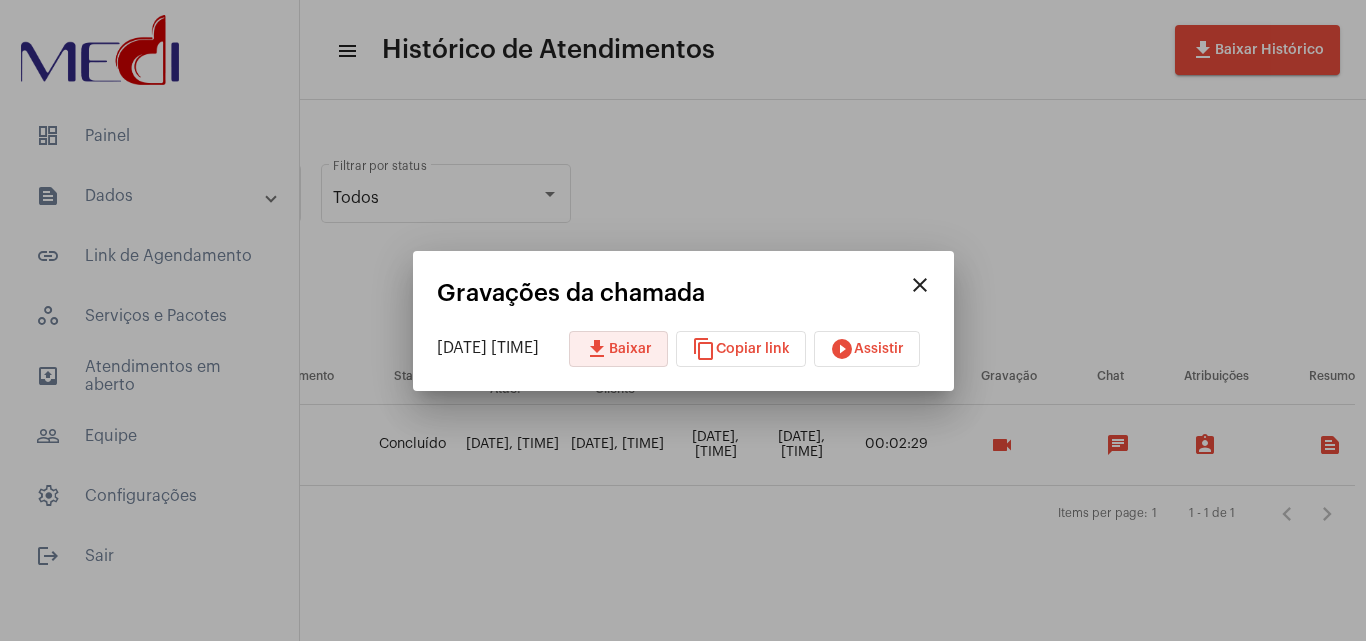 click on "download  Baixar" at bounding box center (618, 349) 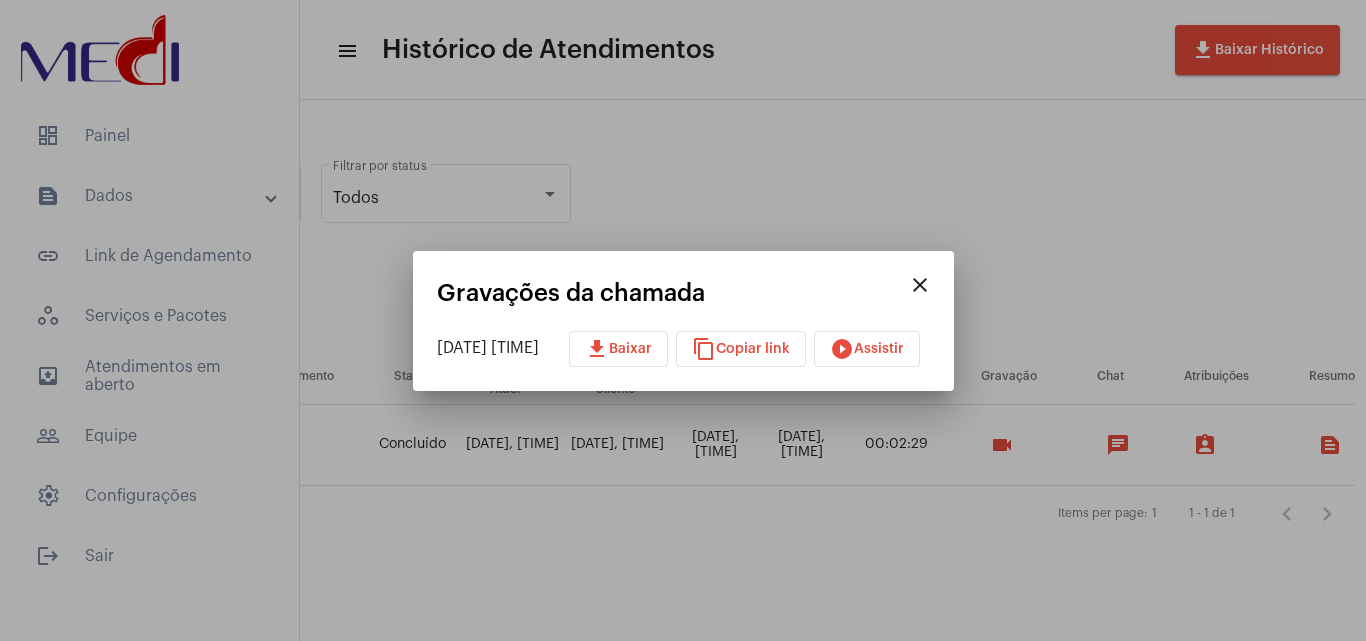 click at bounding box center (683, 320) 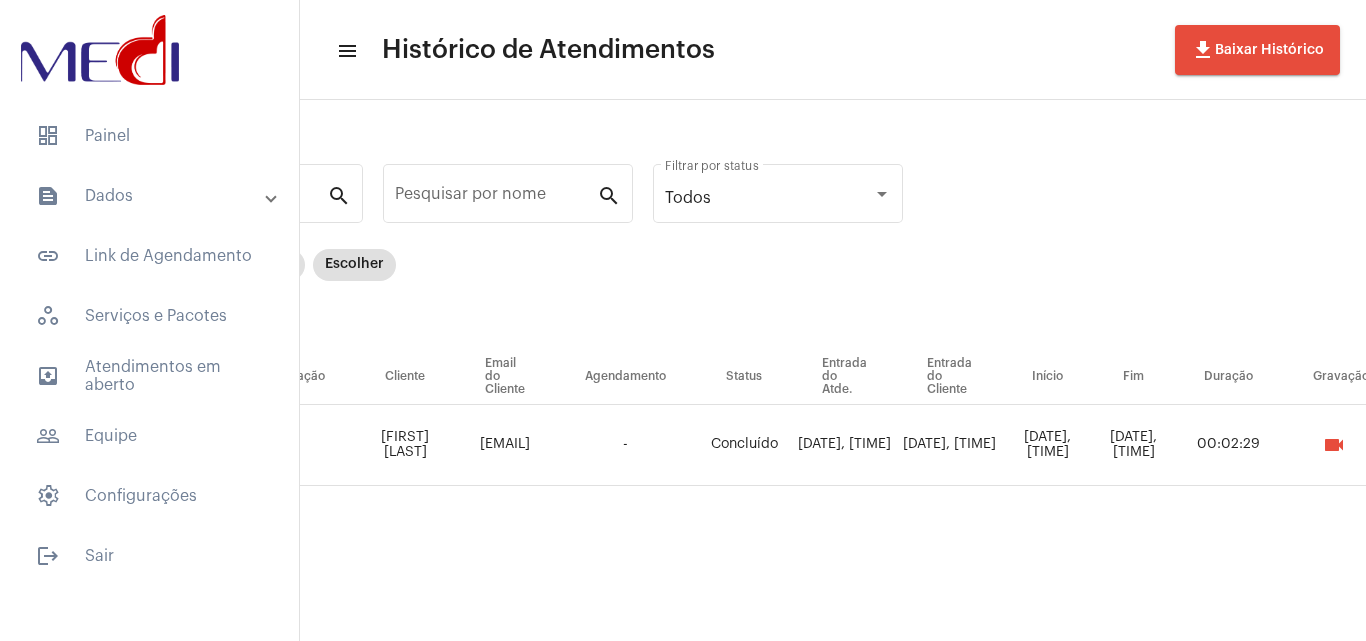 scroll, scrollTop: 0, scrollLeft: 0, axis: both 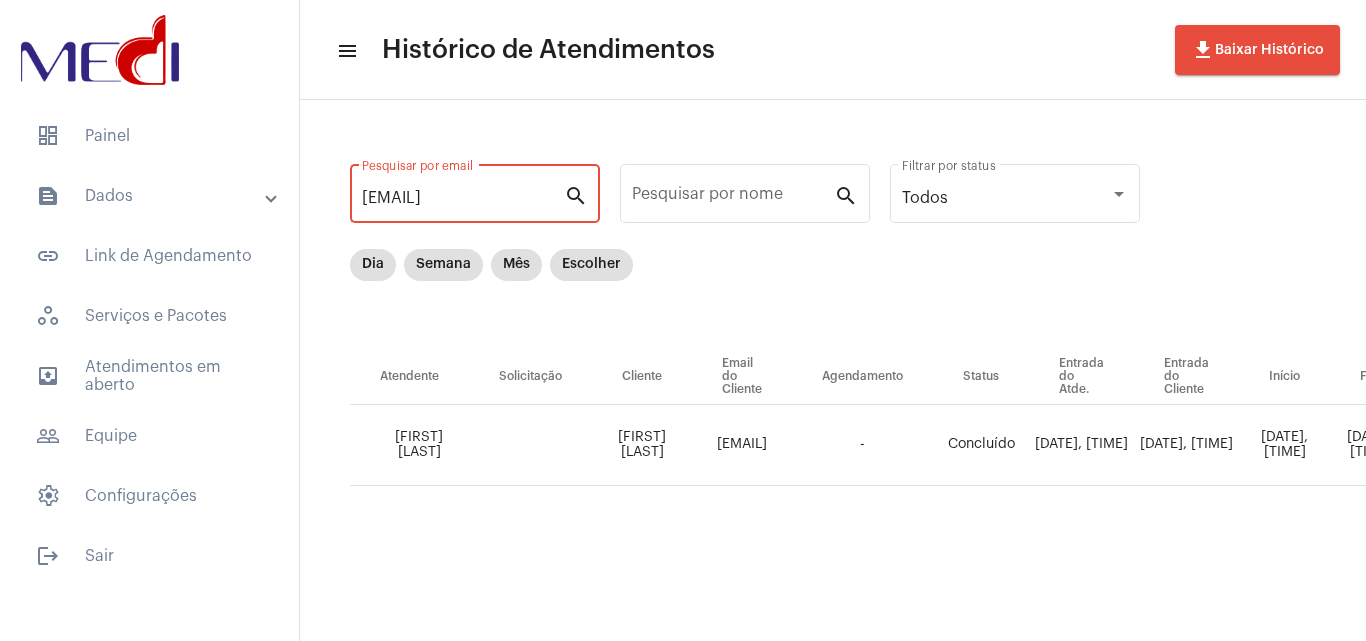 click on "euclidesalves400@gmail.com" at bounding box center [463, 198] 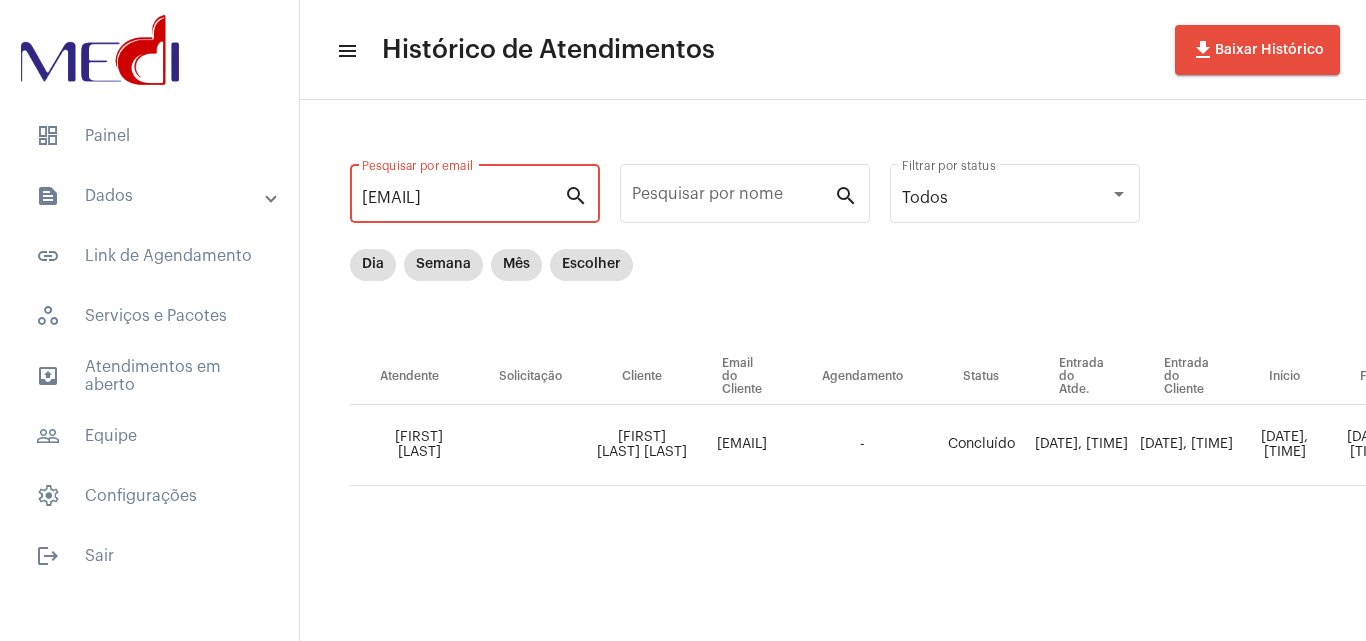 type on "[EMAIL]" 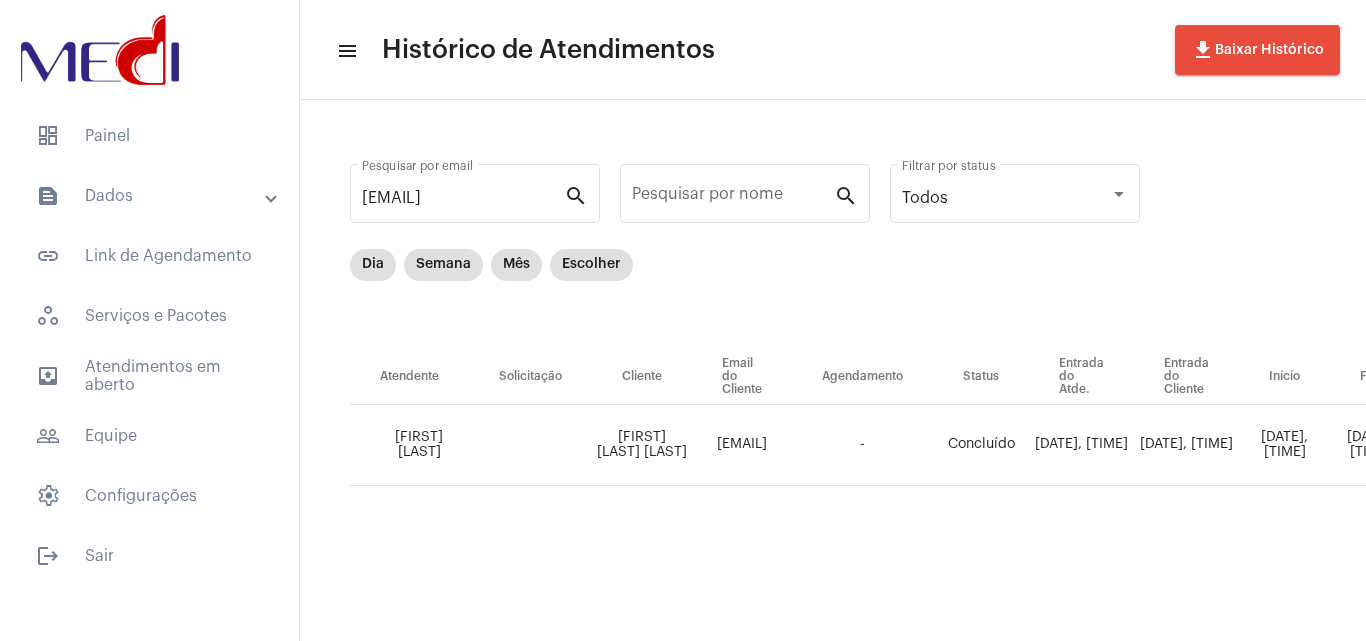 scroll, scrollTop: 0, scrollLeft: 0, axis: both 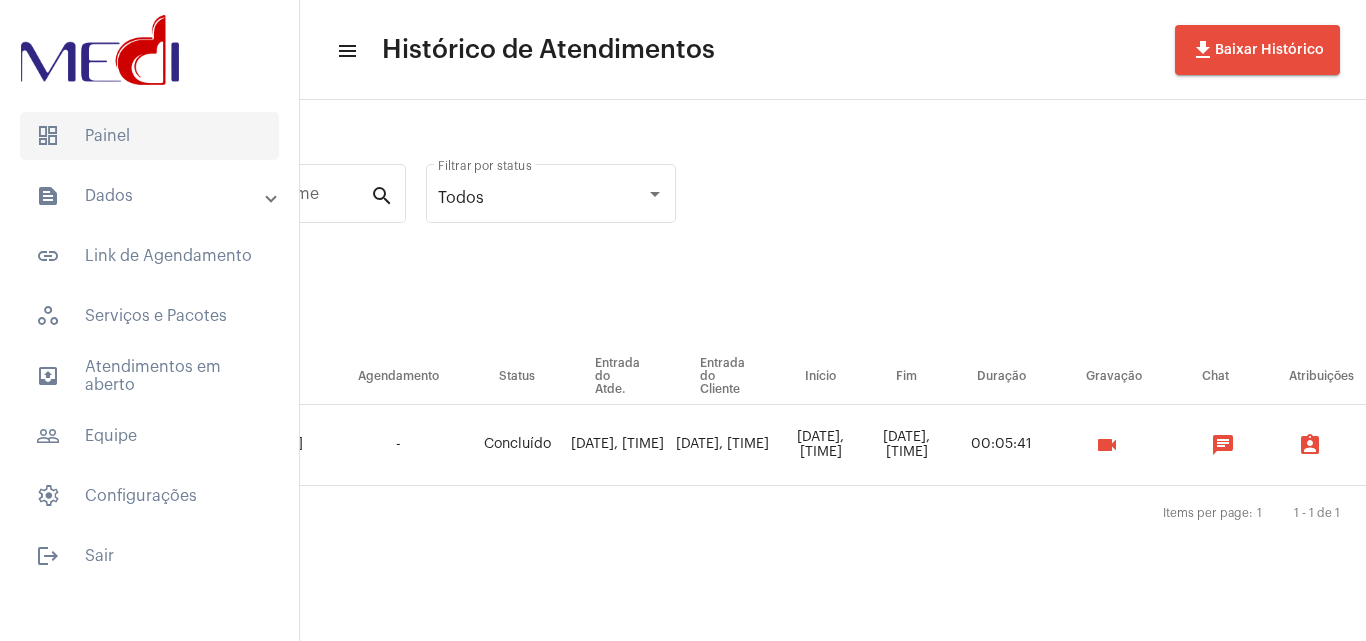 click on "dashboard   Painel" 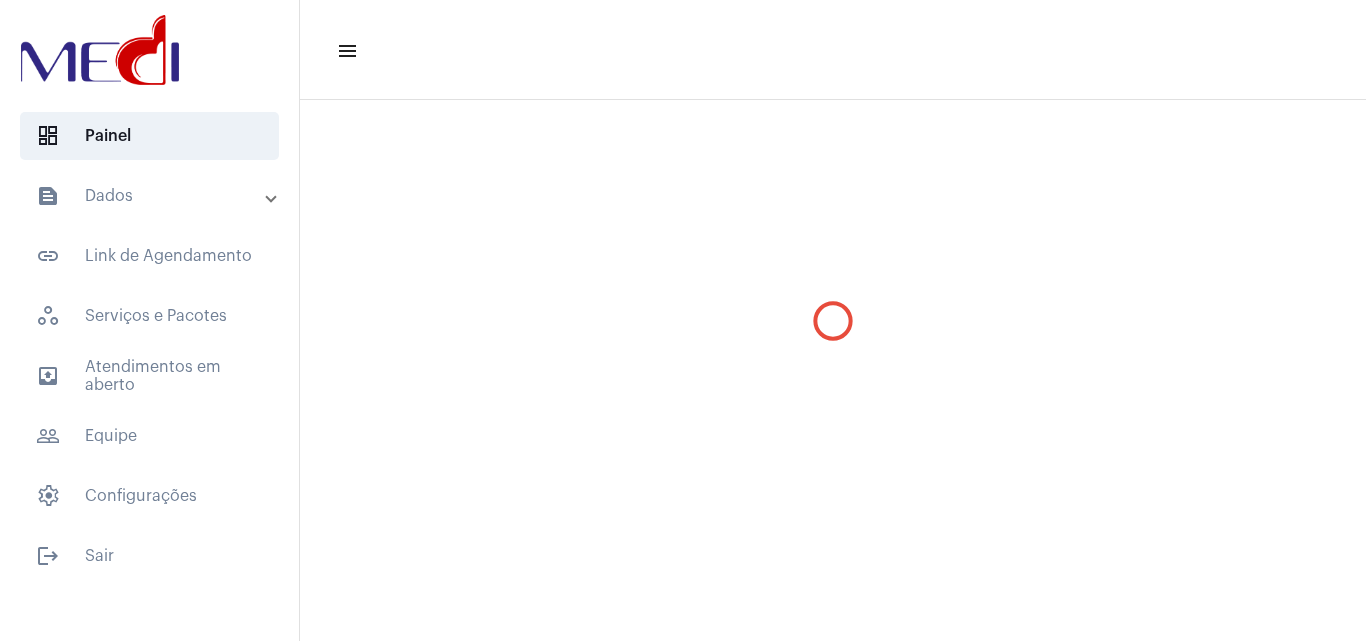 scroll, scrollTop: 0, scrollLeft: 0, axis: both 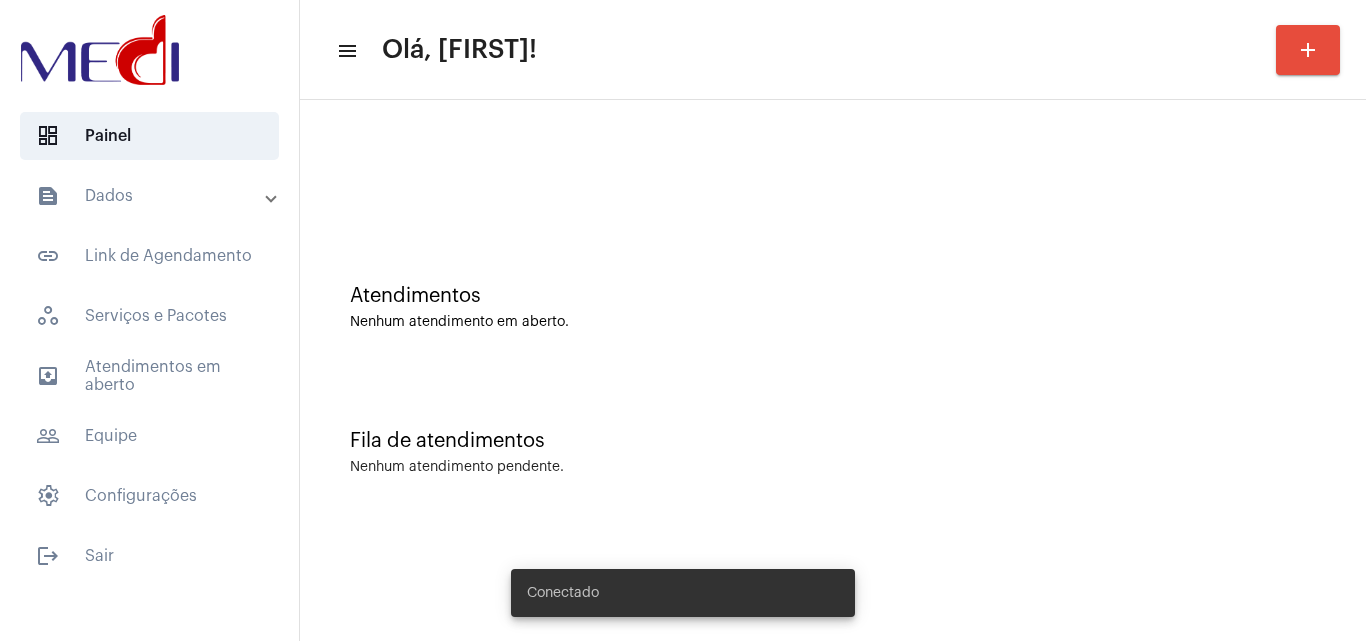 click on "text_snippet_outlined  Dados" at bounding box center [151, 196] 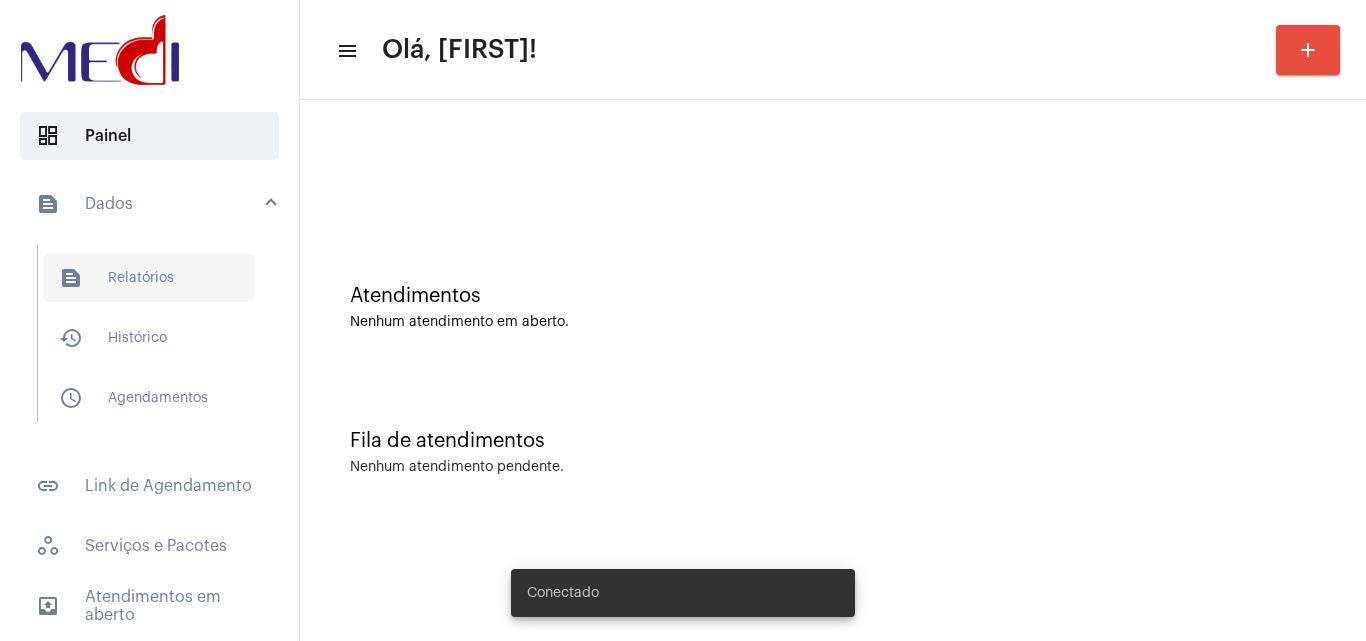 click on "text_snippet_outlined  Relatórios" at bounding box center [148, 278] 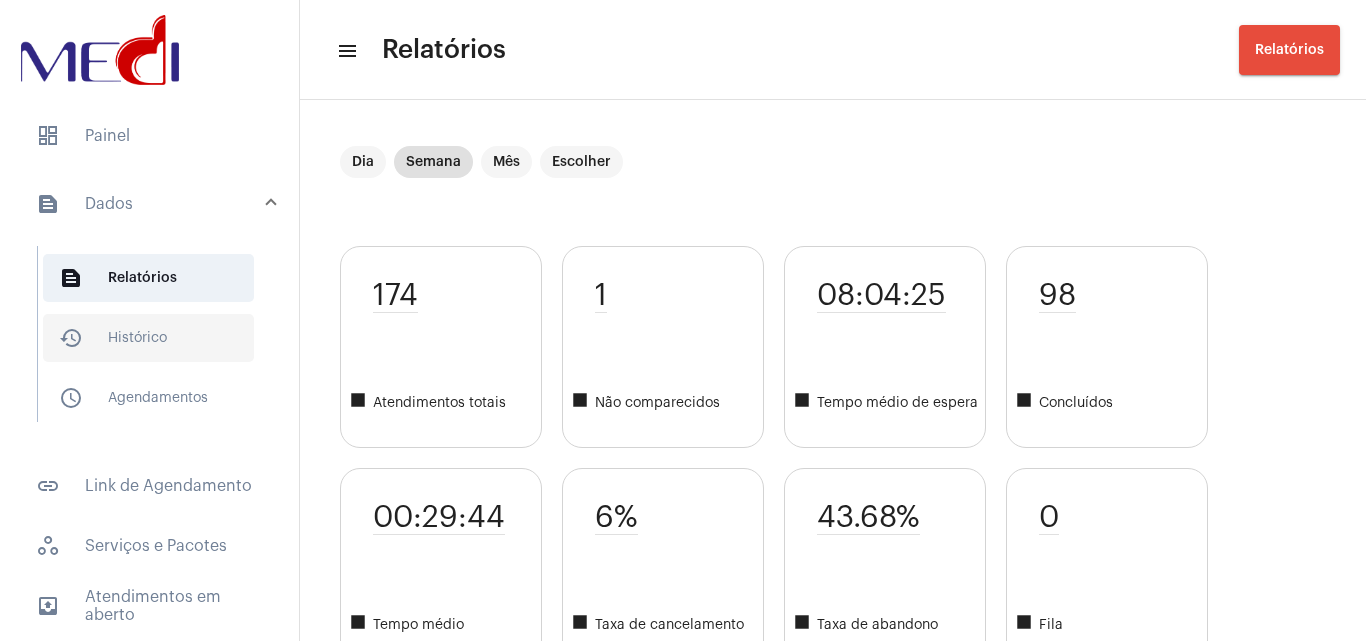 click on "history_outlined  Histórico" at bounding box center [148, 338] 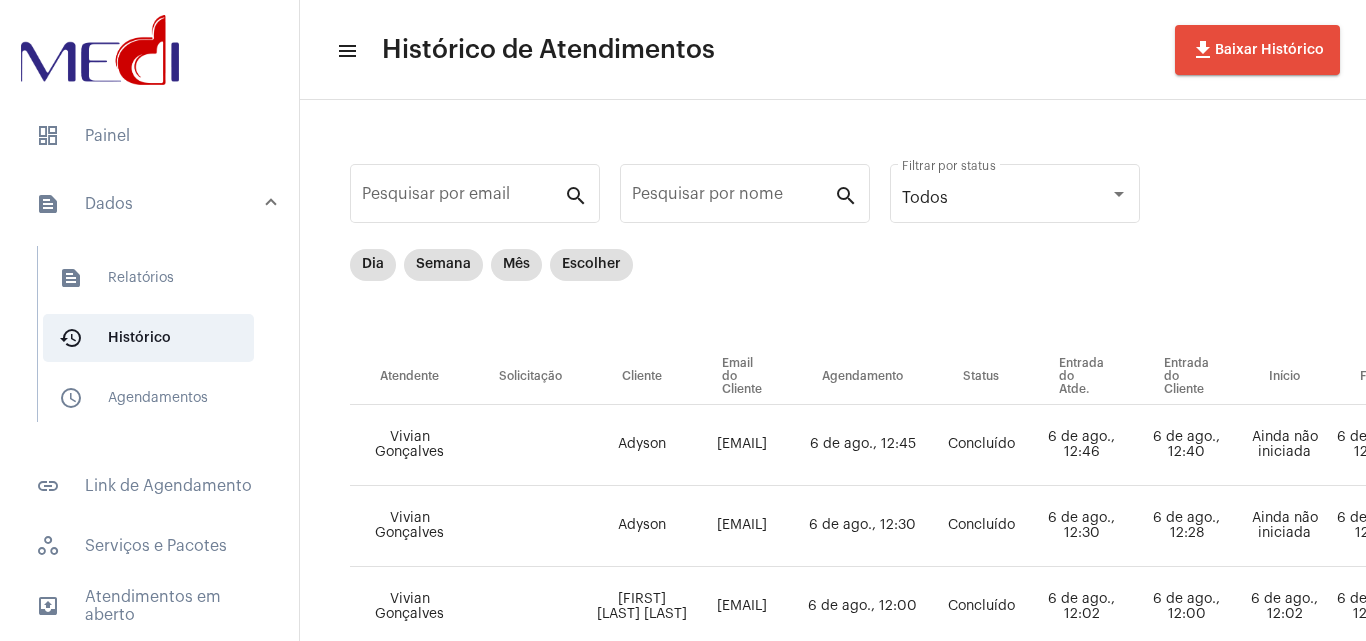 click on "Todos Filtrar por status" 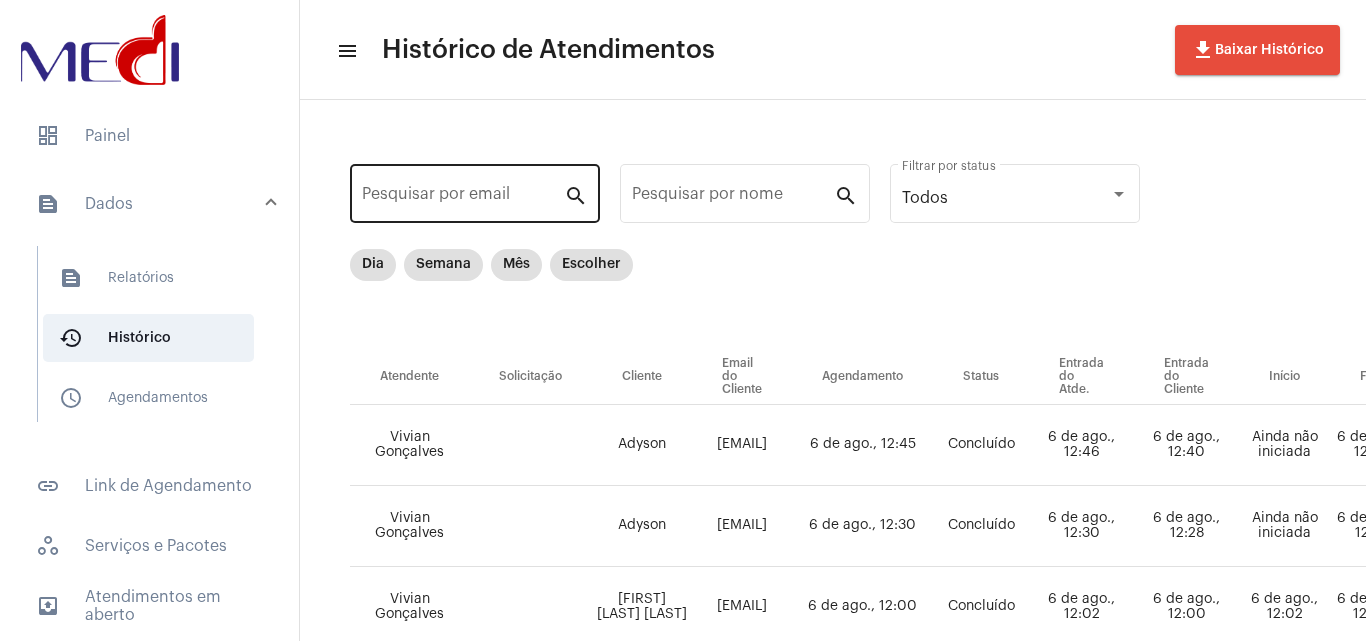click on "Pesquisar por email" at bounding box center (463, 198) 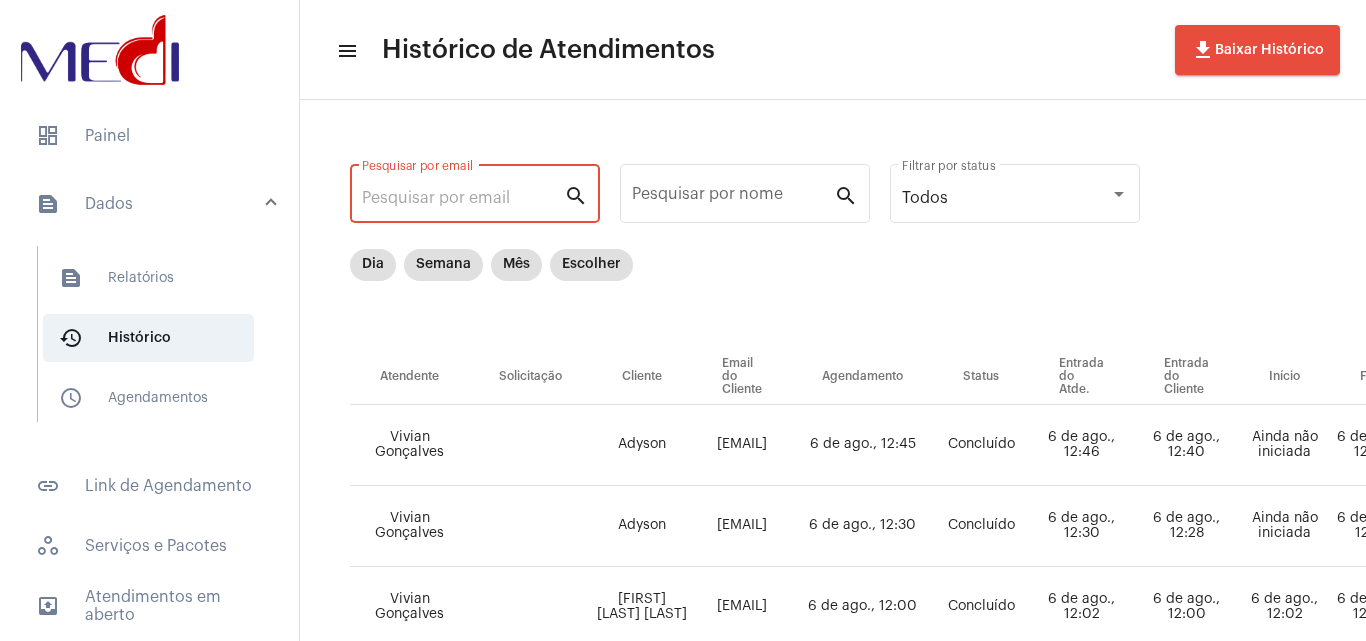 paste on "[EMAIL]" 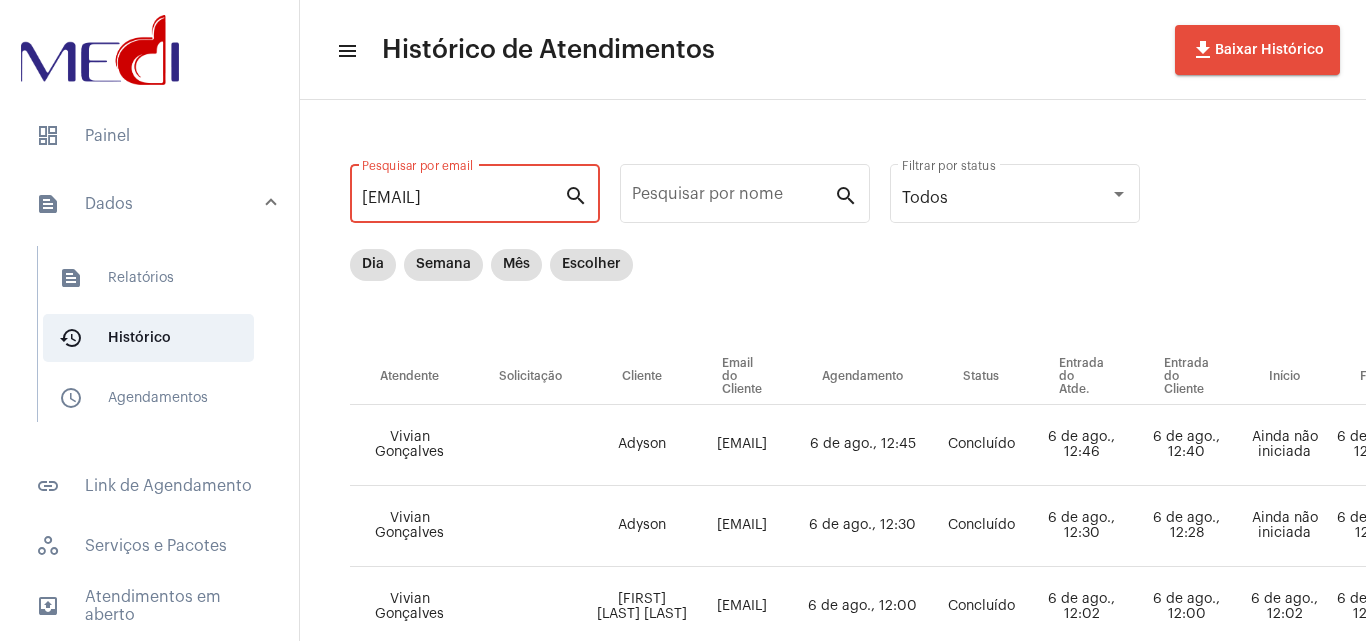 scroll, scrollTop: 0, scrollLeft: 5, axis: horizontal 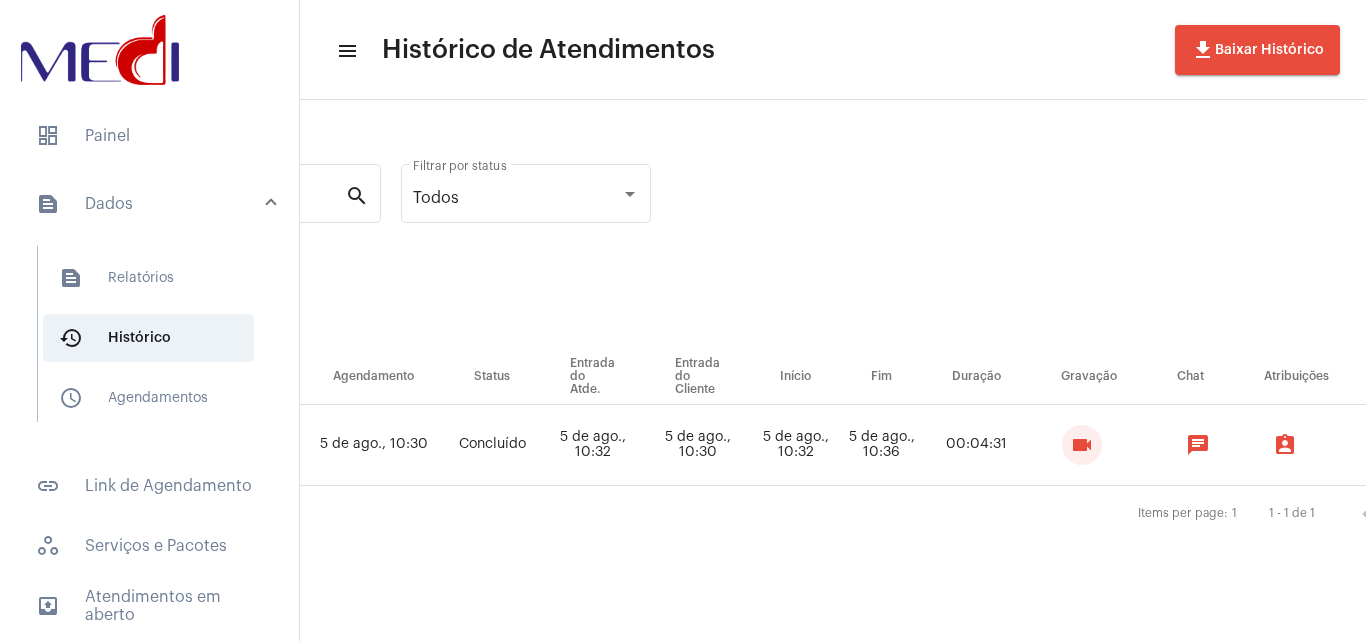 click on "videocam" at bounding box center (1082, 445) 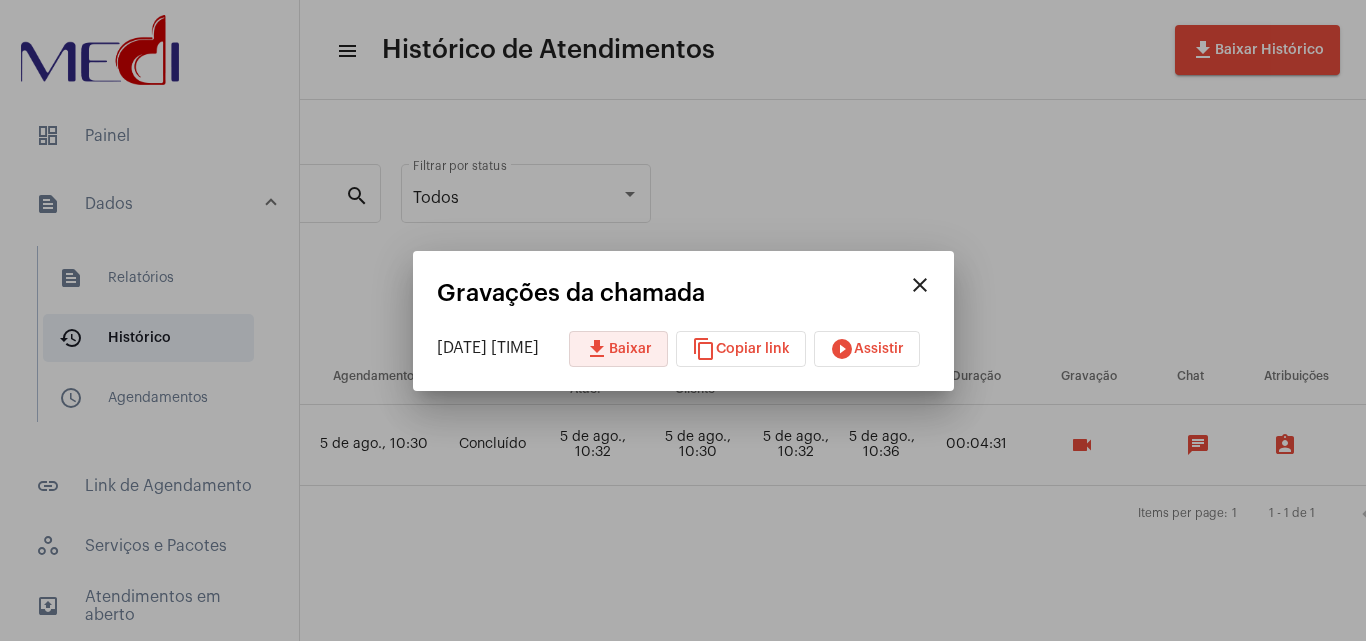 click on "download" at bounding box center (597, 349) 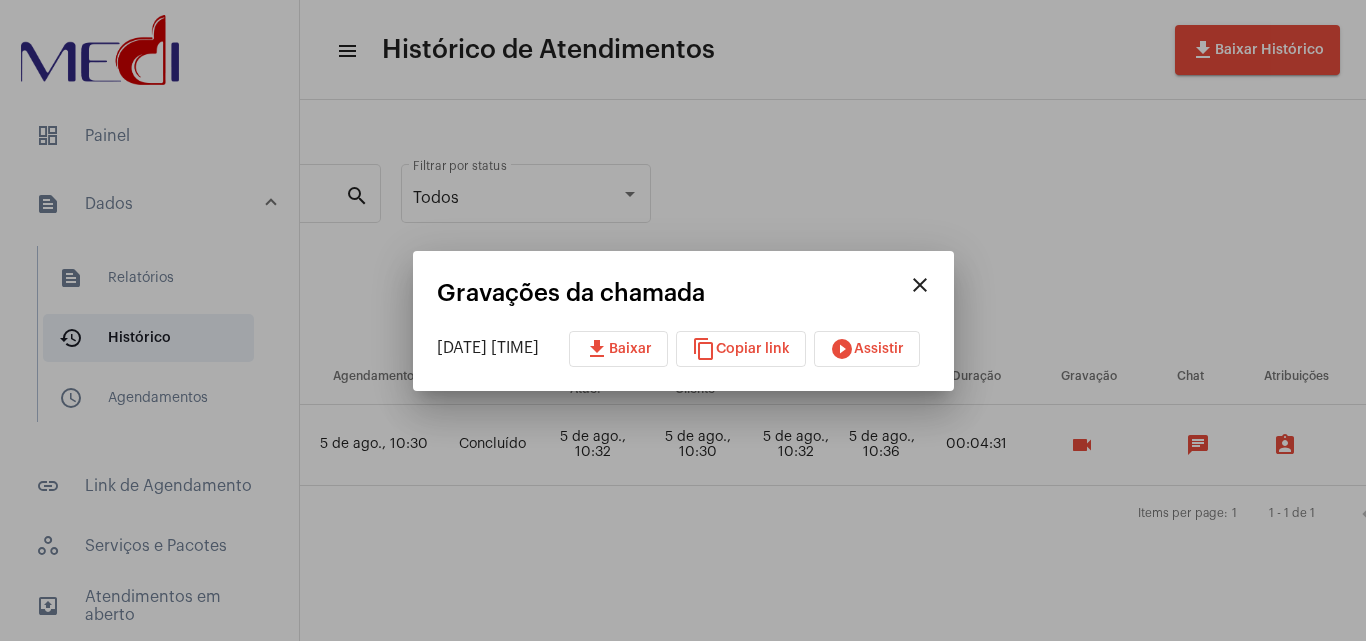click at bounding box center [683, 320] 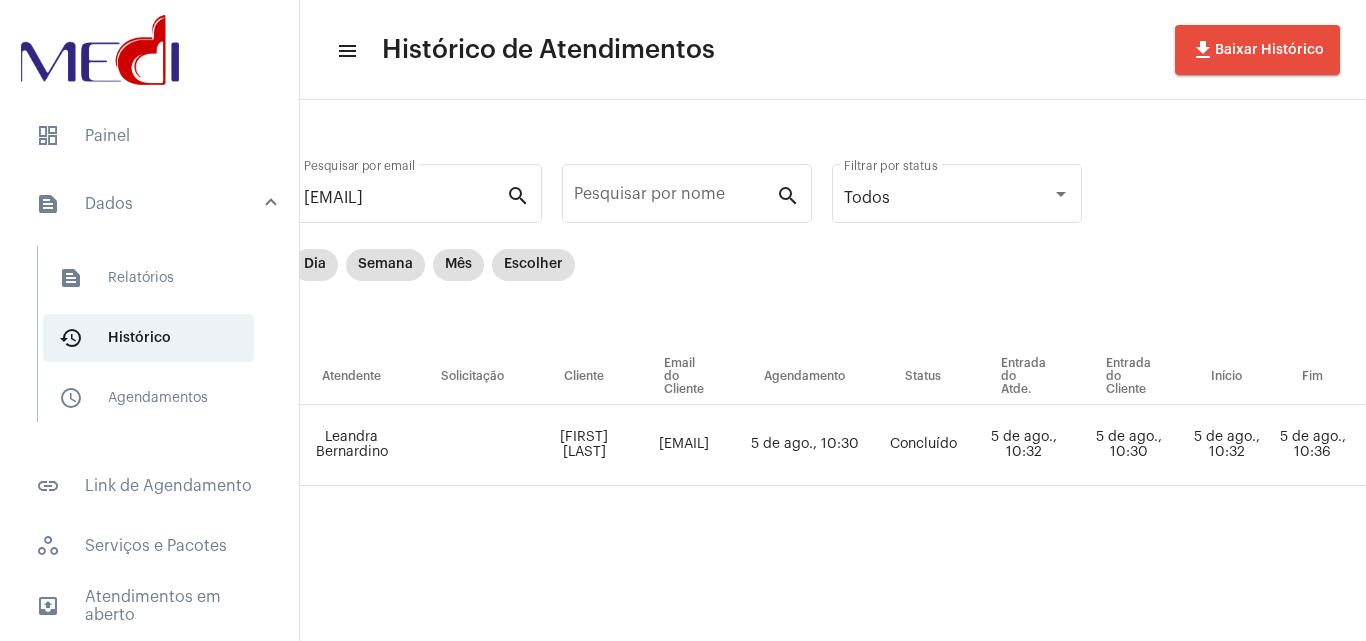 scroll, scrollTop: 0, scrollLeft: 46, axis: horizontal 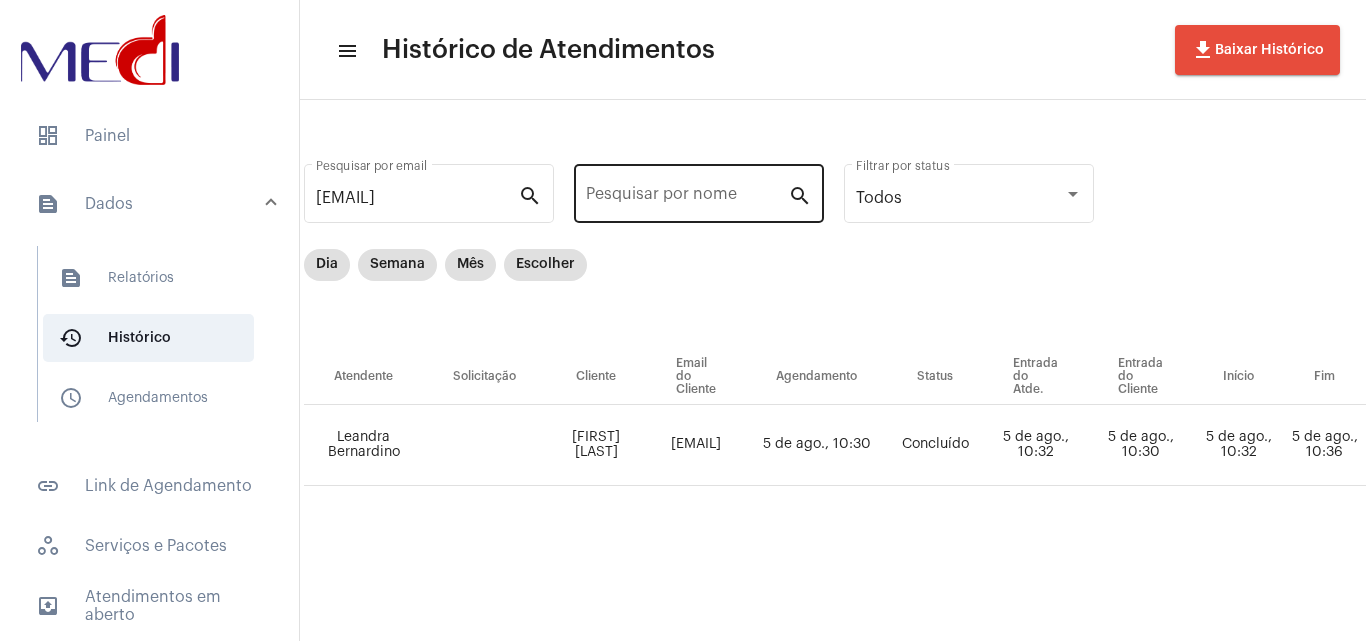 click on "Pesquisar por nome" 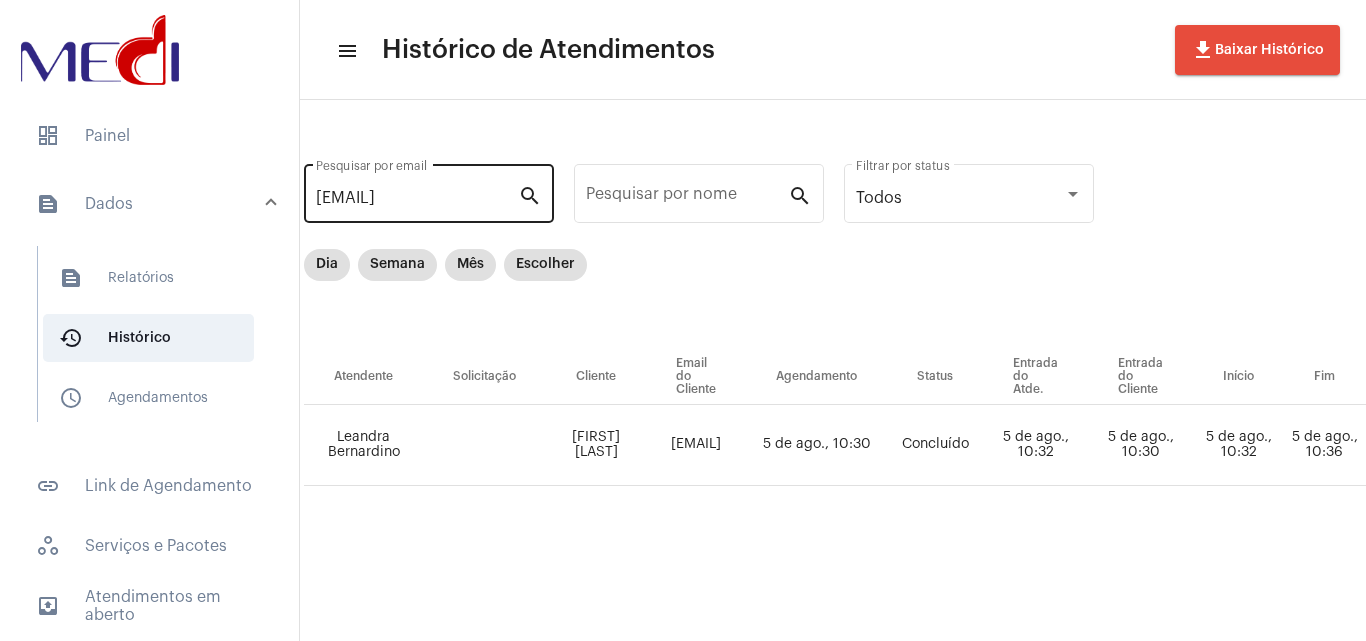 click on "[EMAIL] Pesquisar por email" 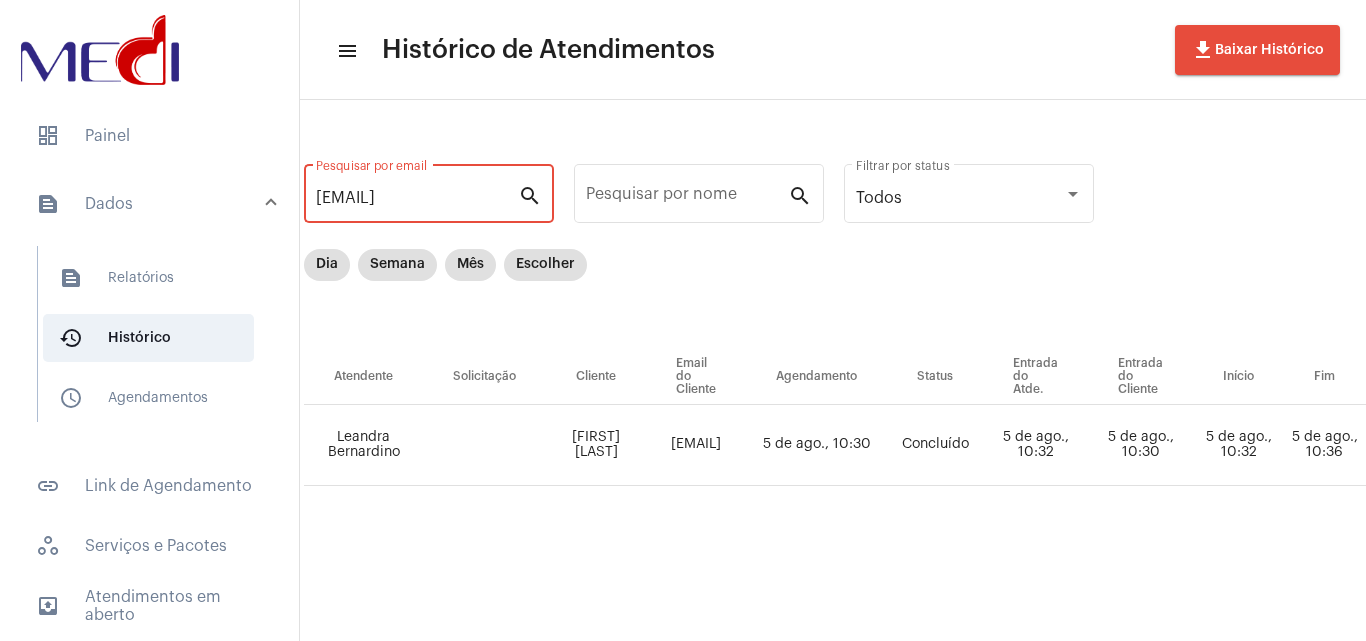 scroll, scrollTop: 0, scrollLeft: 0, axis: both 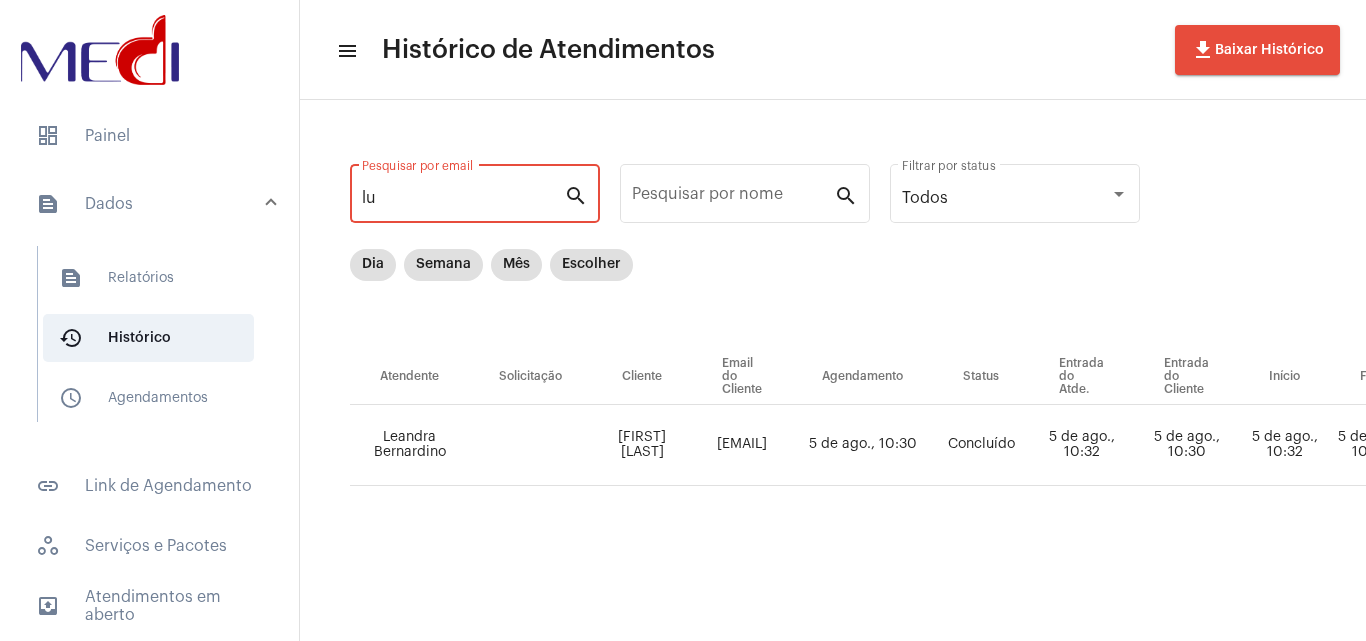 type on "l" 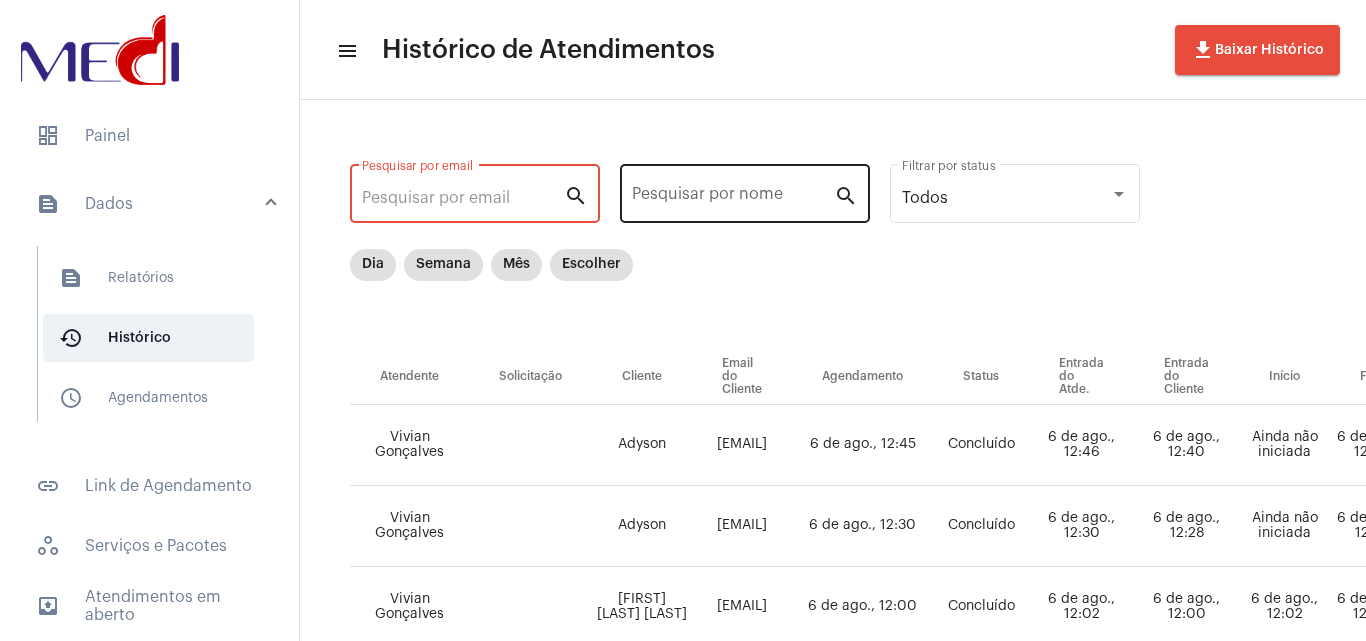 type 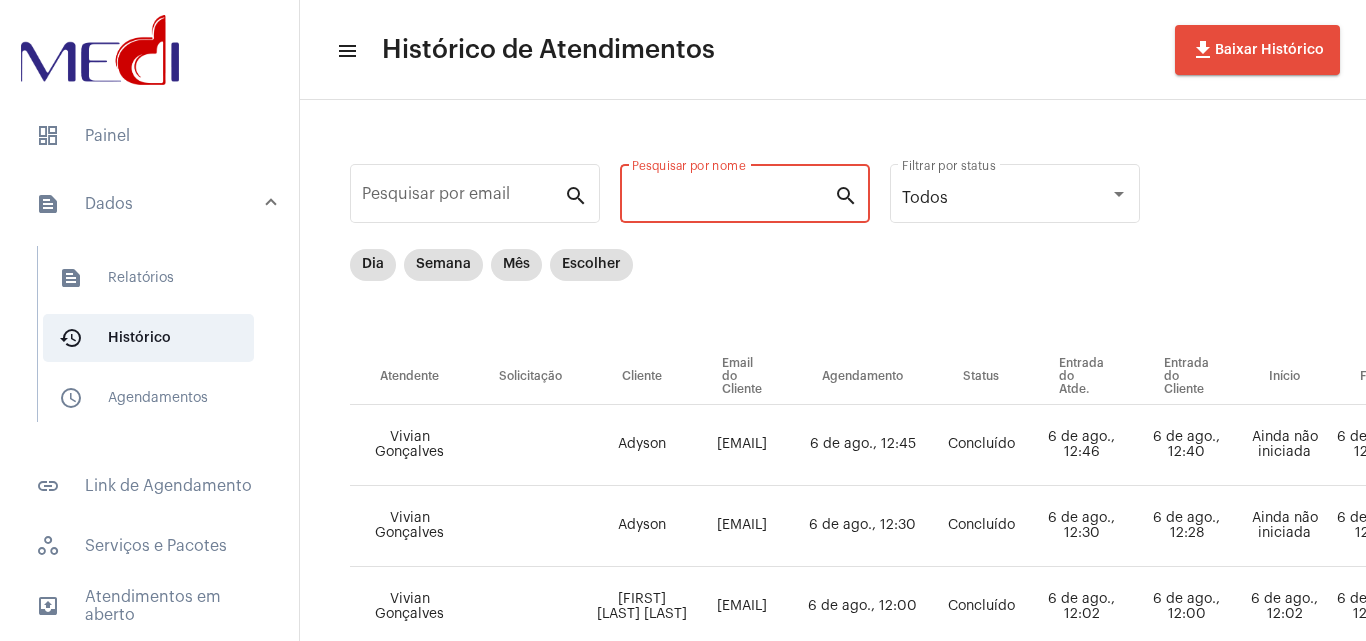 paste on "[FIRST] [LAST] [LAST]" 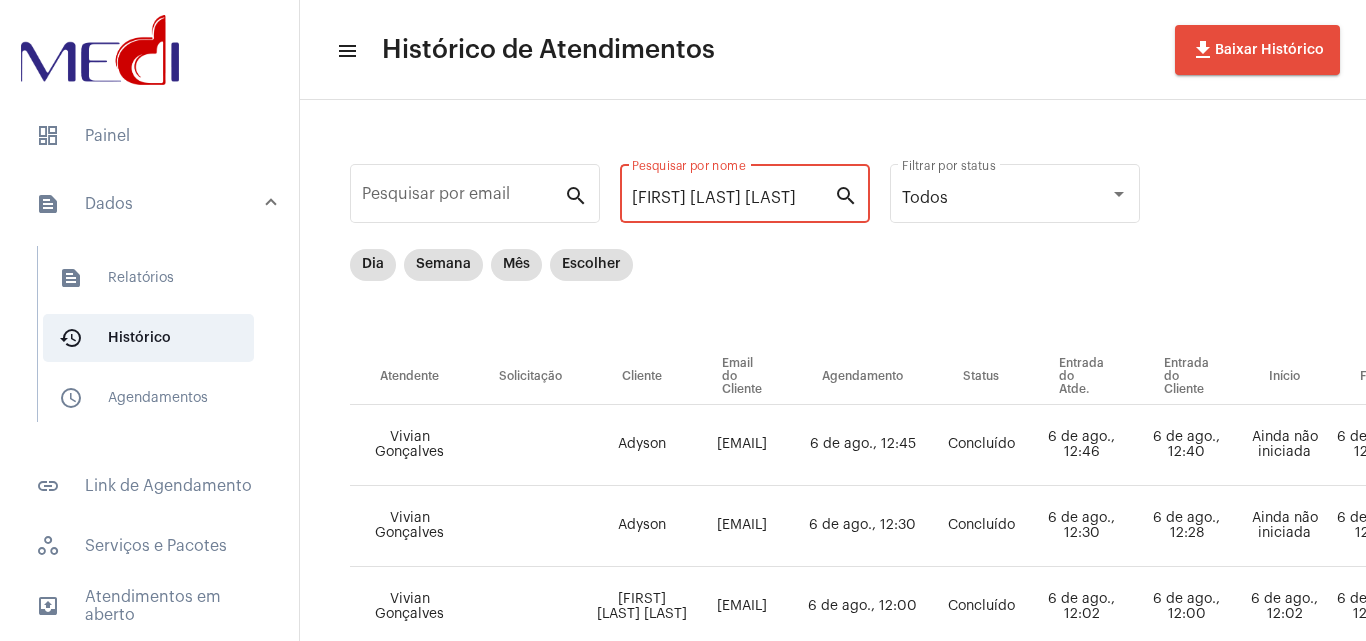 scroll, scrollTop: 0, scrollLeft: 61, axis: horizontal 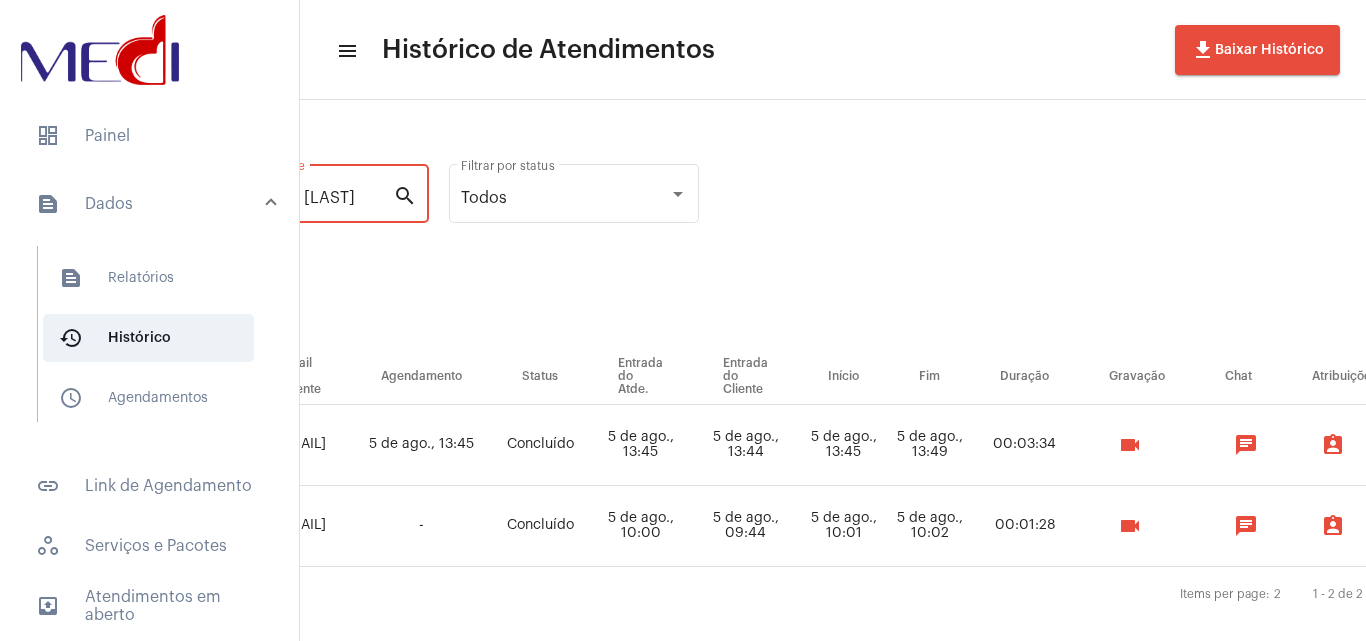 type on "[FIRST] [LAST] [LAST]" 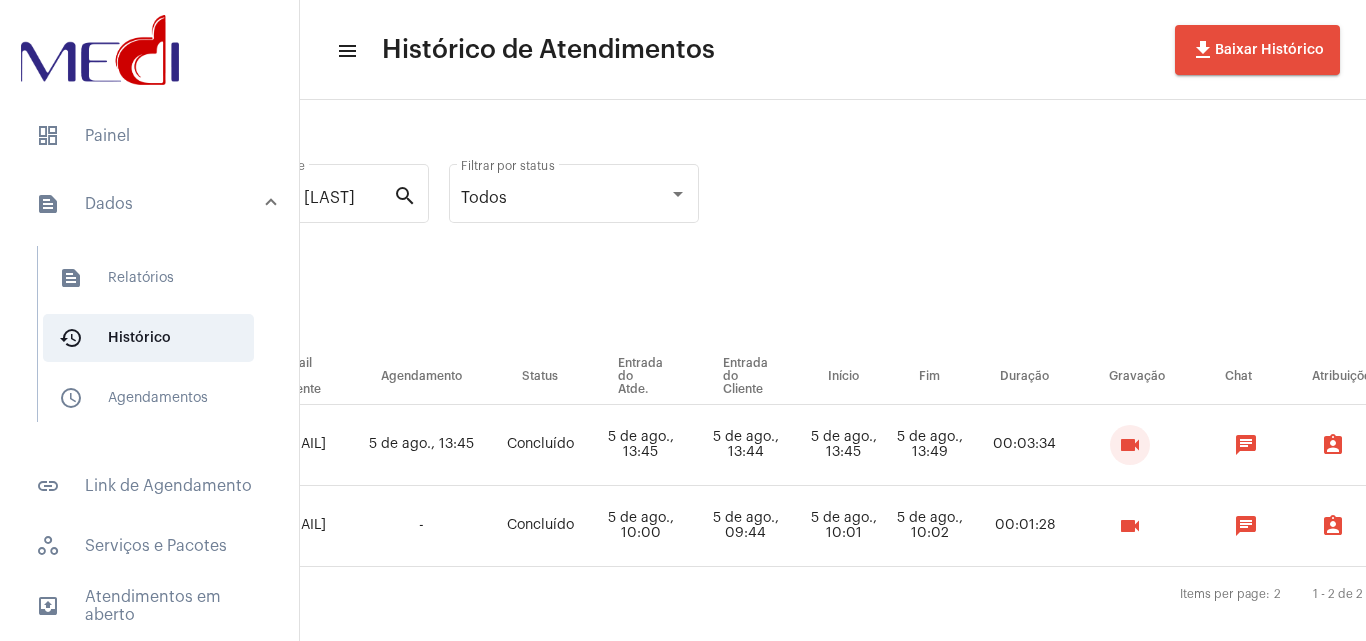 click on "videocam" at bounding box center (1130, 445) 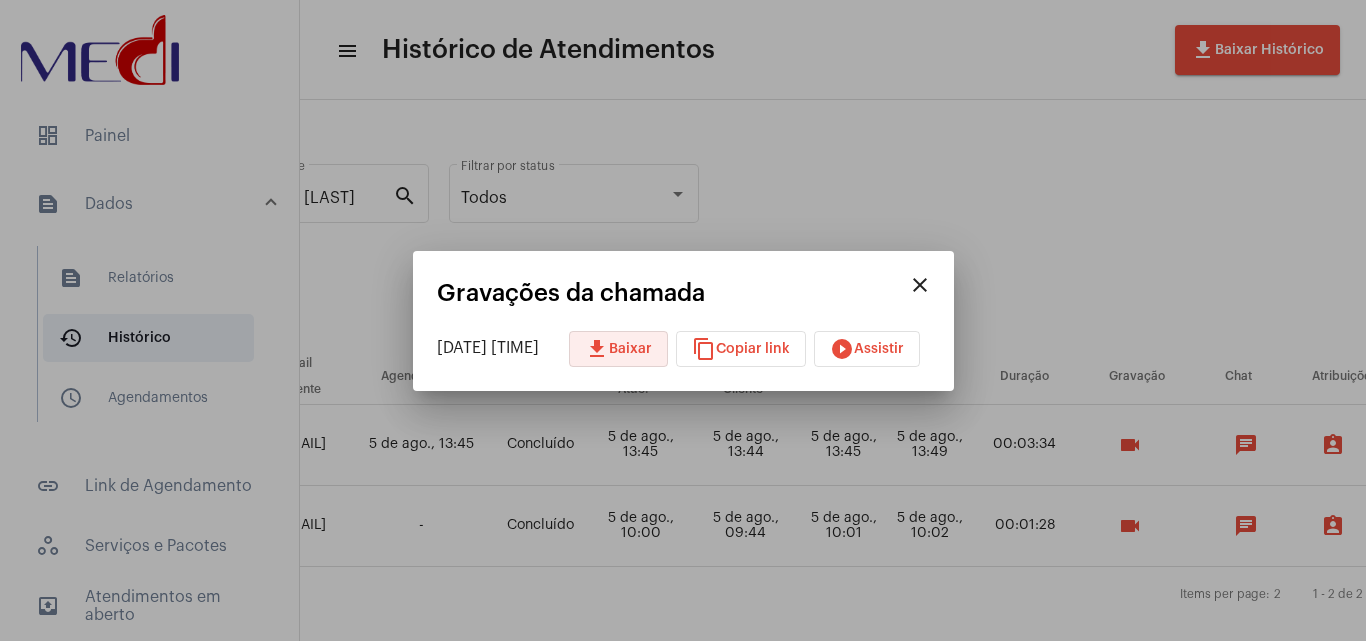 click on "download  Baixar" at bounding box center (618, 349) 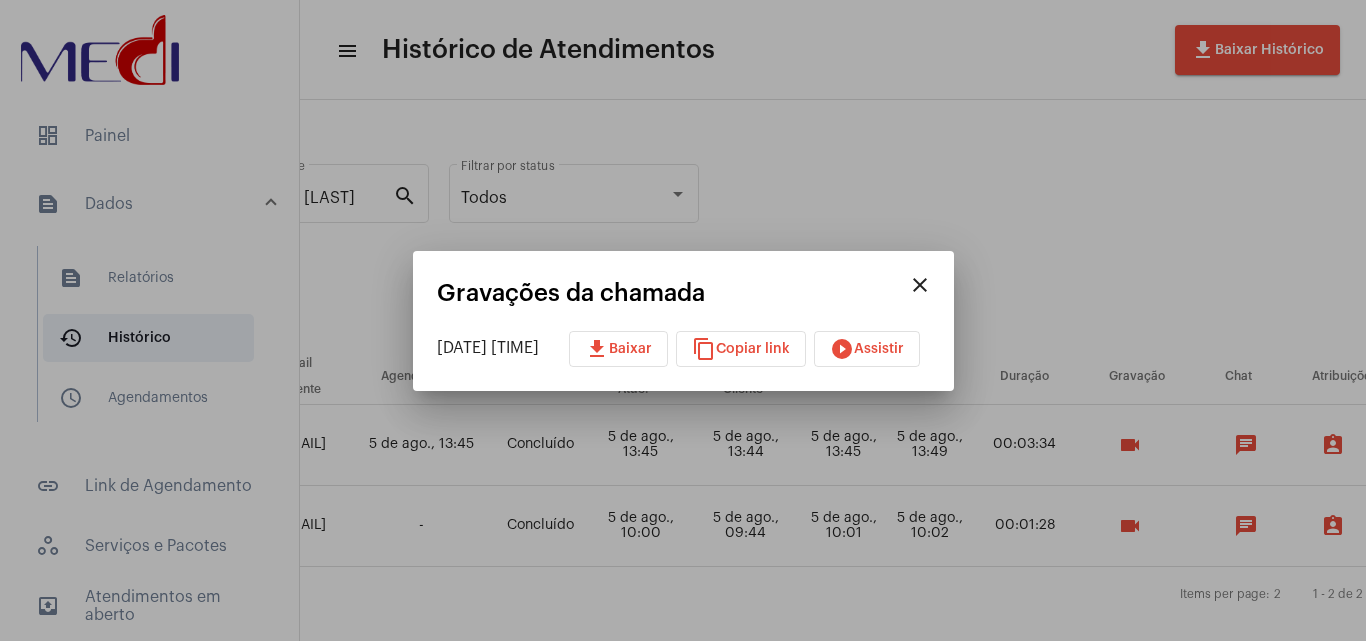 click at bounding box center (683, 320) 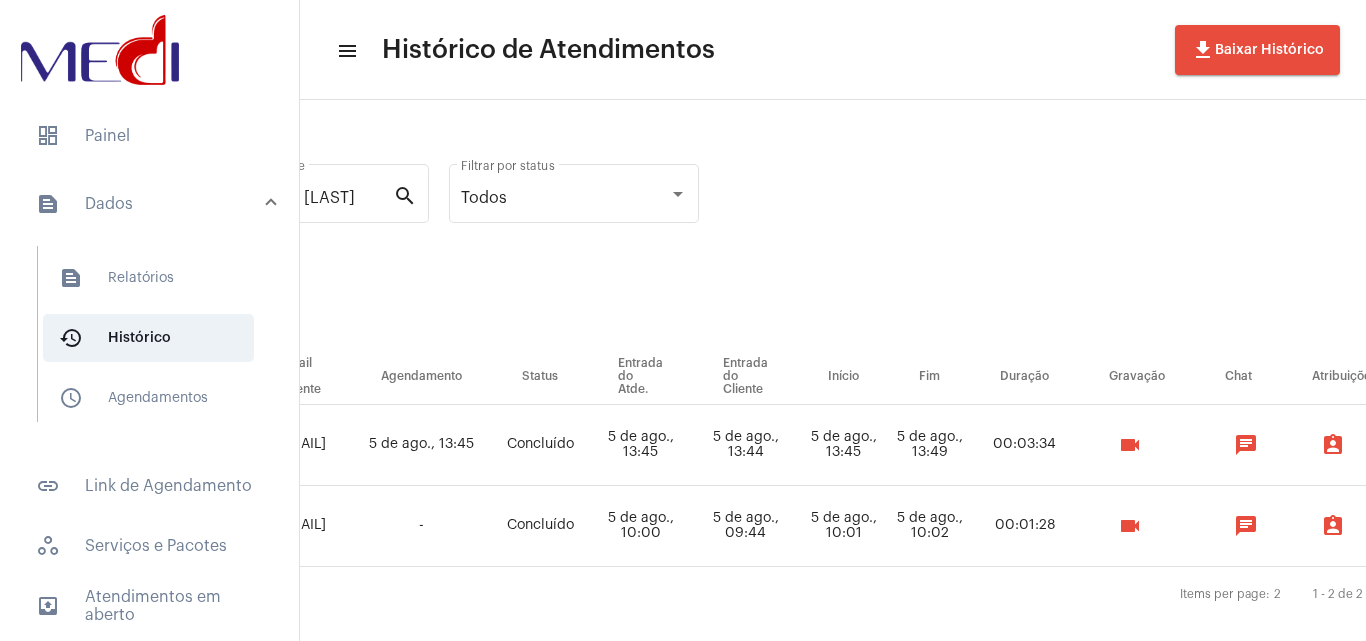 drag, startPoint x: 935, startPoint y: 7, endPoint x: 1203, endPoint y: 137, distance: 297.86575 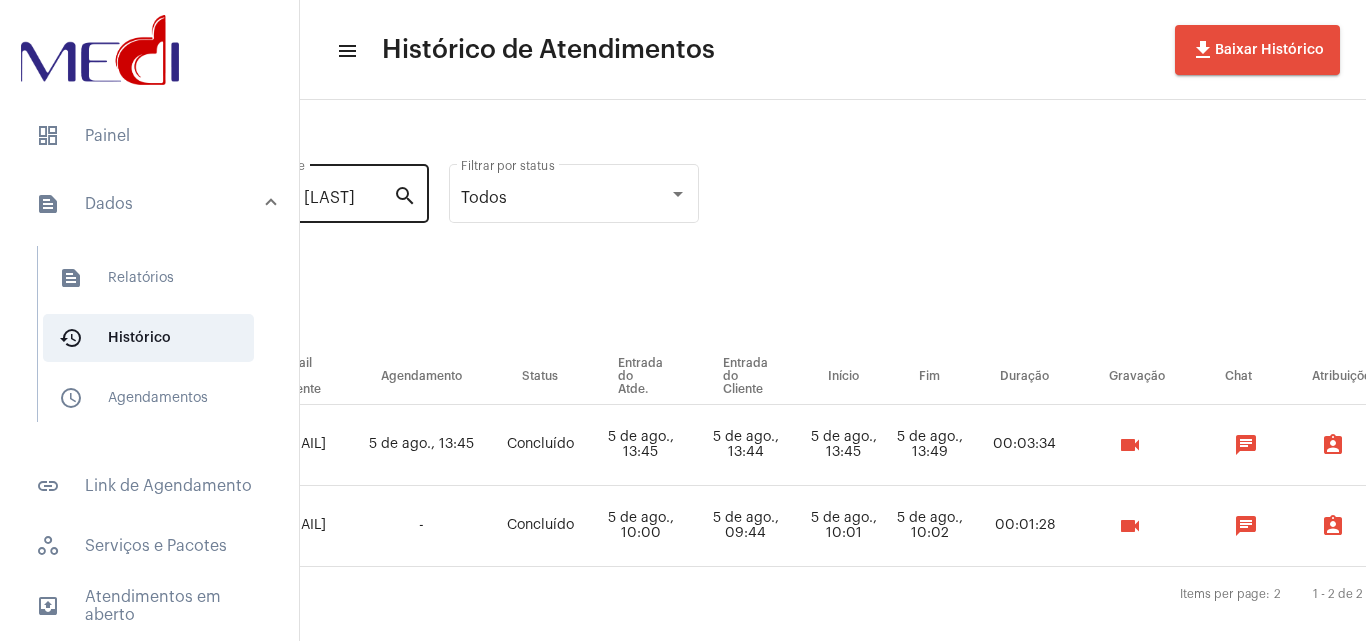 click on "[FIRST] [LAST] [LAST]" at bounding box center (292, 198) 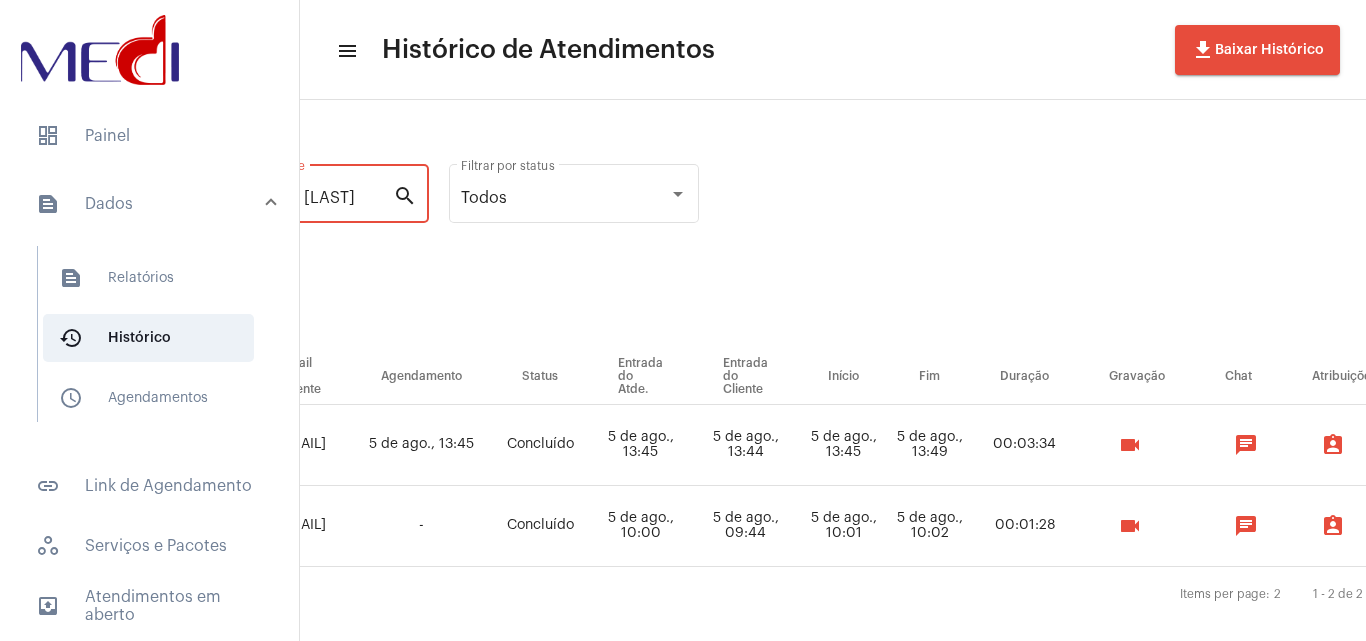 click on "[FIRST] [LAST] [LAST]" at bounding box center (292, 198) 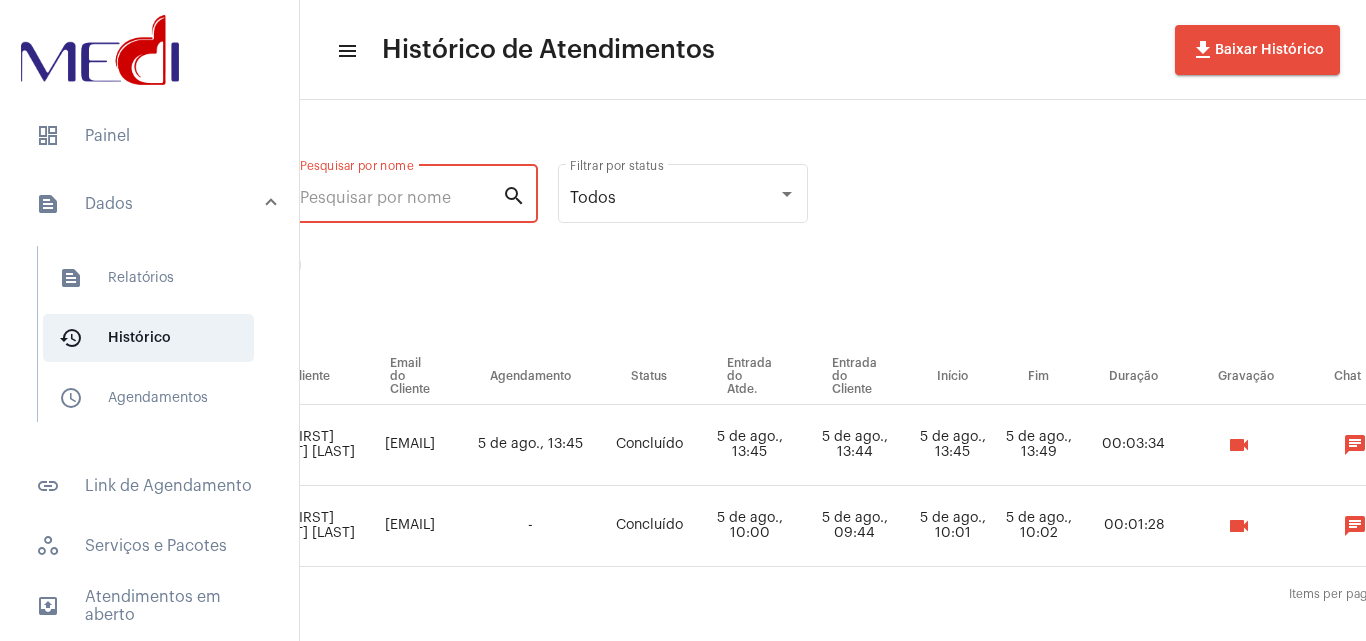 scroll, scrollTop: 0, scrollLeft: 0, axis: both 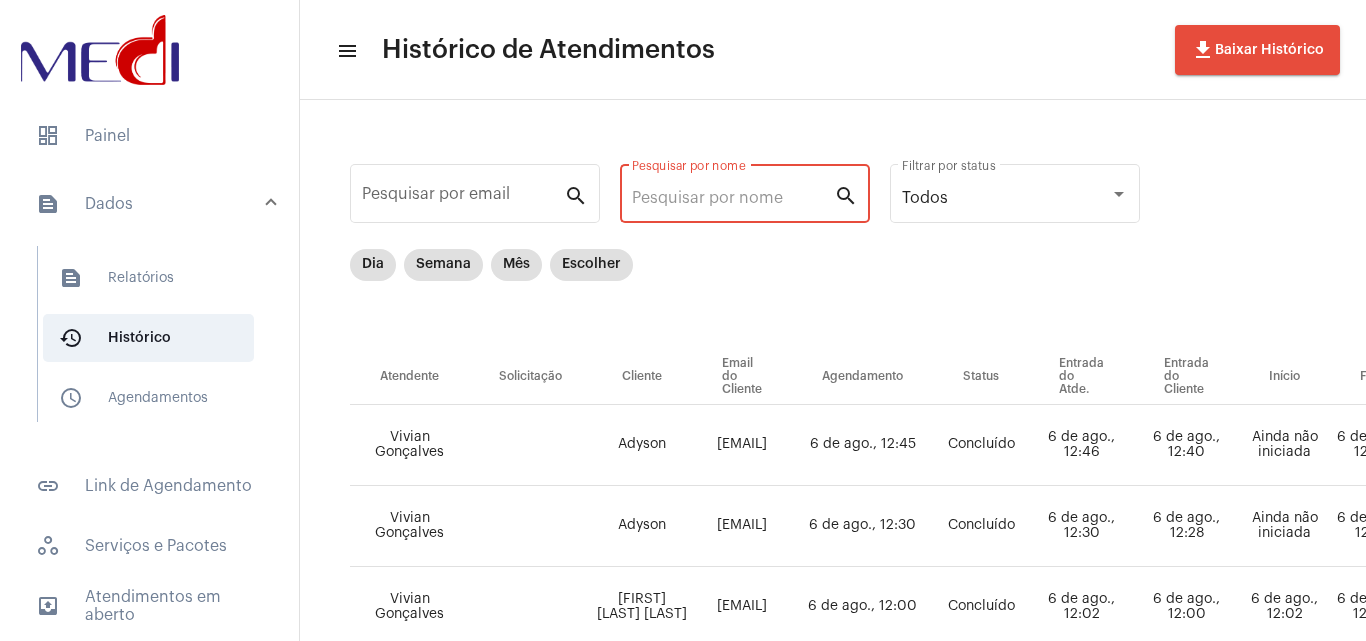 paste on "[FIRST] [LAST] de [LAST]" 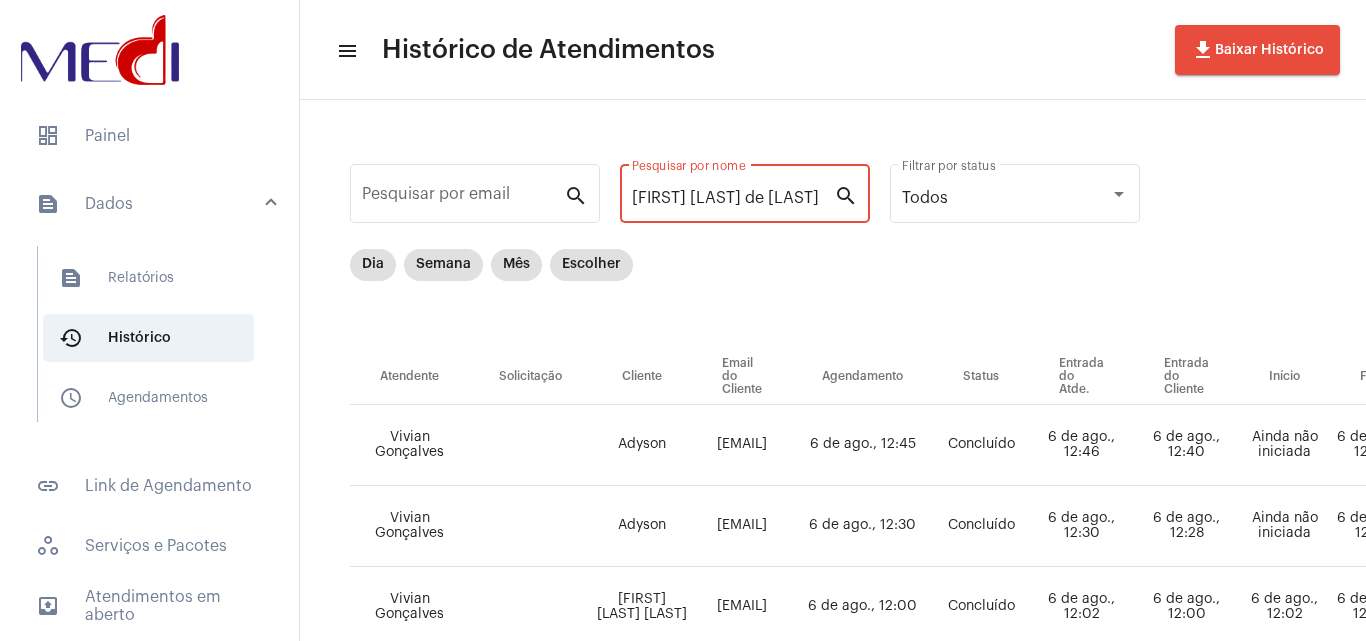 scroll, scrollTop: 0, scrollLeft: 21, axis: horizontal 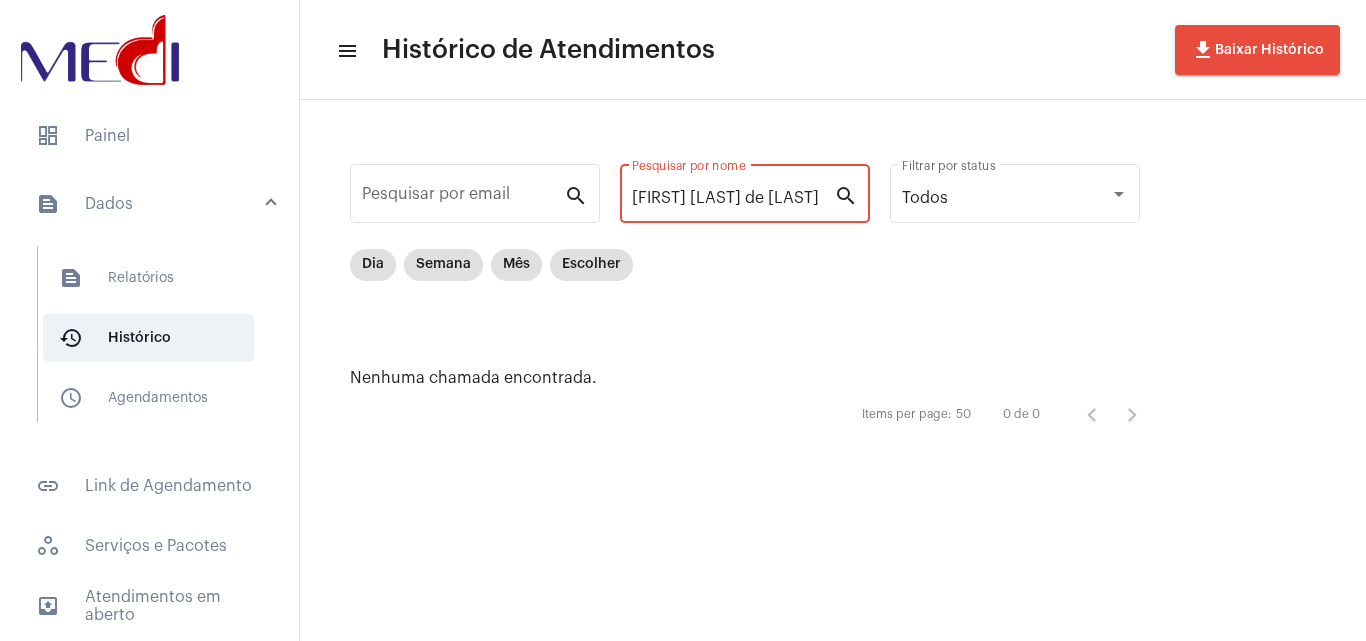 click on "[FIRST] [LAST] de [LAST]" at bounding box center (733, 198) 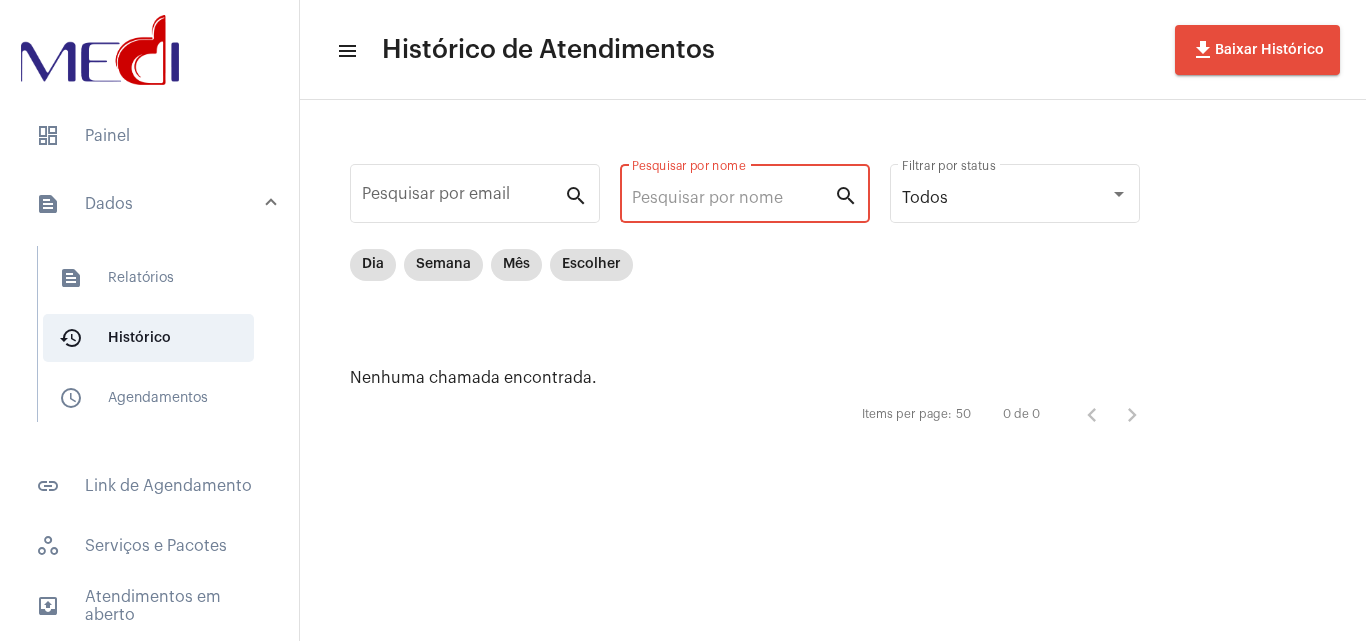 scroll, scrollTop: 0, scrollLeft: 0, axis: both 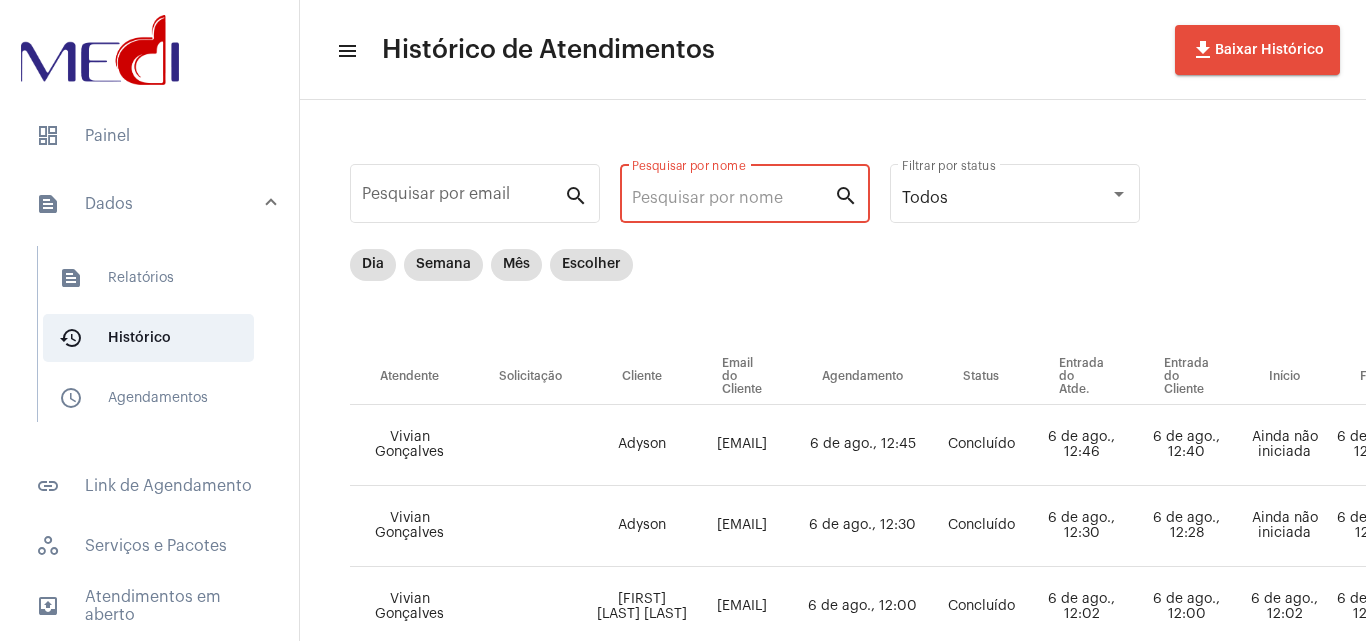 type 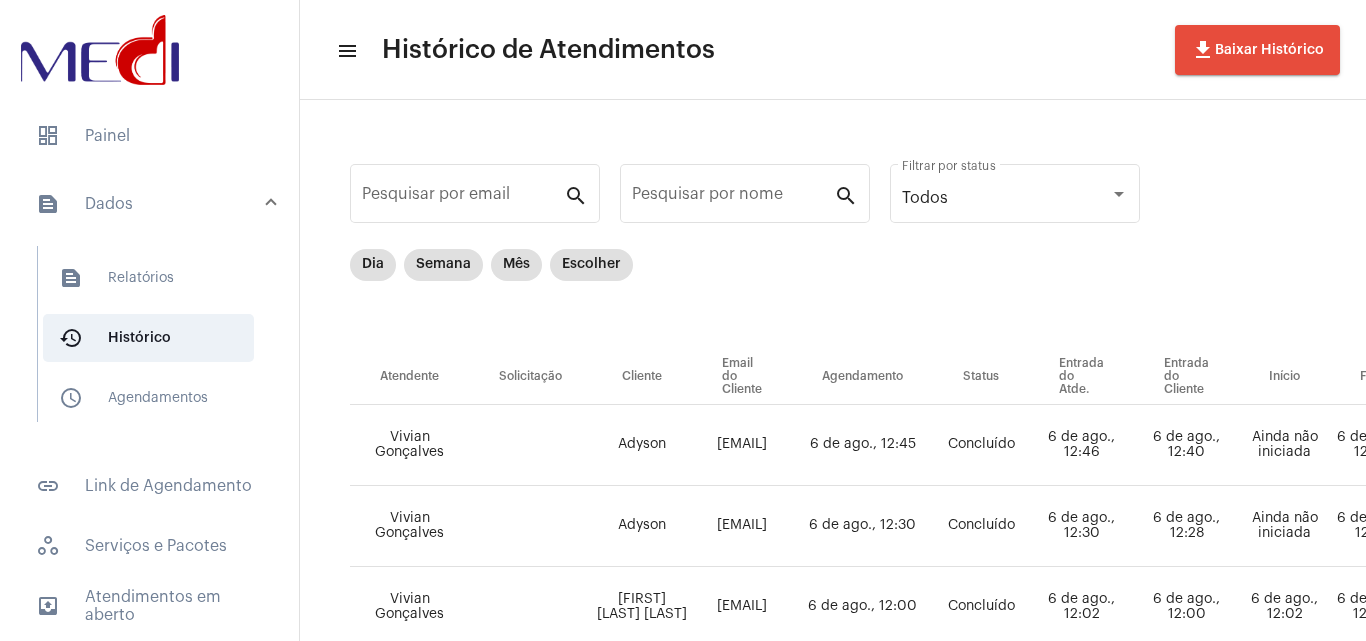 click on "Dia Semana Mês Escolher" 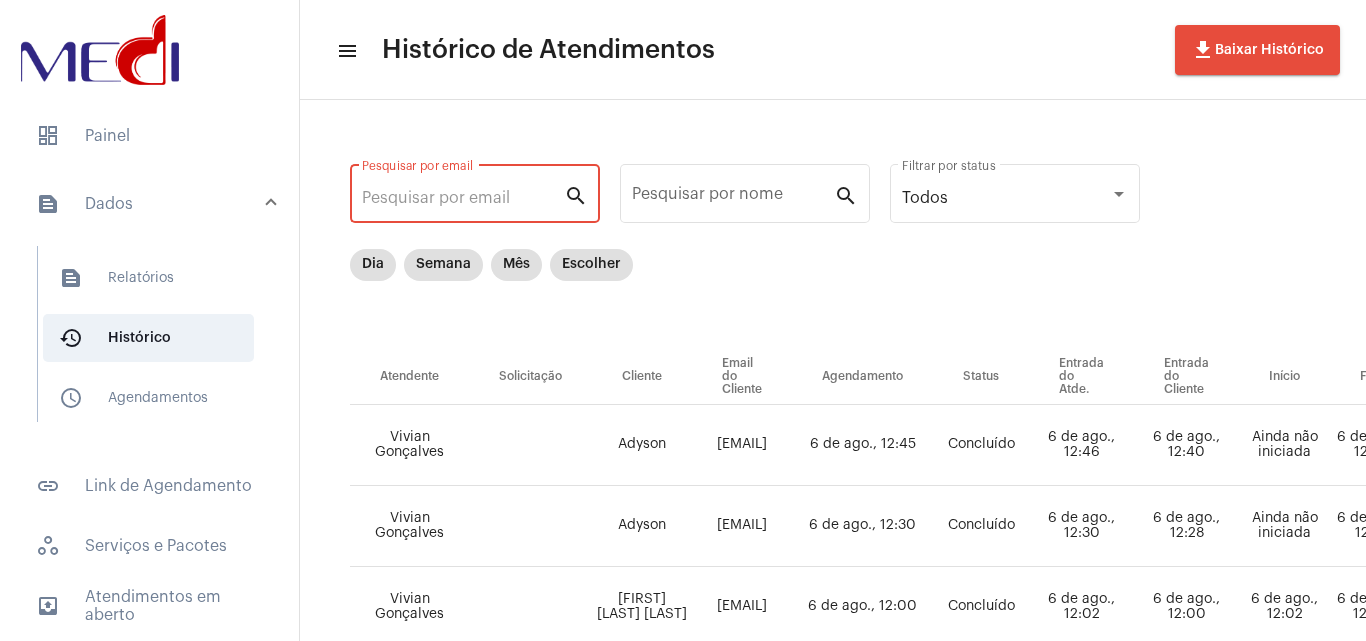 click on "Pesquisar por email" at bounding box center [463, 198] 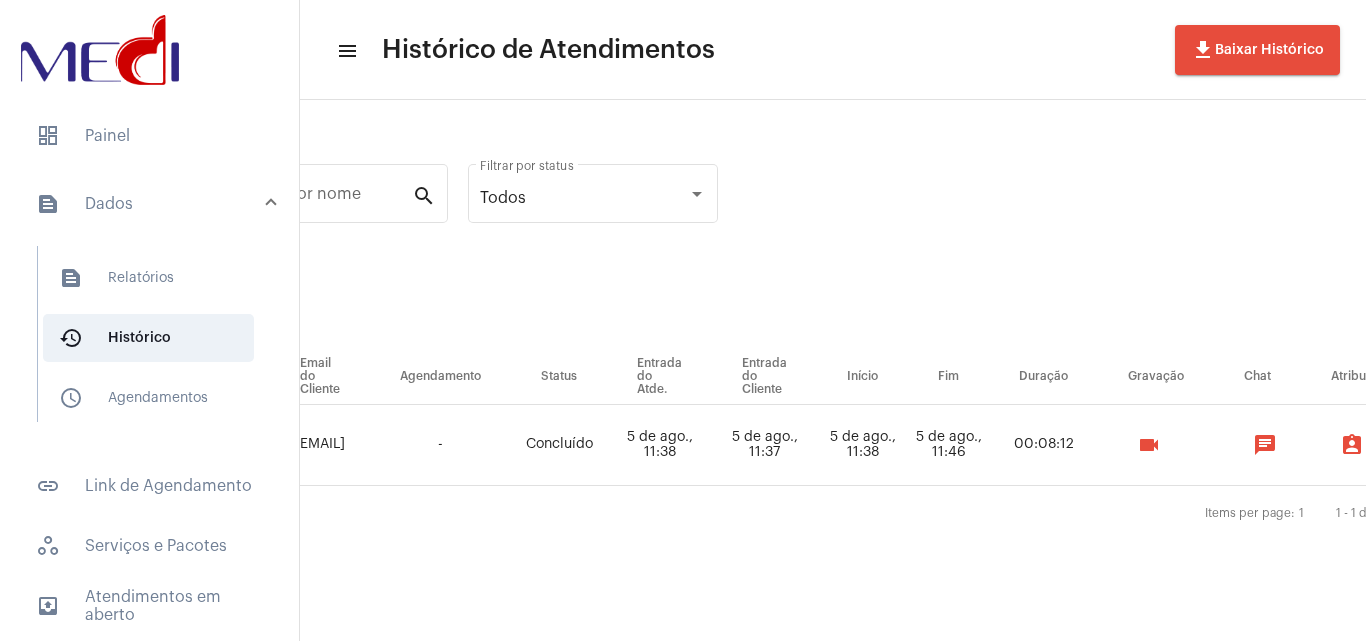 scroll, scrollTop: 0, scrollLeft: 479, axis: horizontal 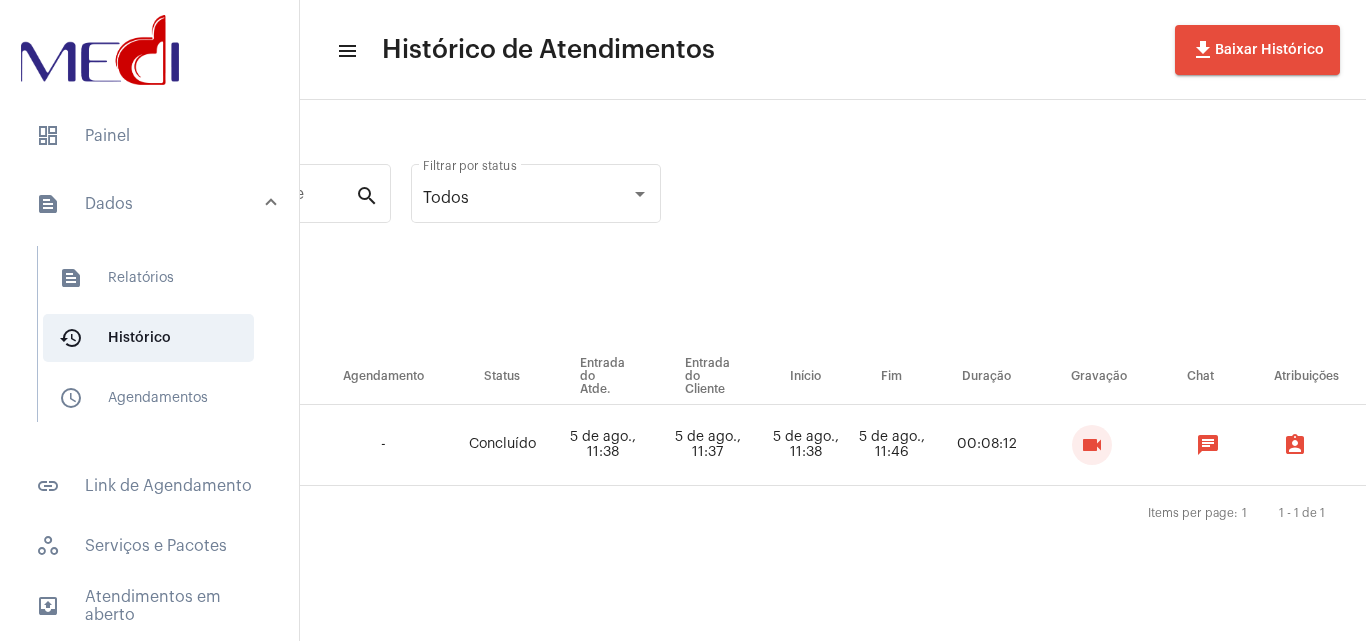 click on "videocam" at bounding box center [1092, 445] 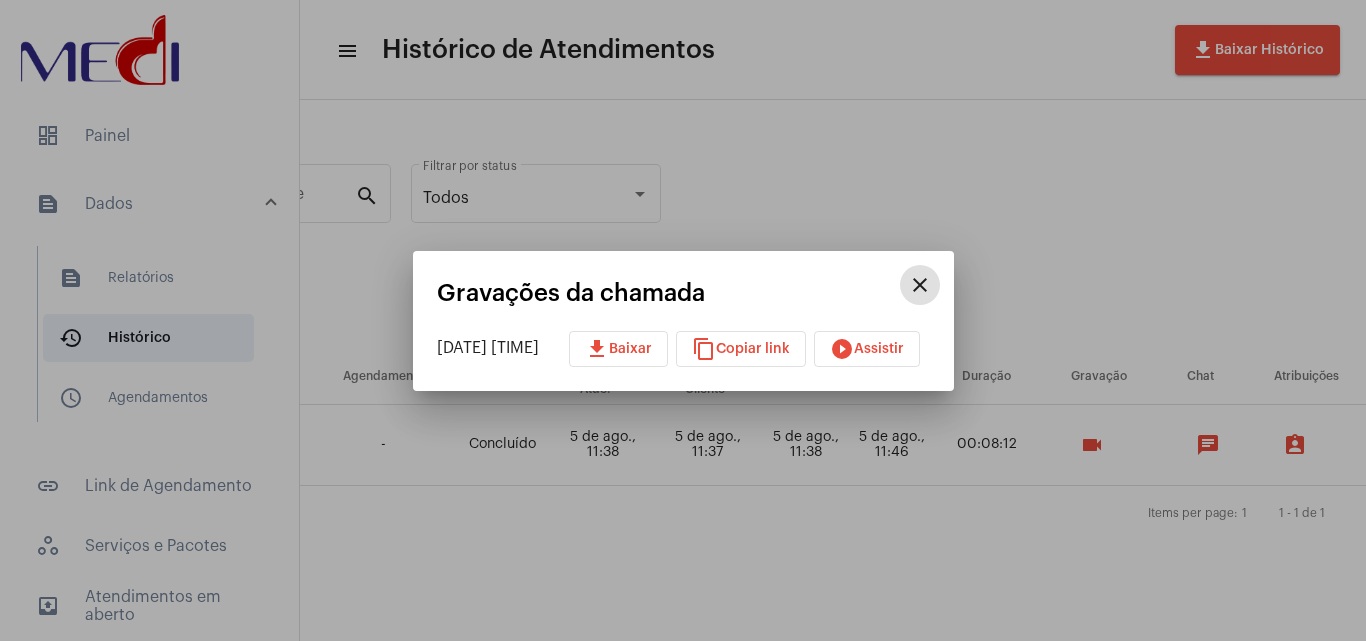 click on "download  Baixar" at bounding box center [618, 349] 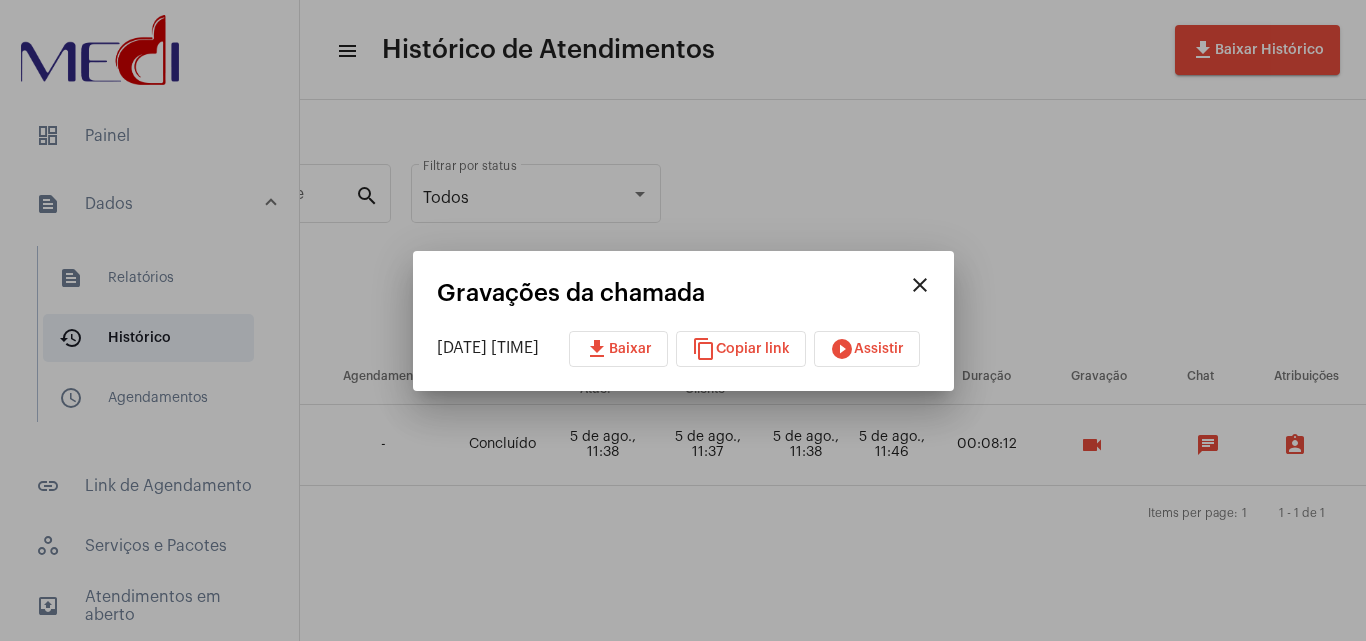 drag, startPoint x: 1354, startPoint y: 240, endPoint x: 1323, endPoint y: 257, distance: 35.35534 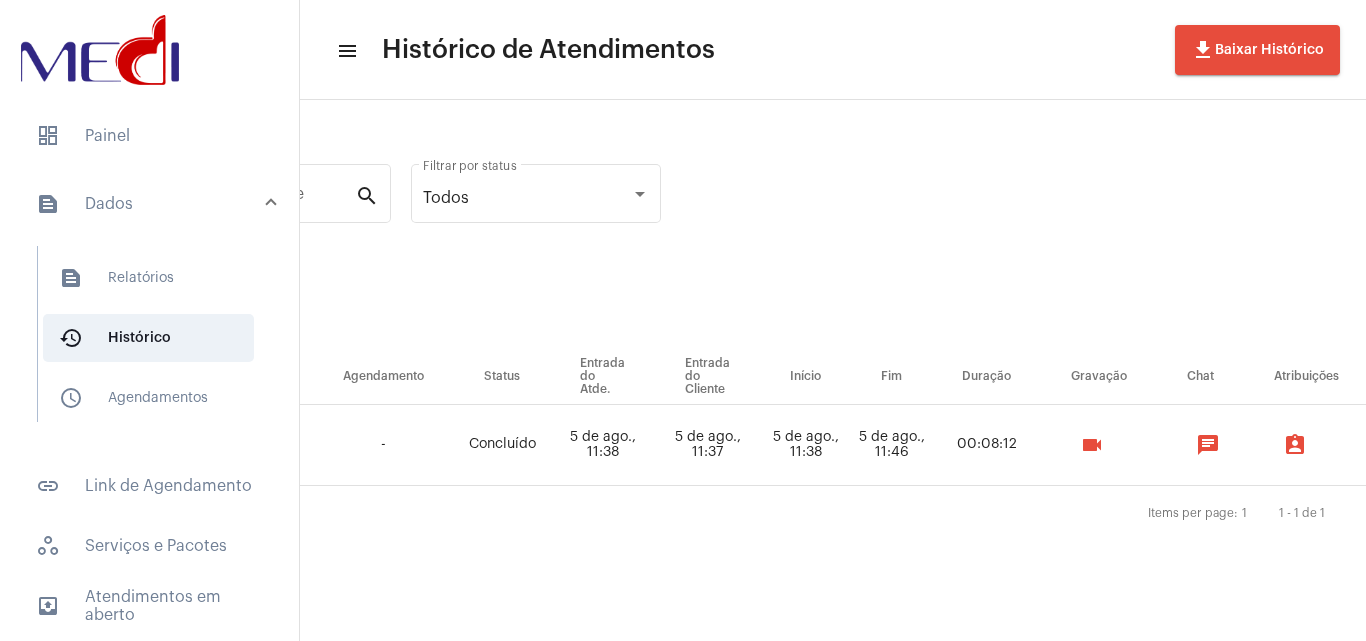 scroll, scrollTop: 0, scrollLeft: 0, axis: both 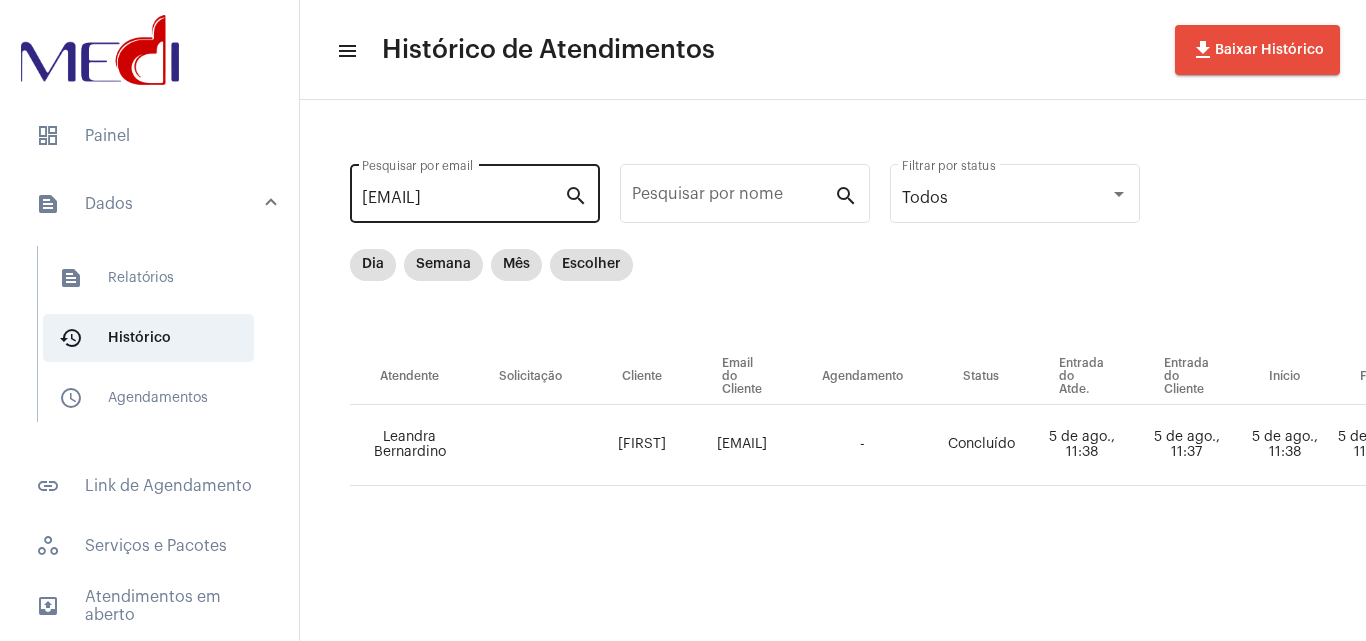 click on "[EMAIL] Pesquisar por email" 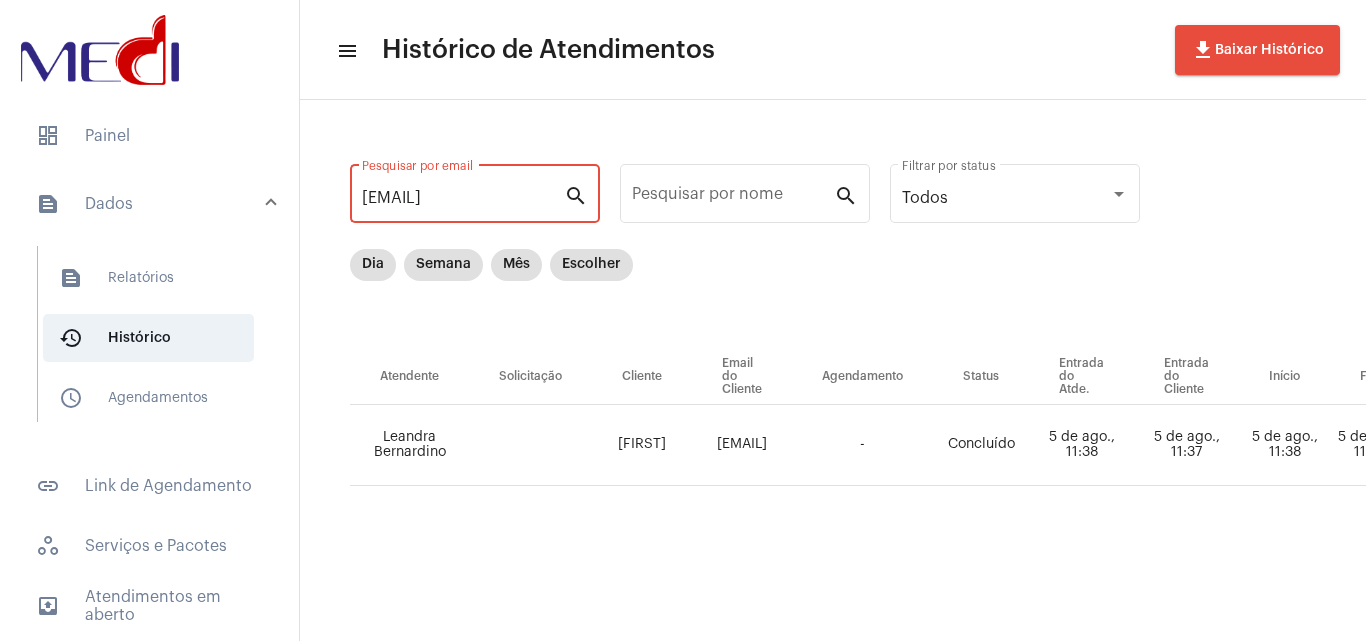 click on "[EMAIL]" at bounding box center [463, 198] 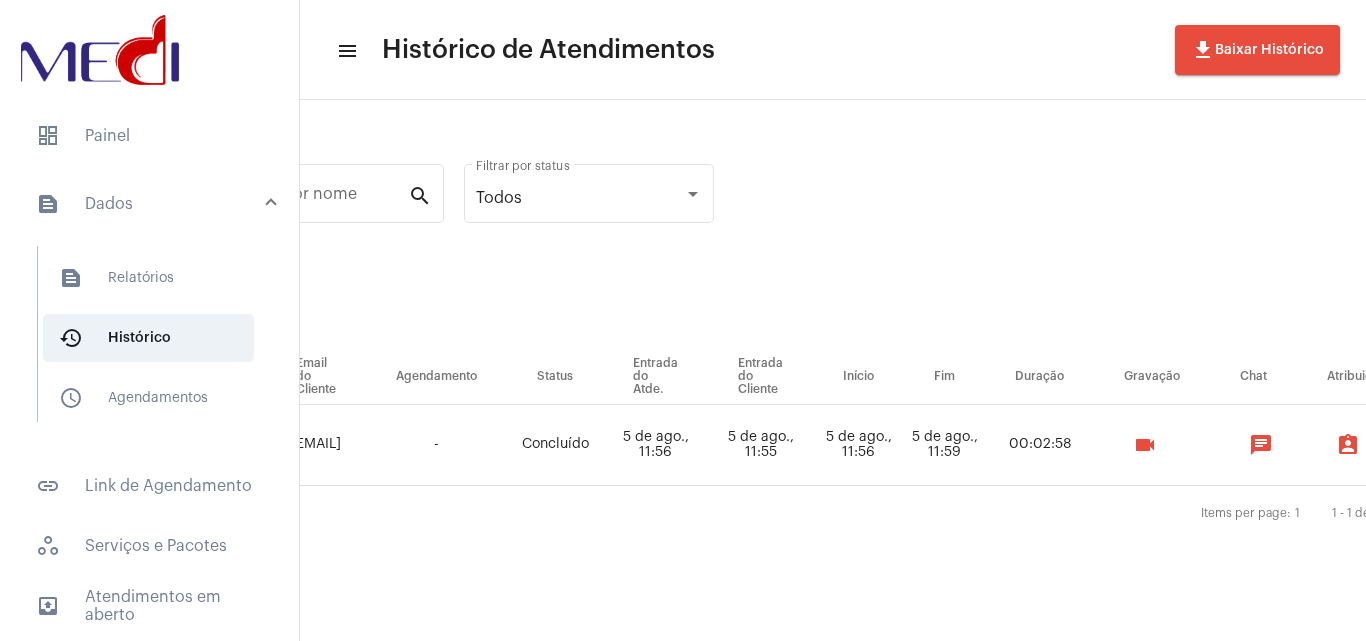 scroll, scrollTop: 0, scrollLeft: 431, axis: horizontal 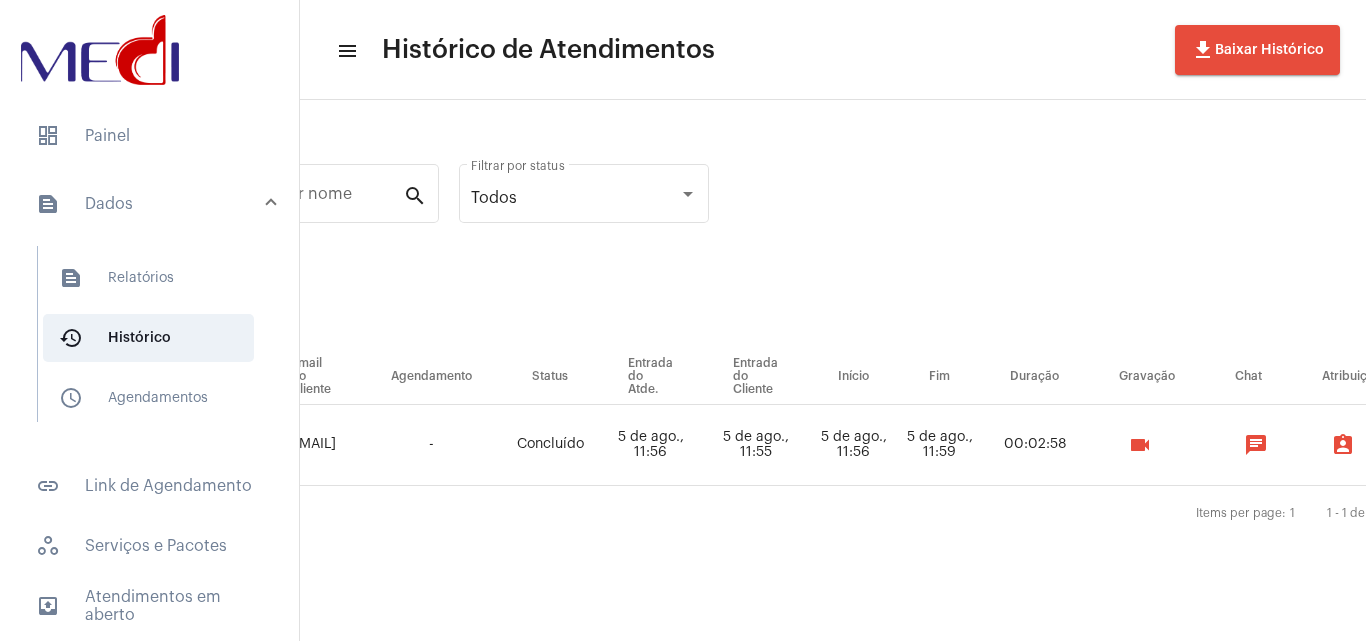 click on "videocam" at bounding box center (1140, 445) 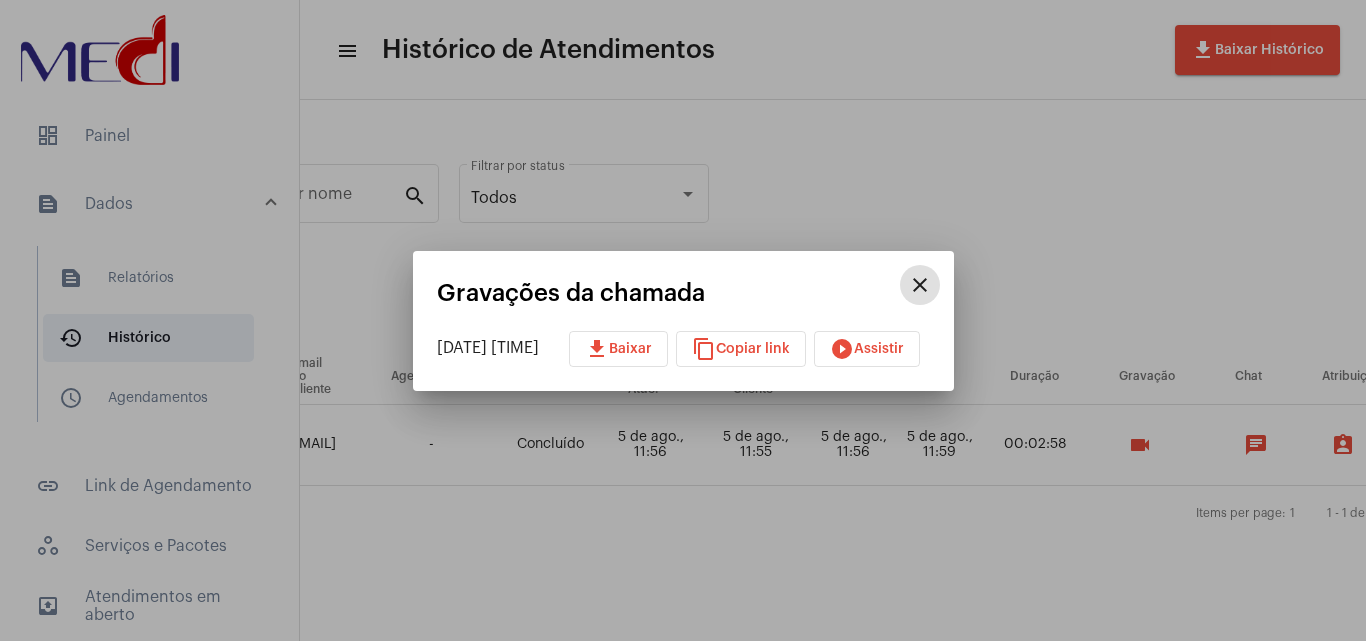 click on "download" at bounding box center [597, 349] 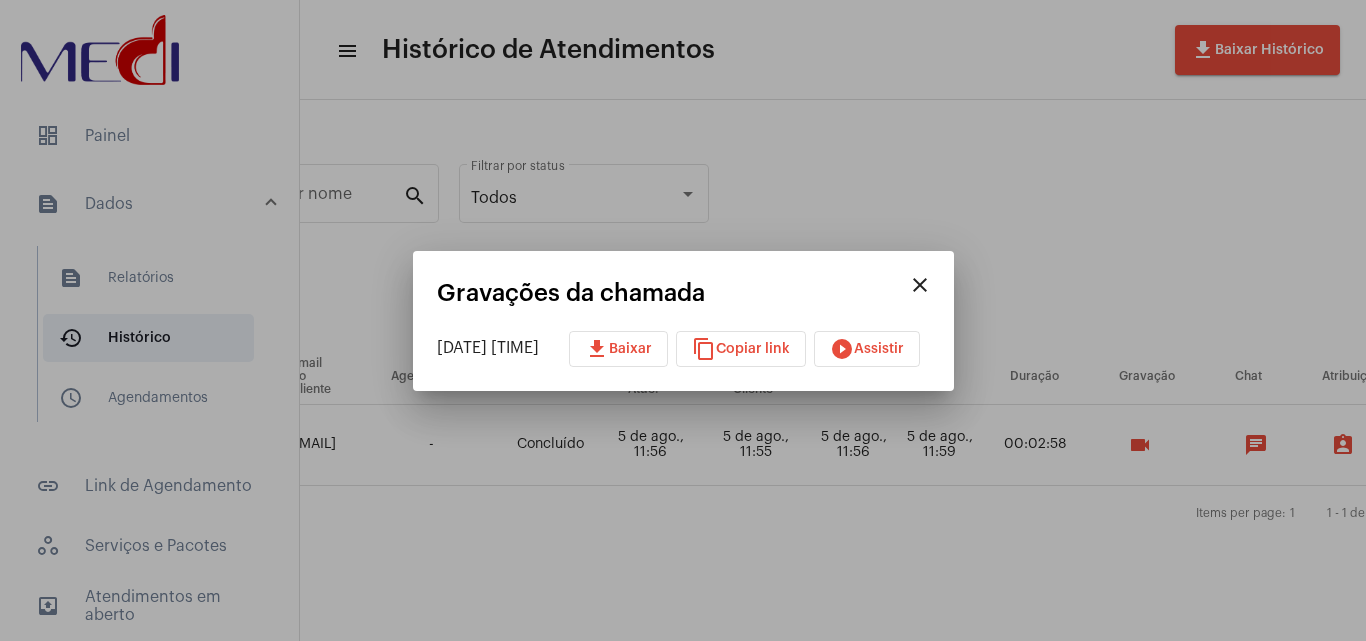 click at bounding box center (683, 320) 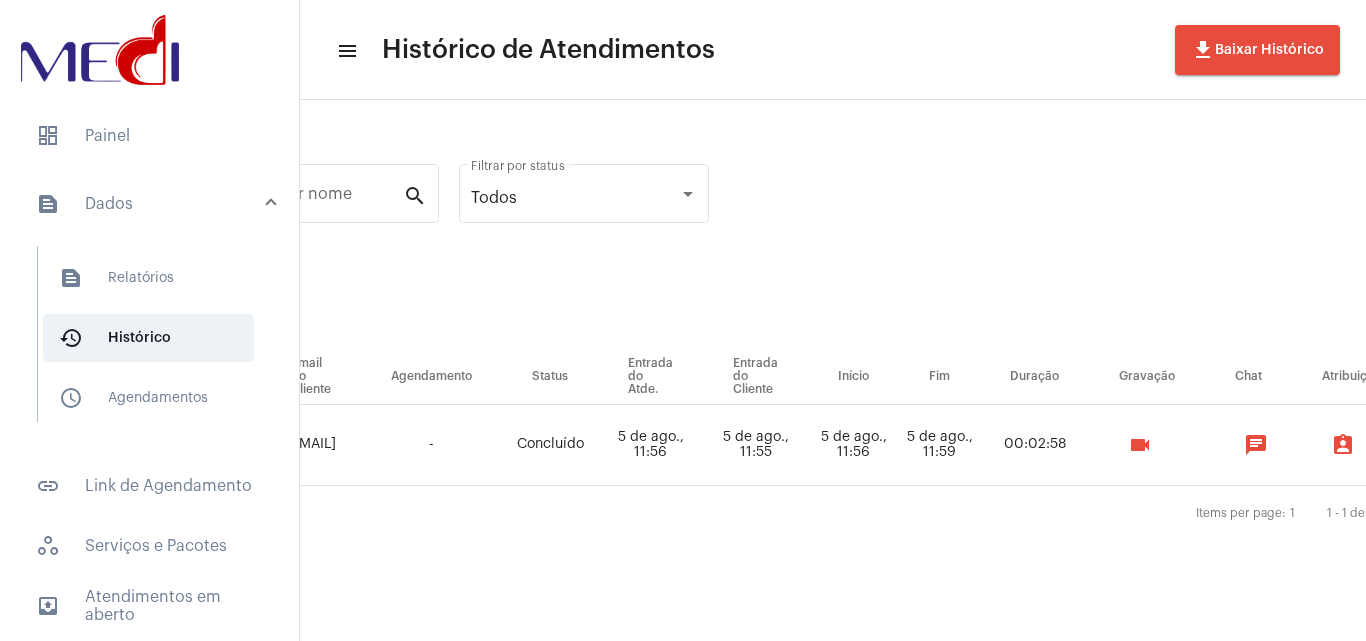 scroll, scrollTop: 0, scrollLeft: 0, axis: both 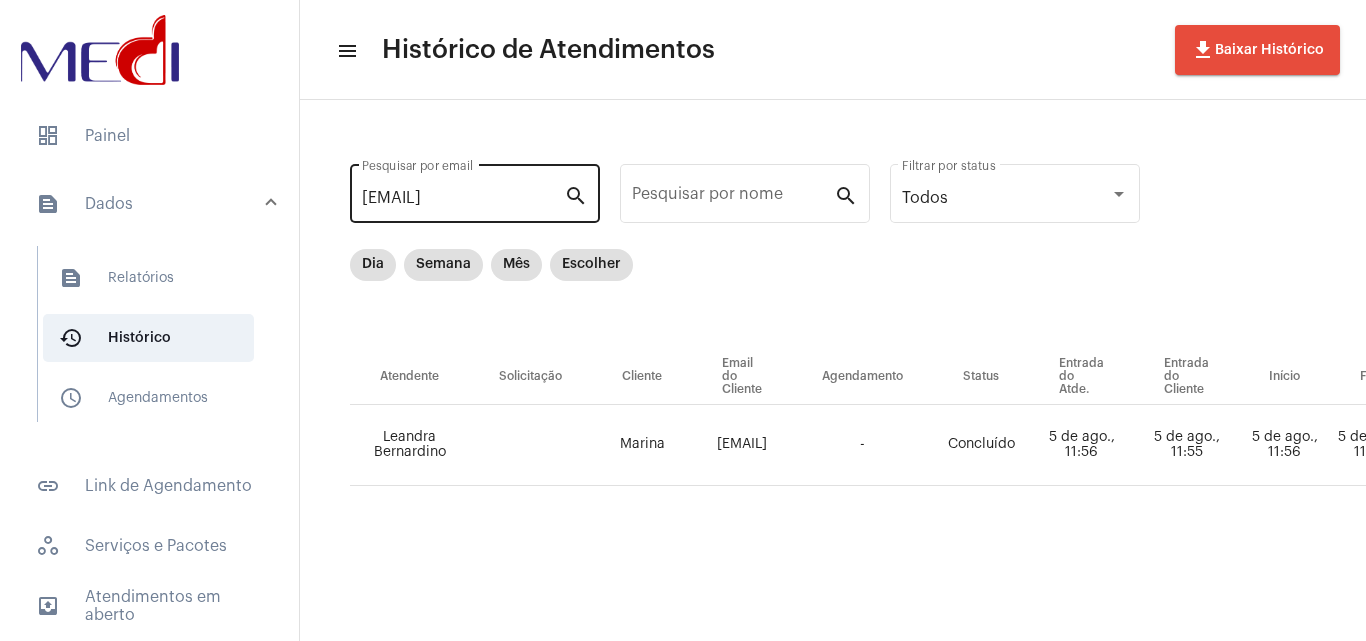 click on "[EMAIL]" at bounding box center [463, 198] 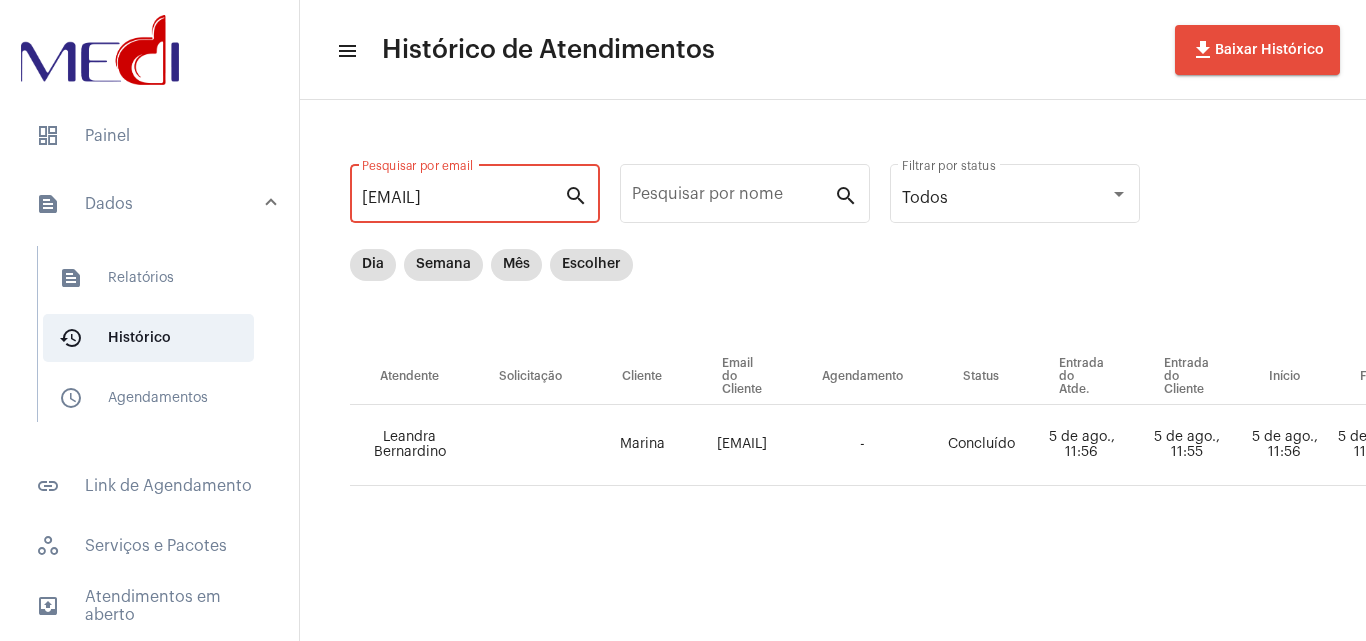 click on "[EMAIL]" at bounding box center (463, 198) 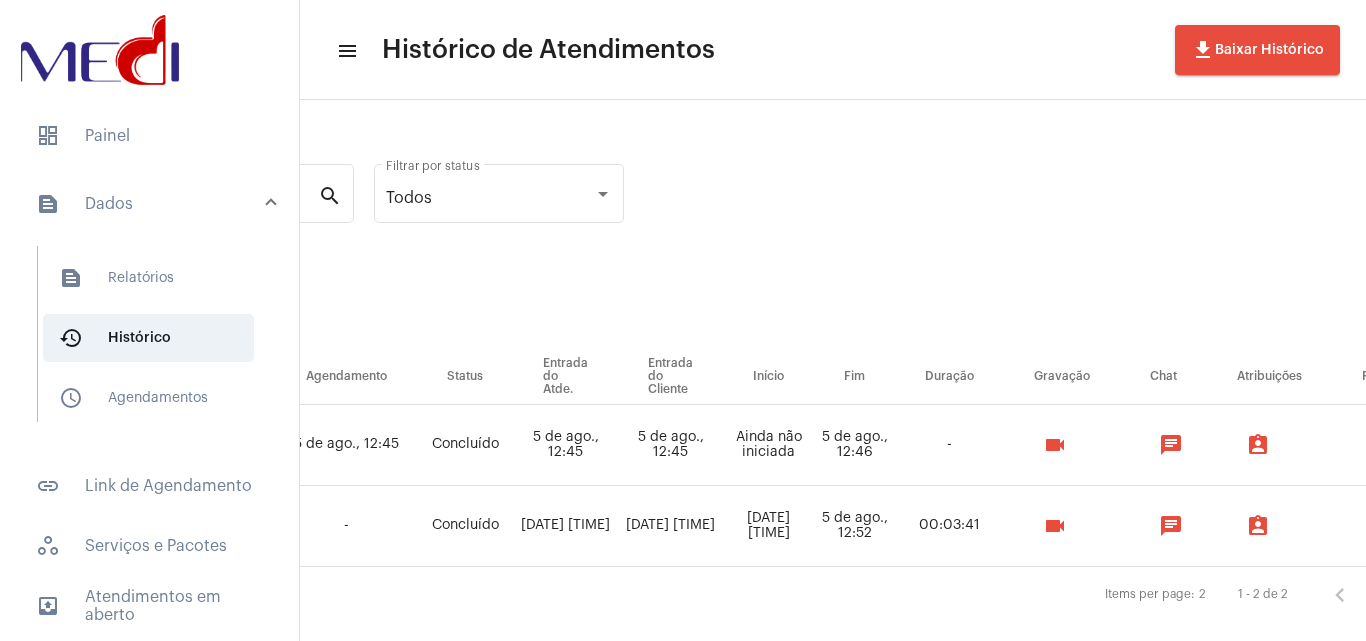 scroll, scrollTop: 0, scrollLeft: 565, axis: horizontal 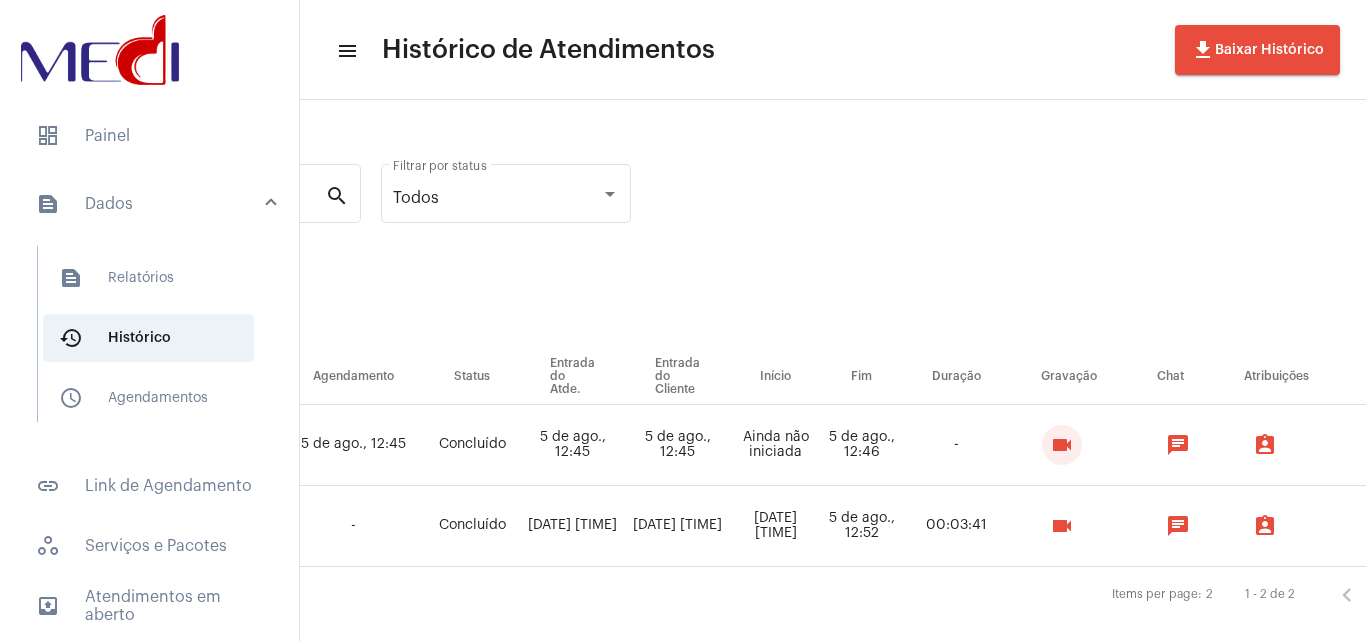 click on "videocam" at bounding box center (1062, 445) 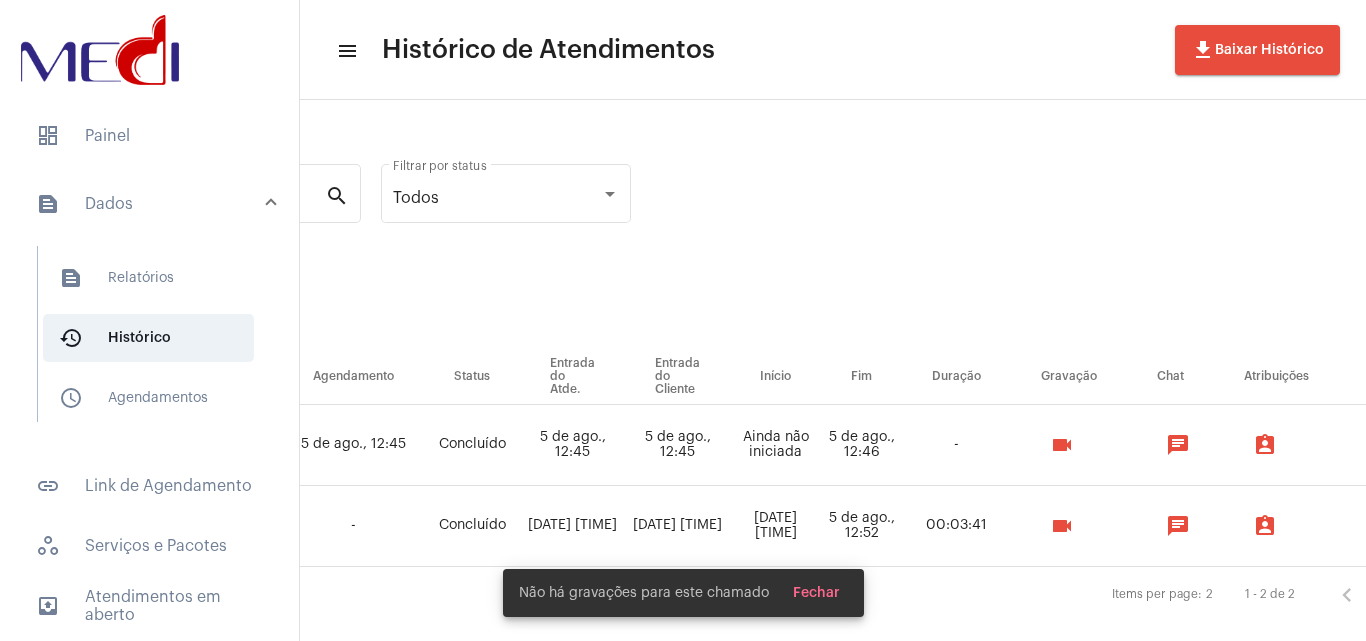 click on "videocam" at bounding box center (1062, 445) 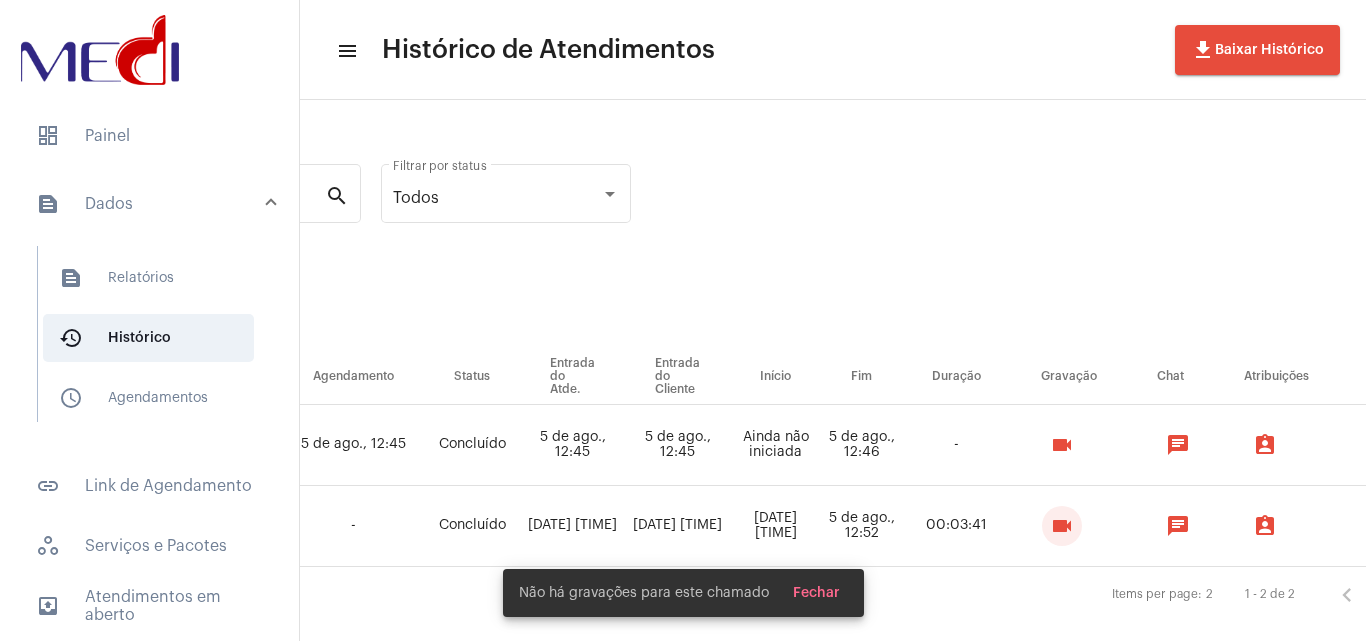 click on "videocam" at bounding box center (1062, 526) 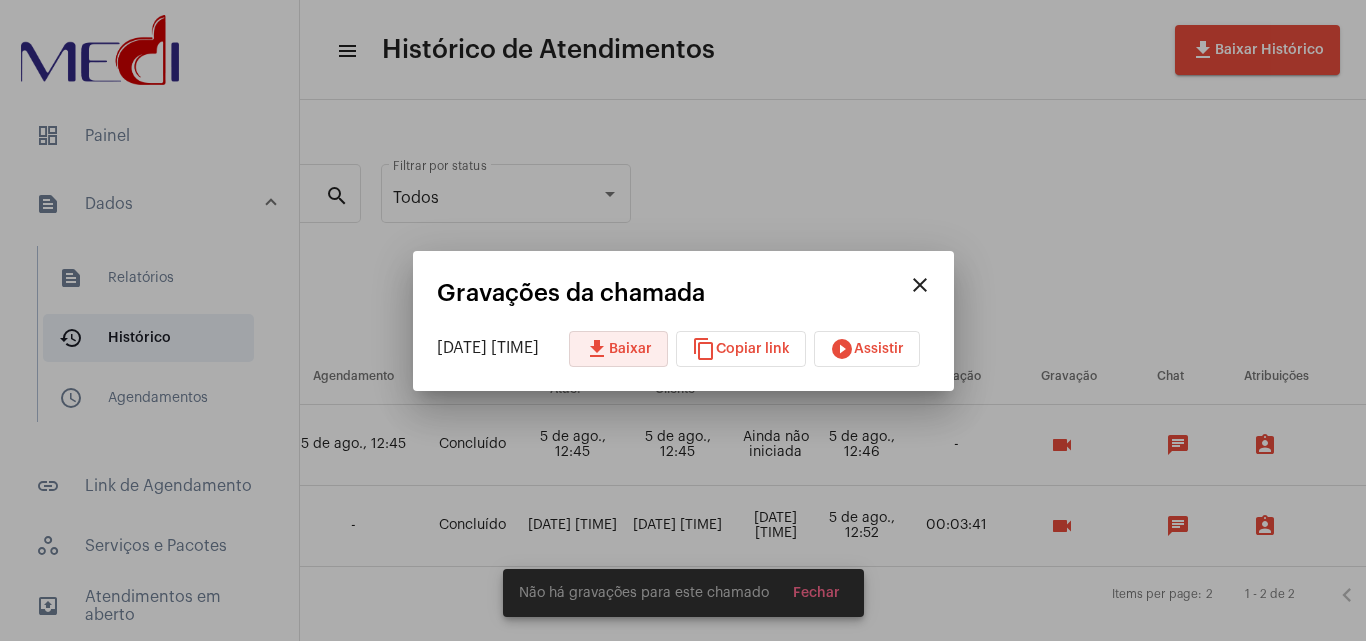 click on "download  Baixar" at bounding box center (618, 349) 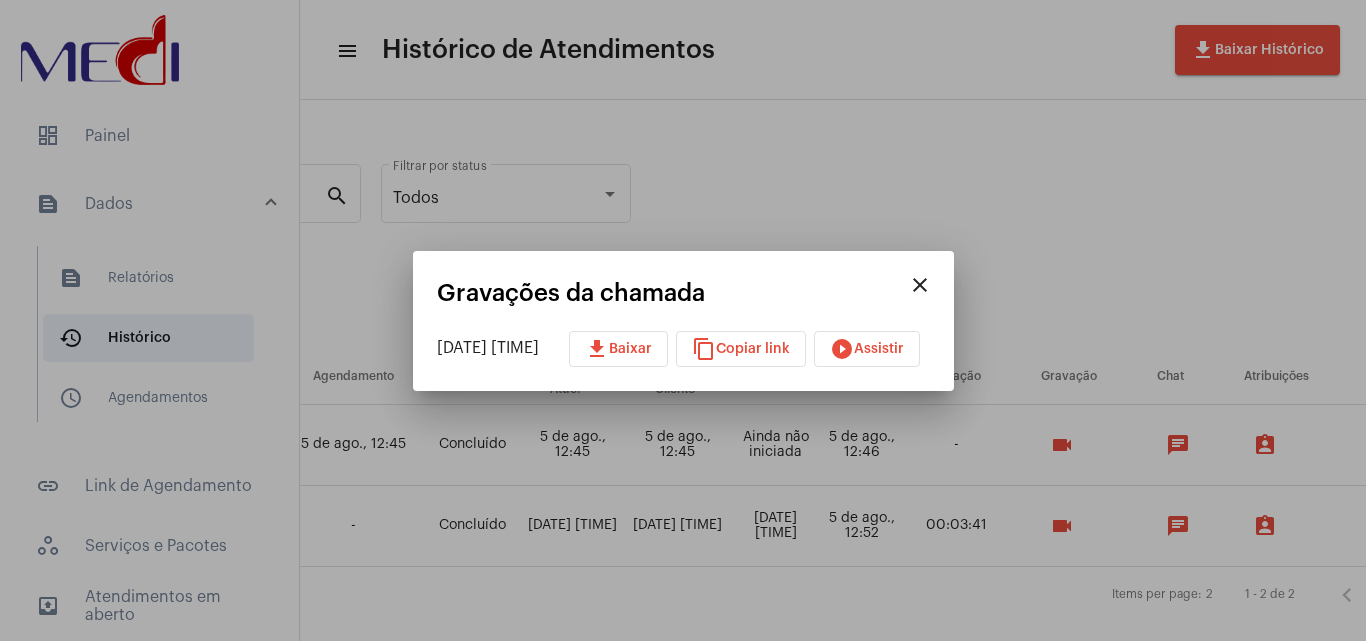 click at bounding box center [683, 320] 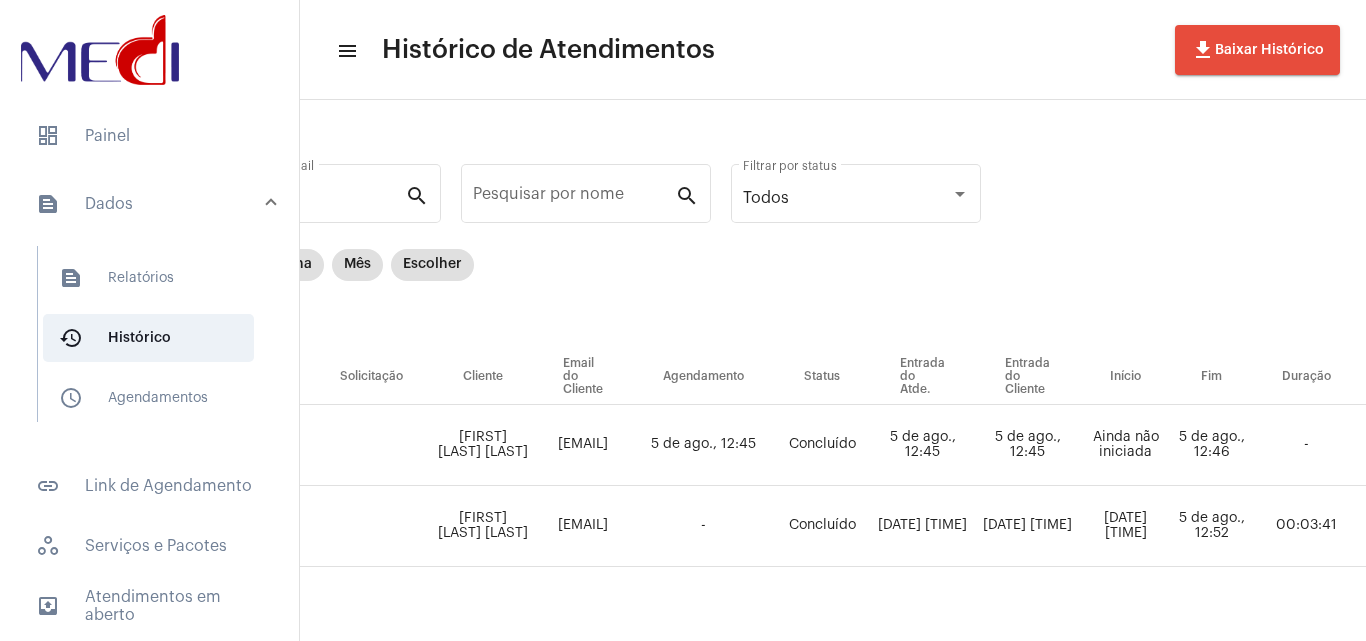scroll, scrollTop: 0, scrollLeft: 0, axis: both 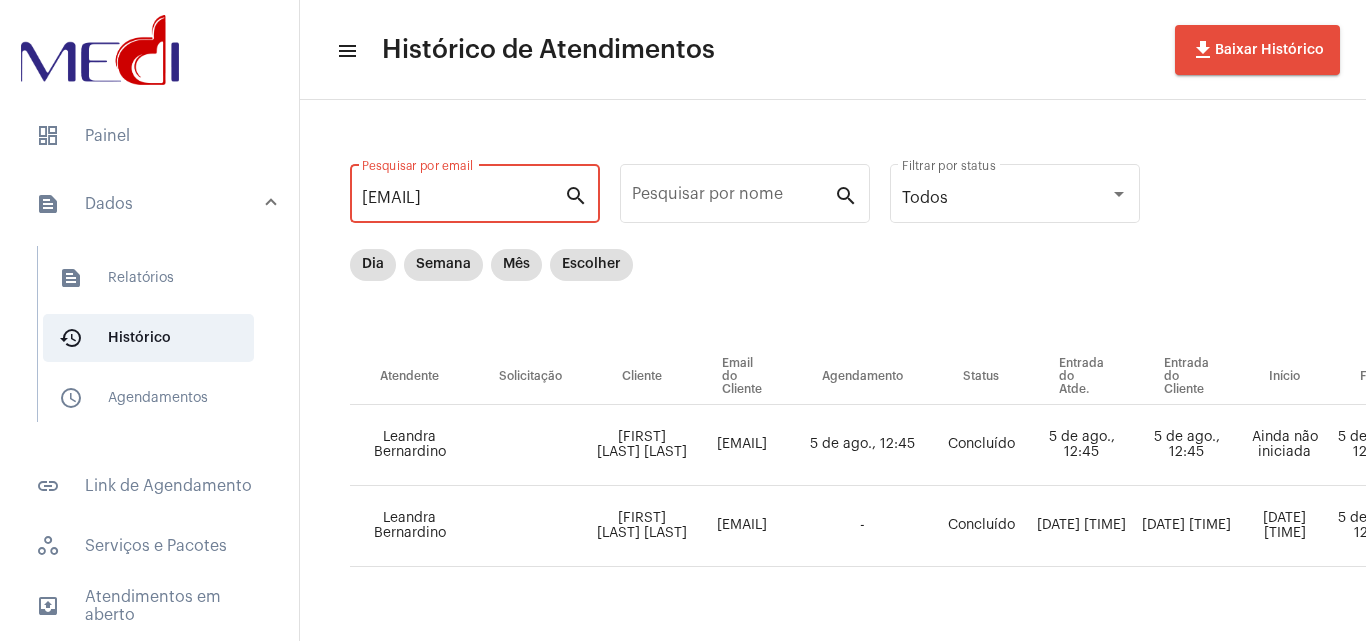 click on "[EMAIL]" at bounding box center [463, 198] 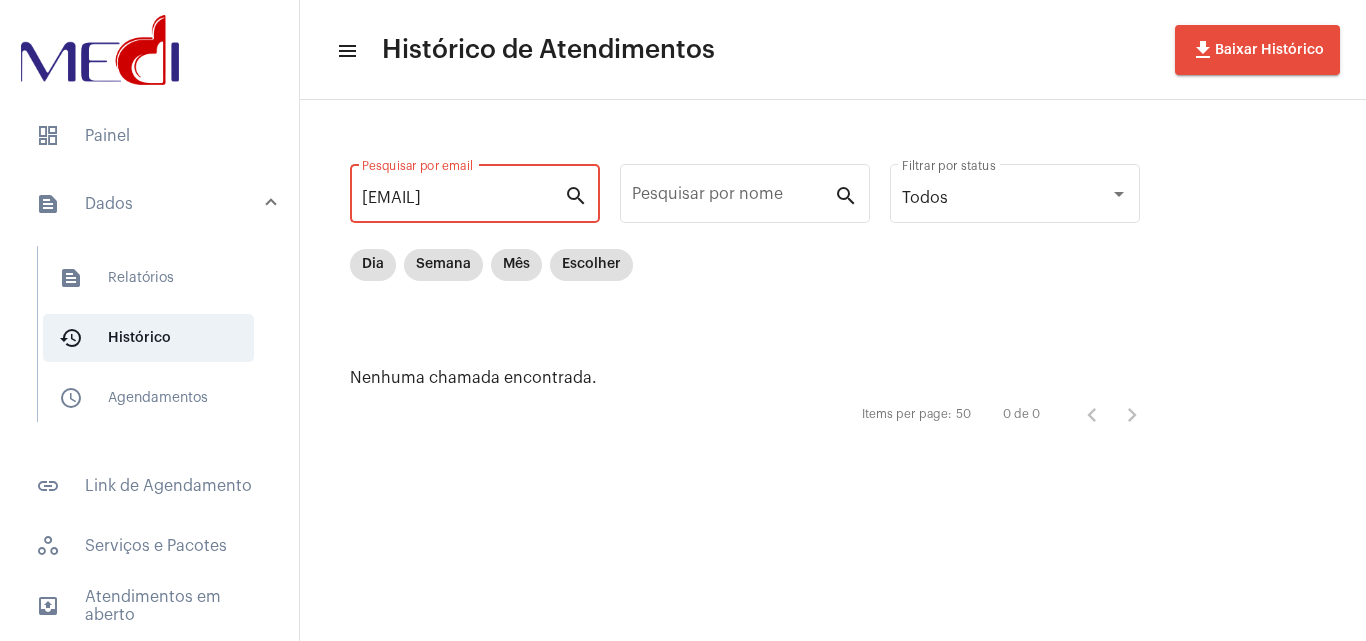 click on "[EMAIL]" at bounding box center [463, 198] 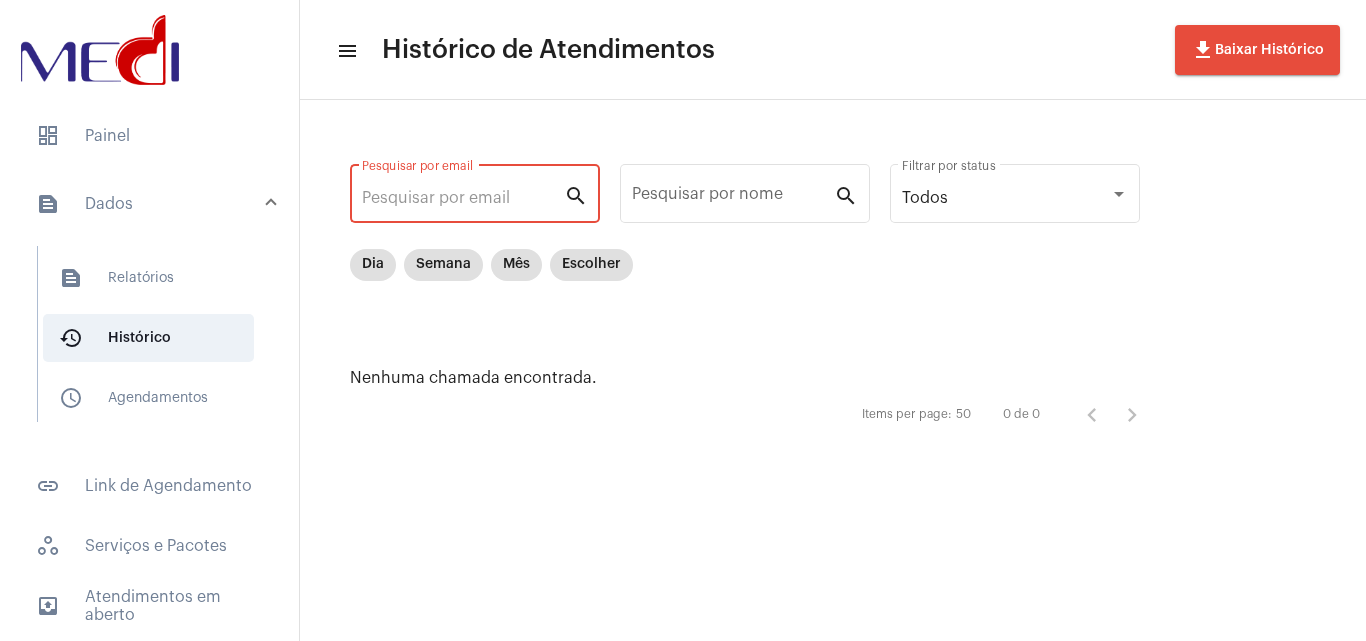 scroll, scrollTop: 0, scrollLeft: 0, axis: both 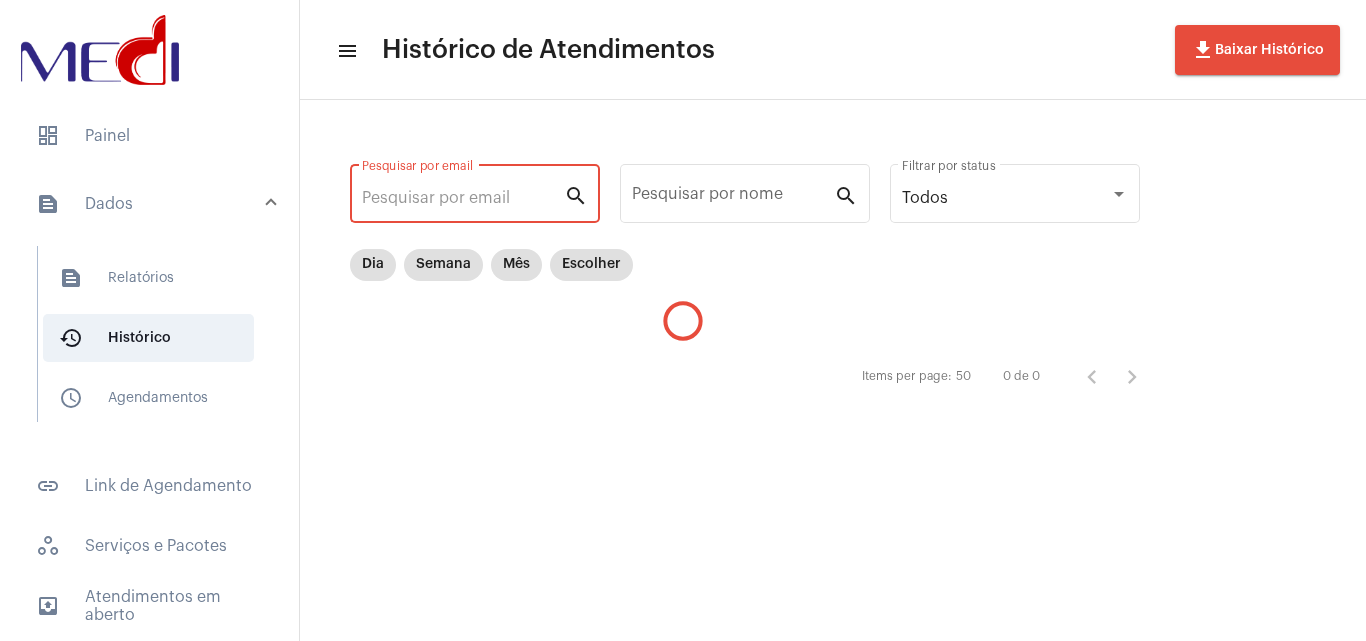type 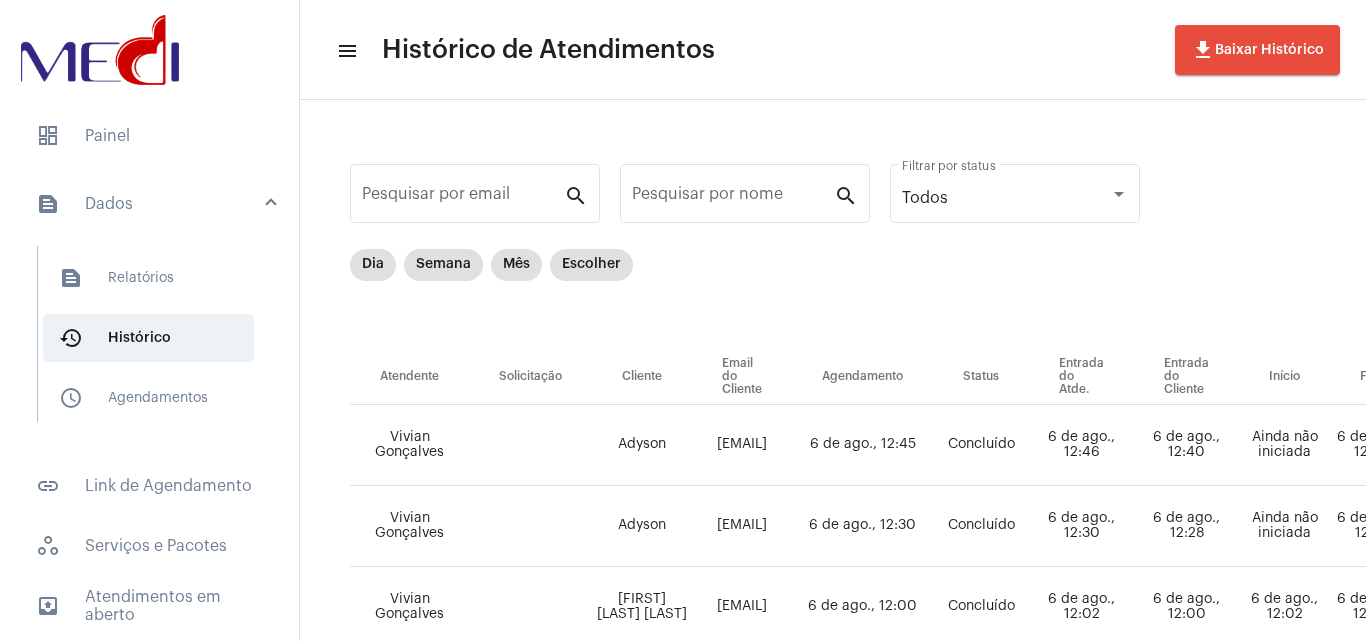 click on "Dia Semana Mês Escolher" 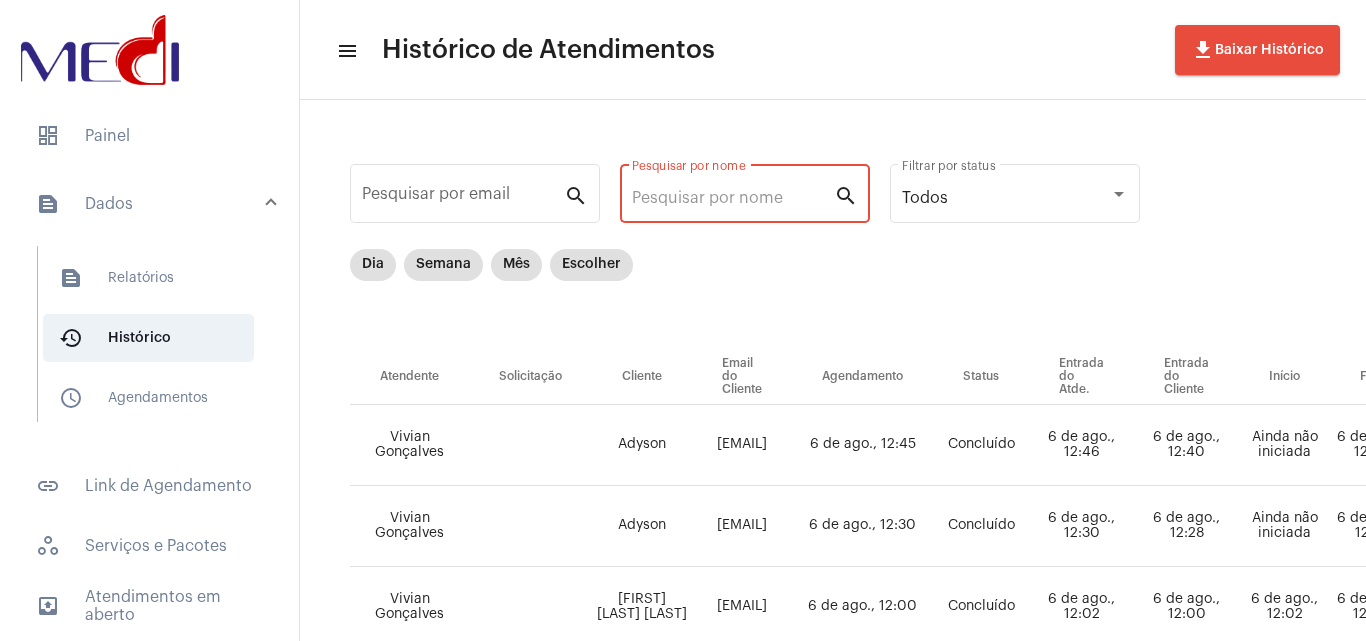 click on "Pesquisar por nome" at bounding box center [733, 198] 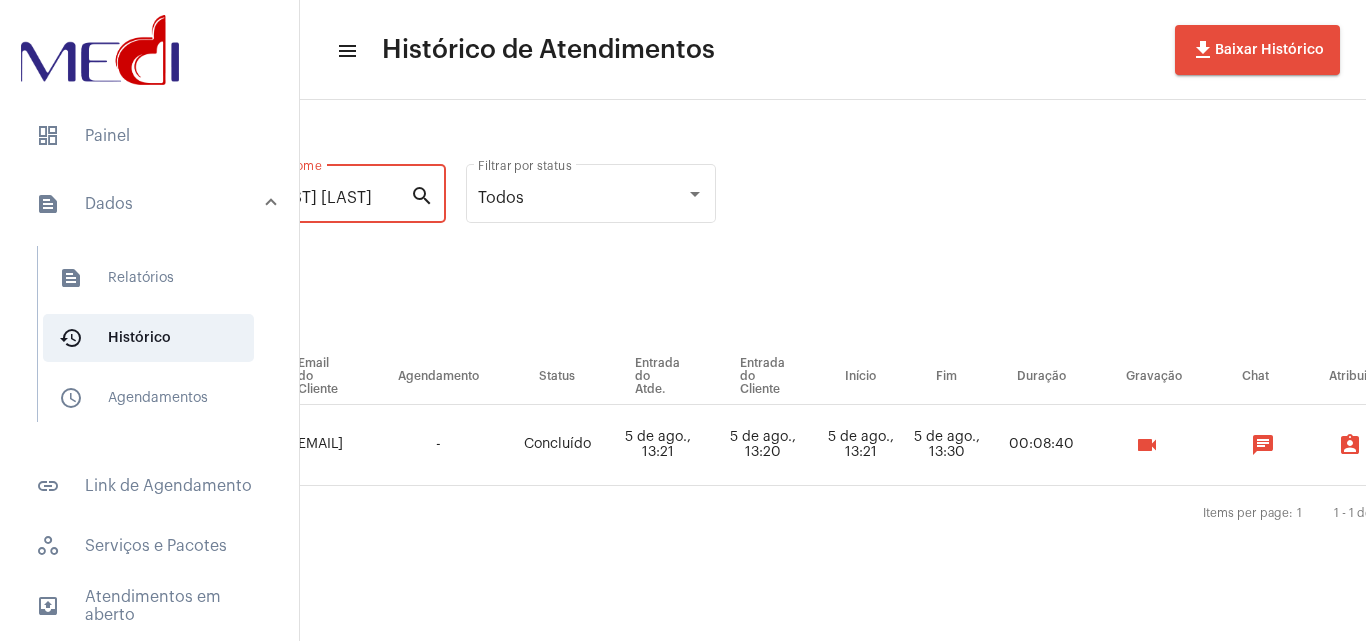 scroll, scrollTop: 0, scrollLeft: 426, axis: horizontal 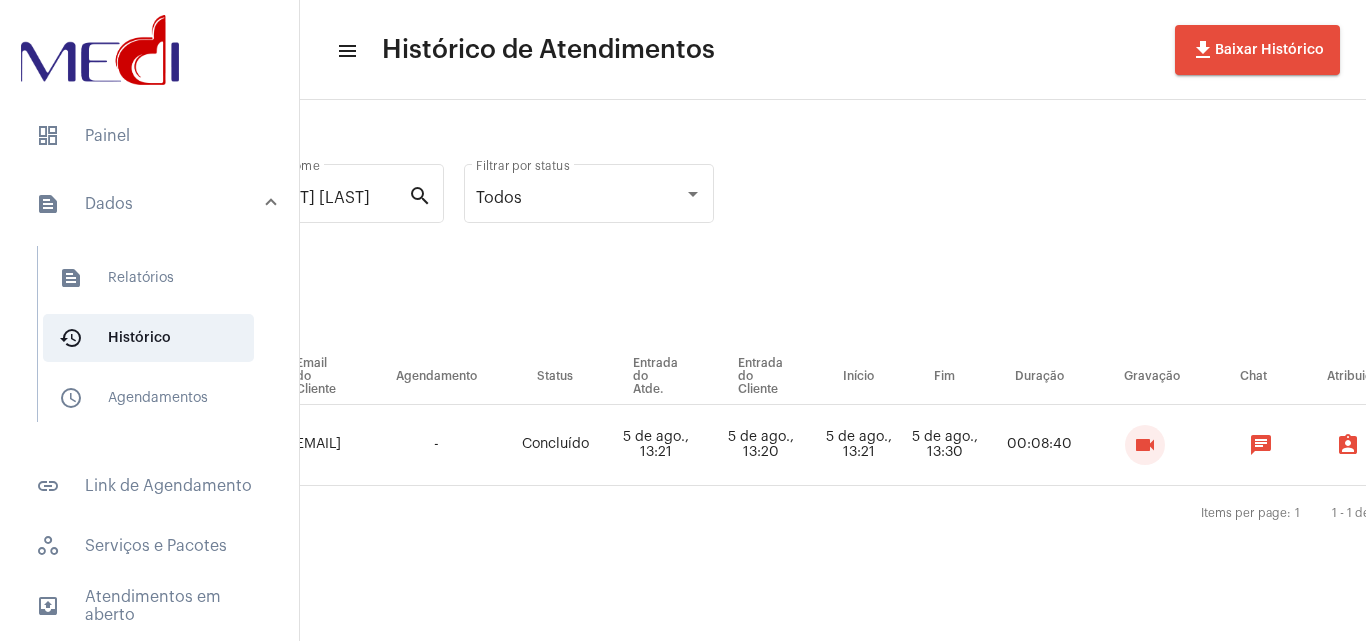 click on "videocam" at bounding box center [1145, 445] 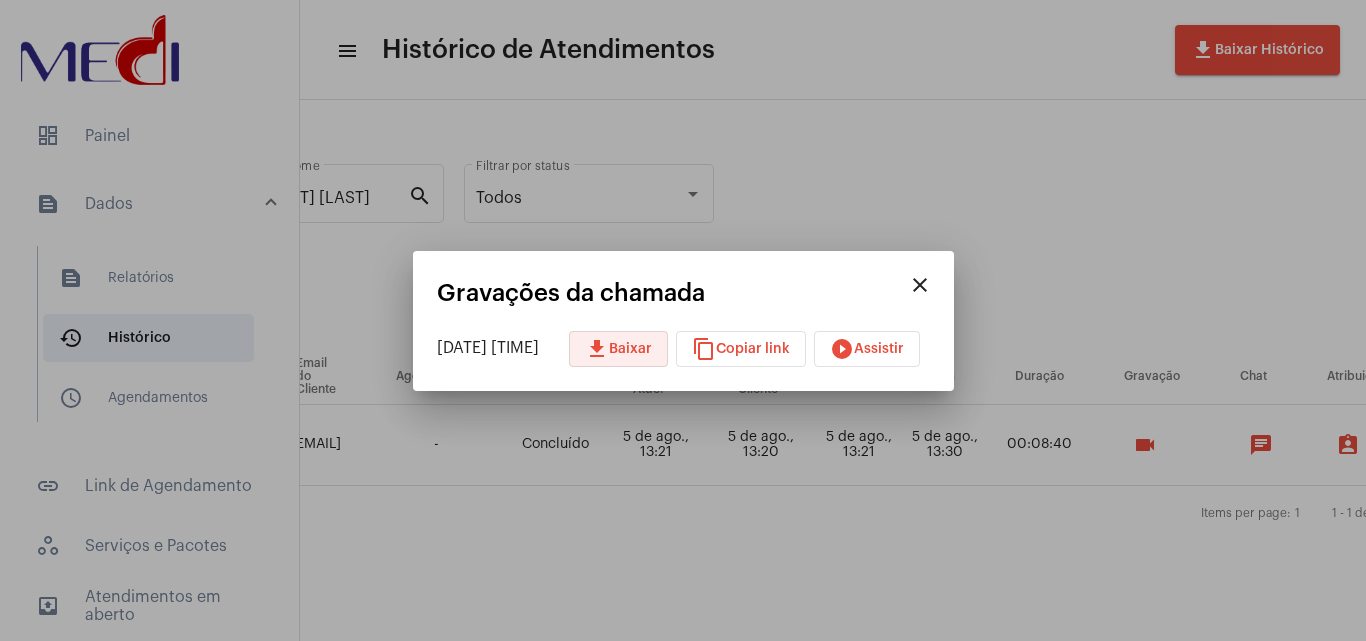 click on "download  Baixar" at bounding box center [618, 349] 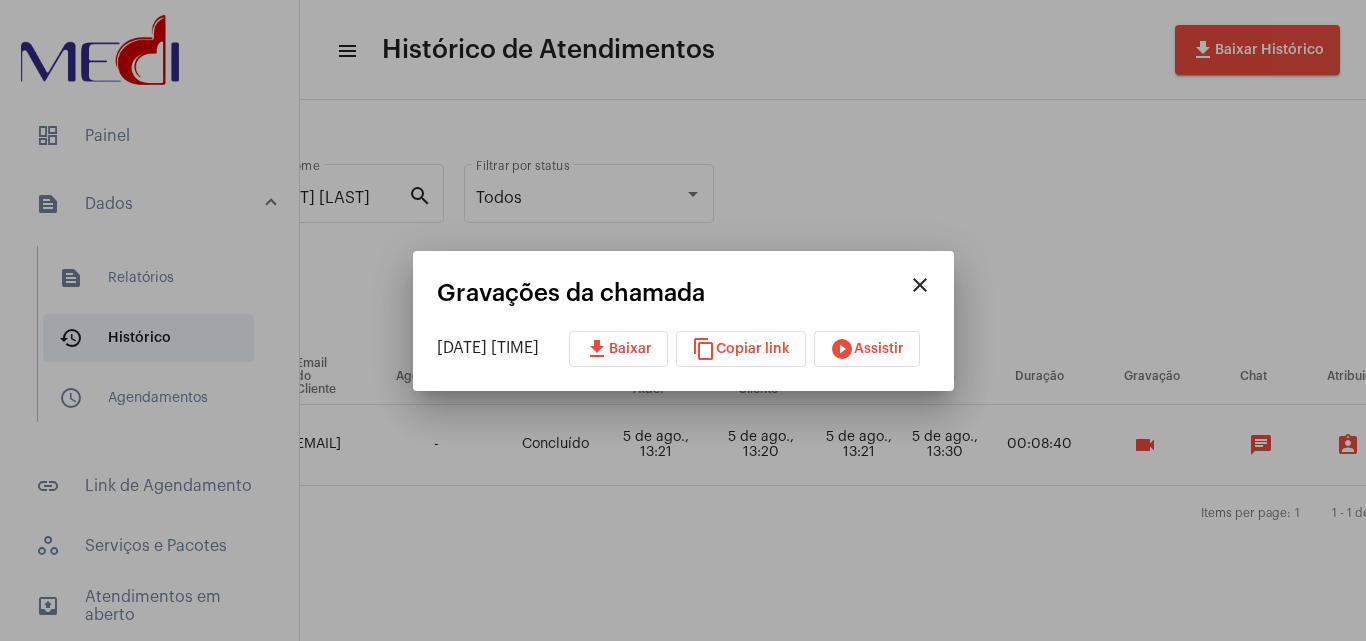 click at bounding box center [683, 320] 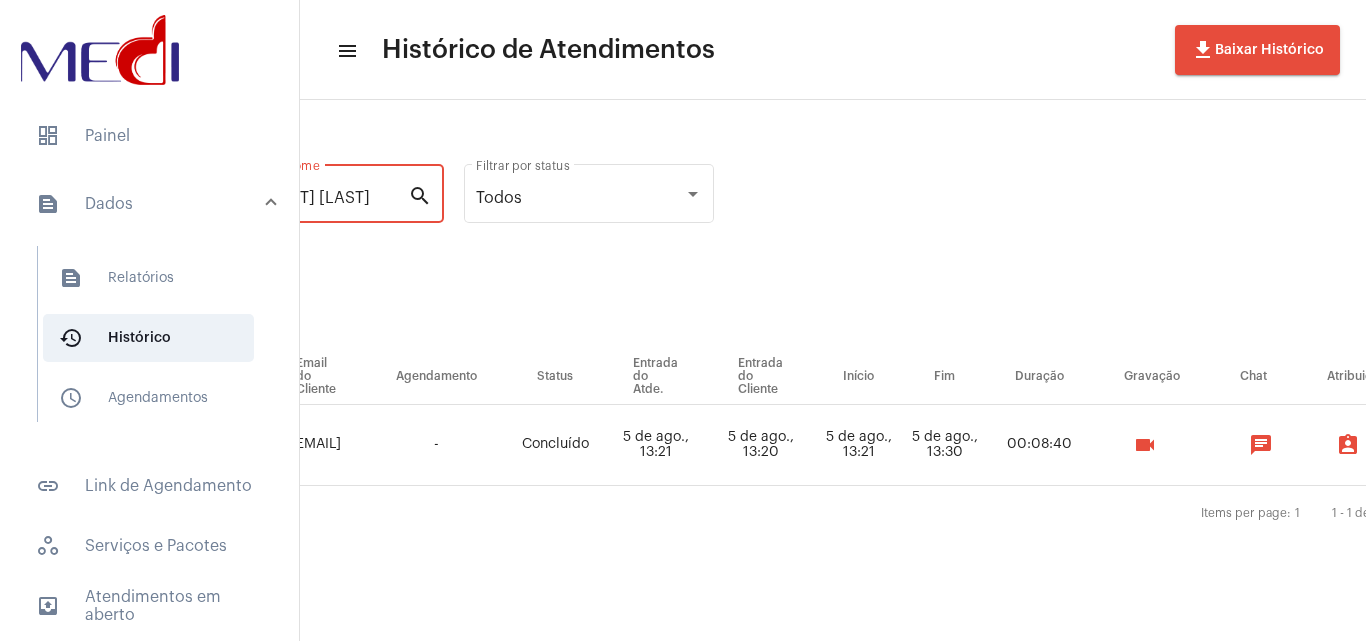 click on "[FIRST] [LAST] [LAST]" at bounding box center [307, 198] 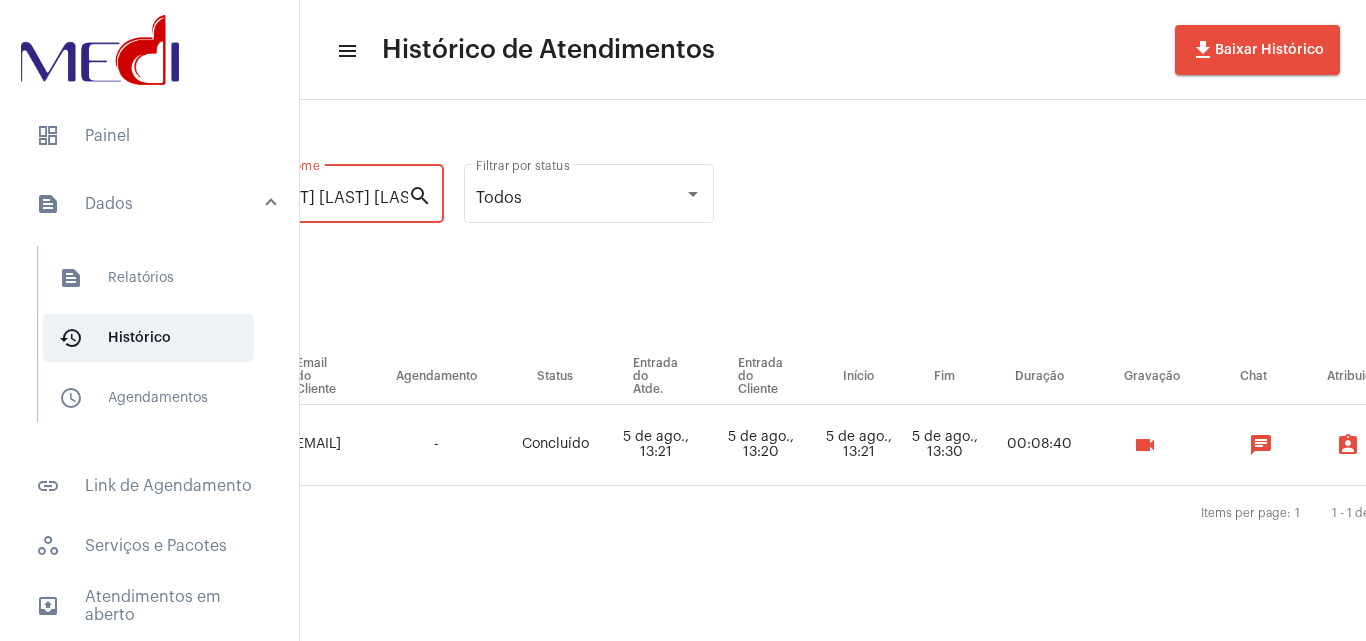 scroll, scrollTop: 0, scrollLeft: 107, axis: horizontal 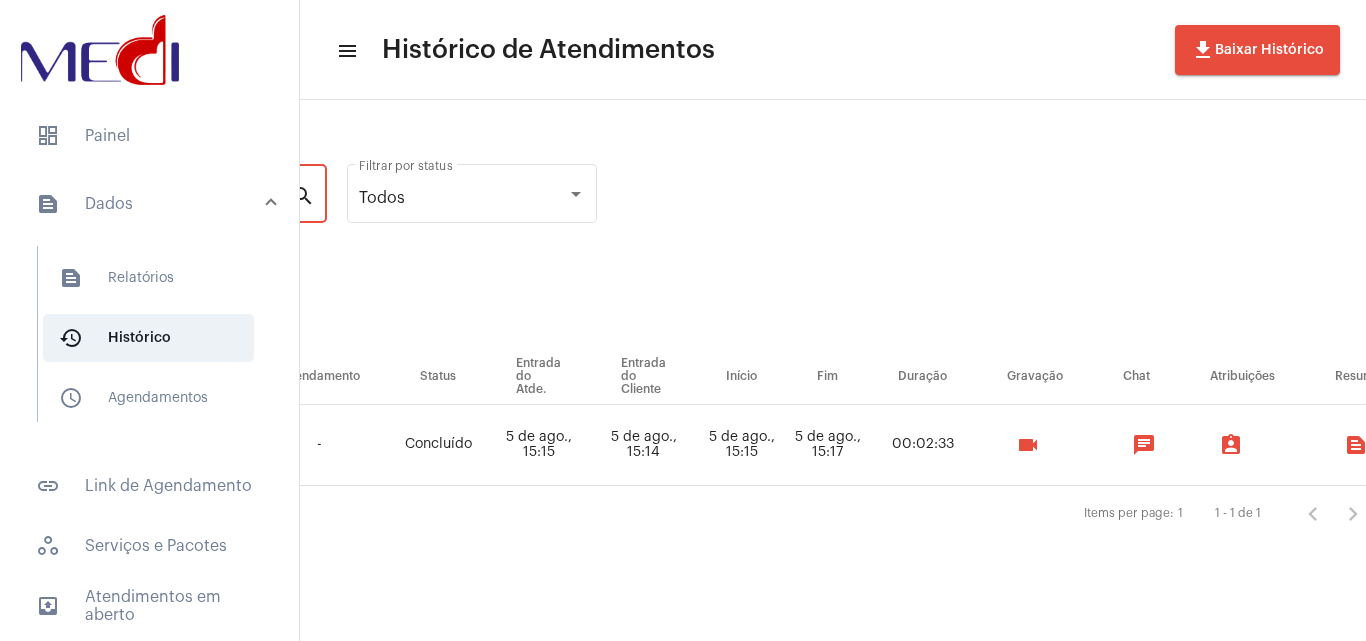 click on "videocam" at bounding box center (1028, 445) 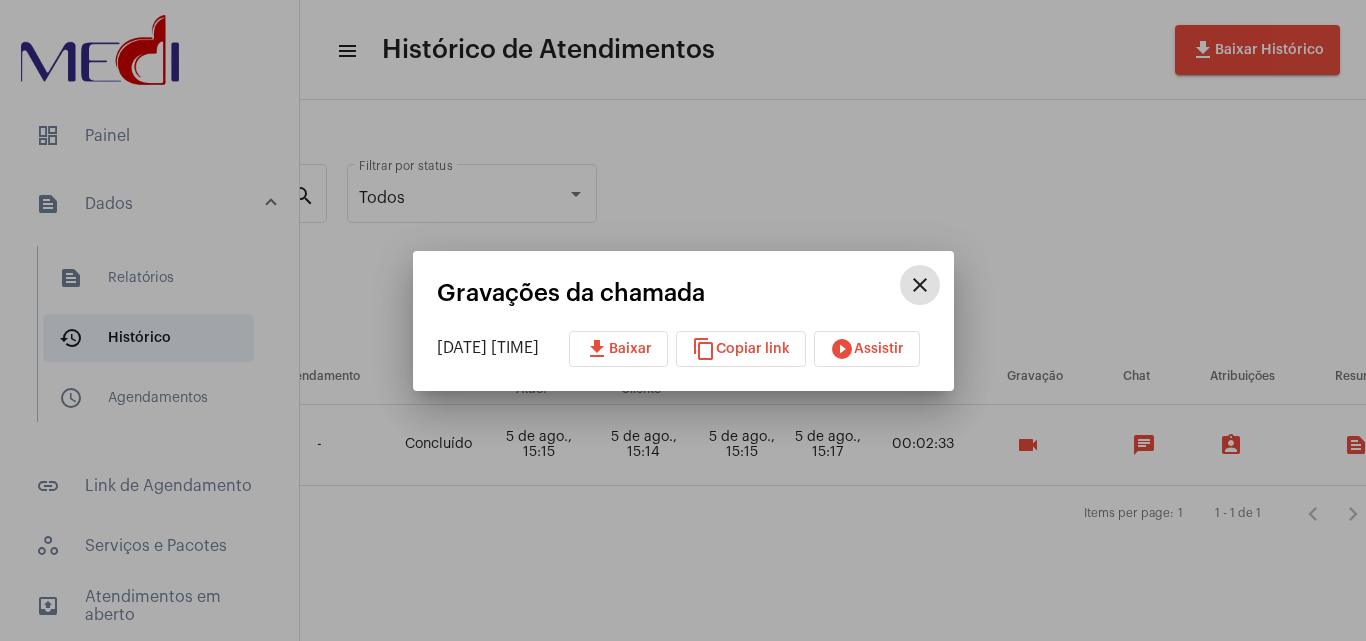 click on "download  Baixar" at bounding box center [618, 349] 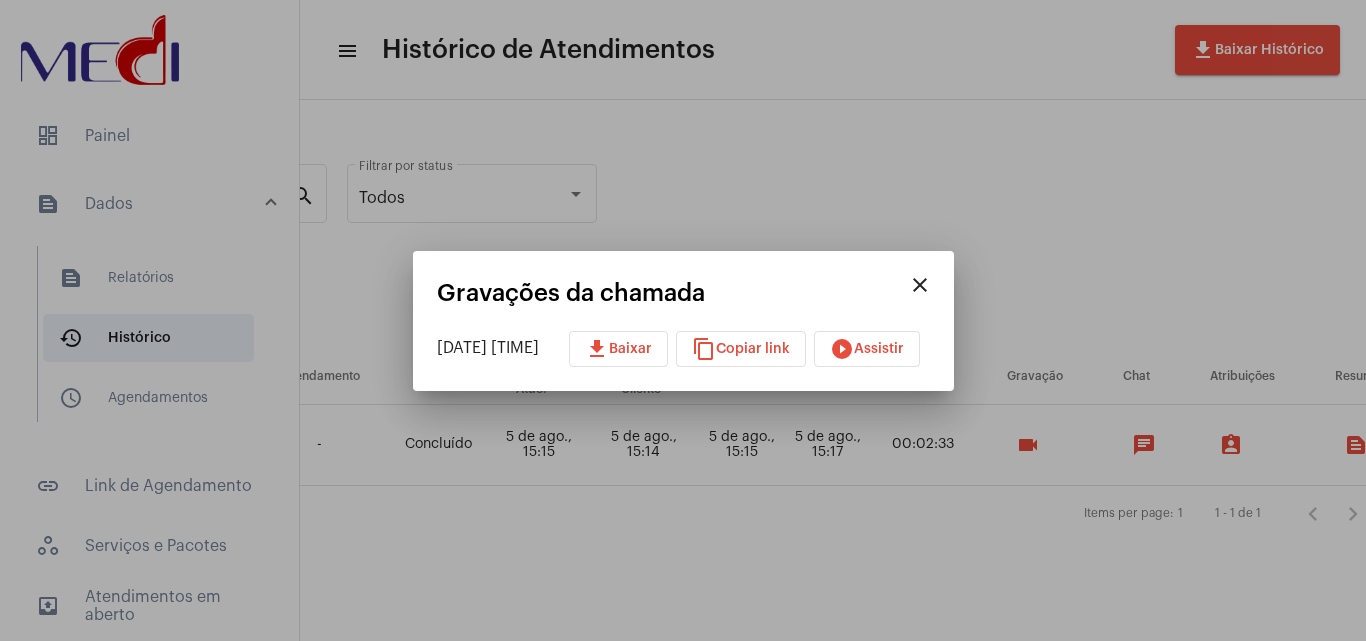 click at bounding box center [683, 320] 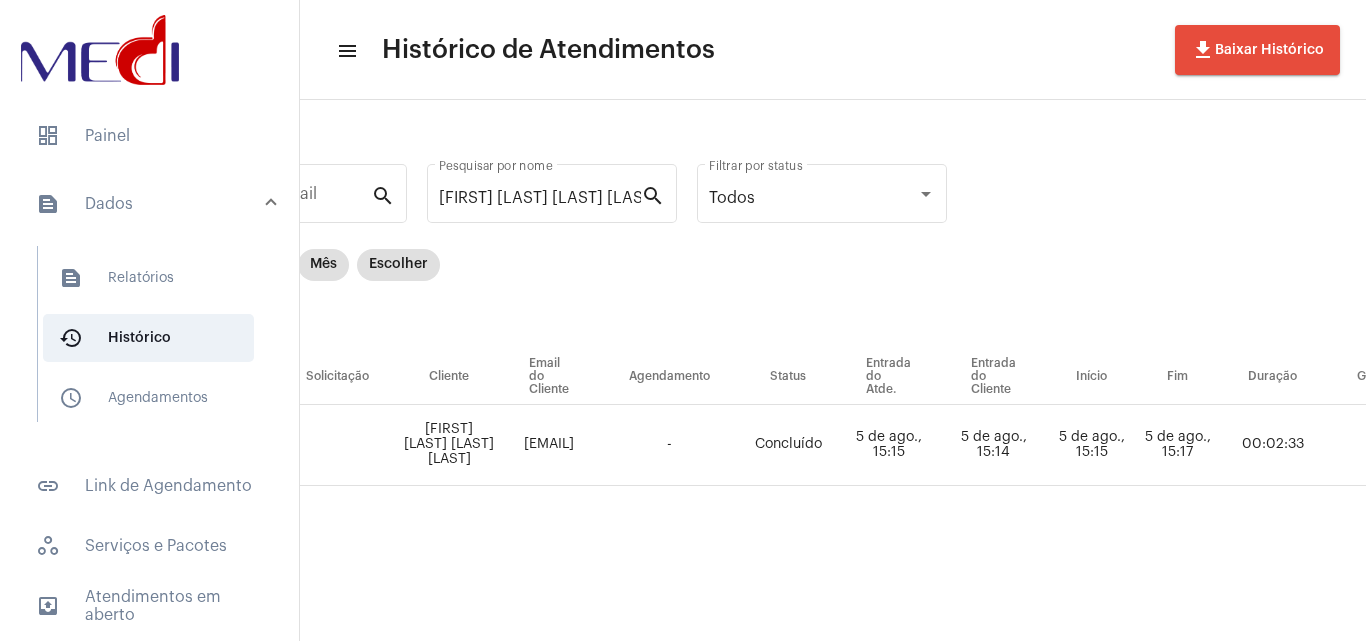 scroll, scrollTop: 0, scrollLeft: 158, axis: horizontal 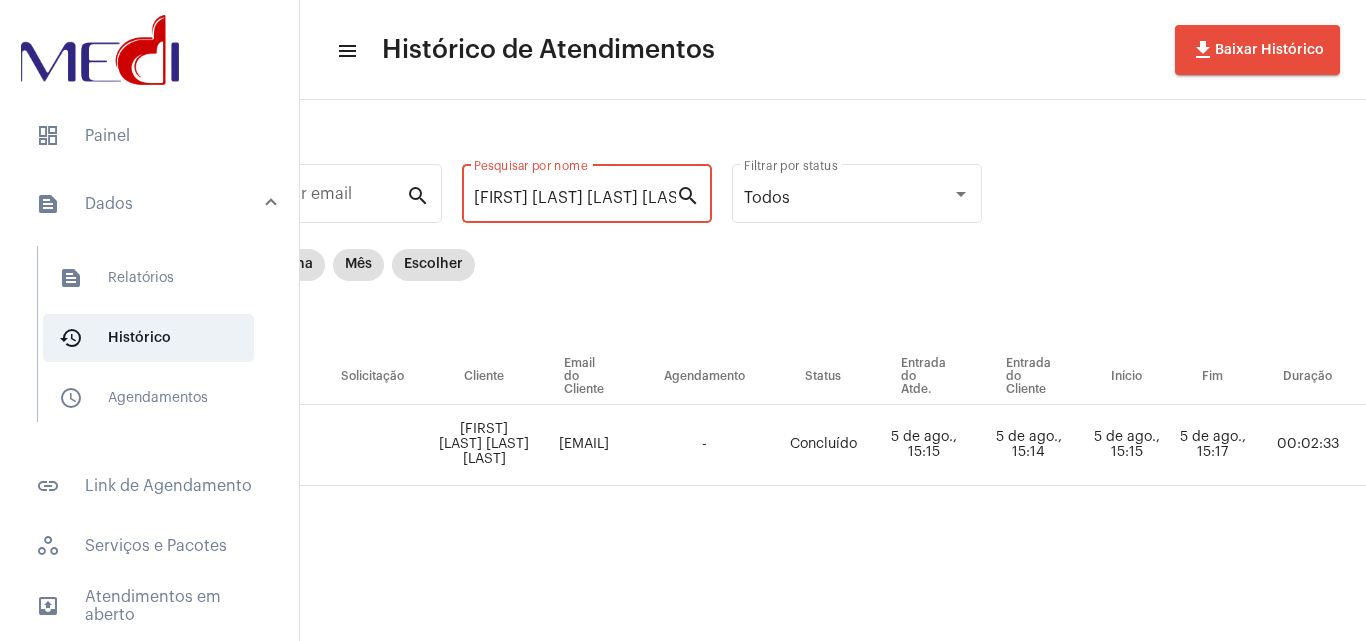 click on "[FIRST] [LAST] [LAST] [LAST]" at bounding box center [575, 198] 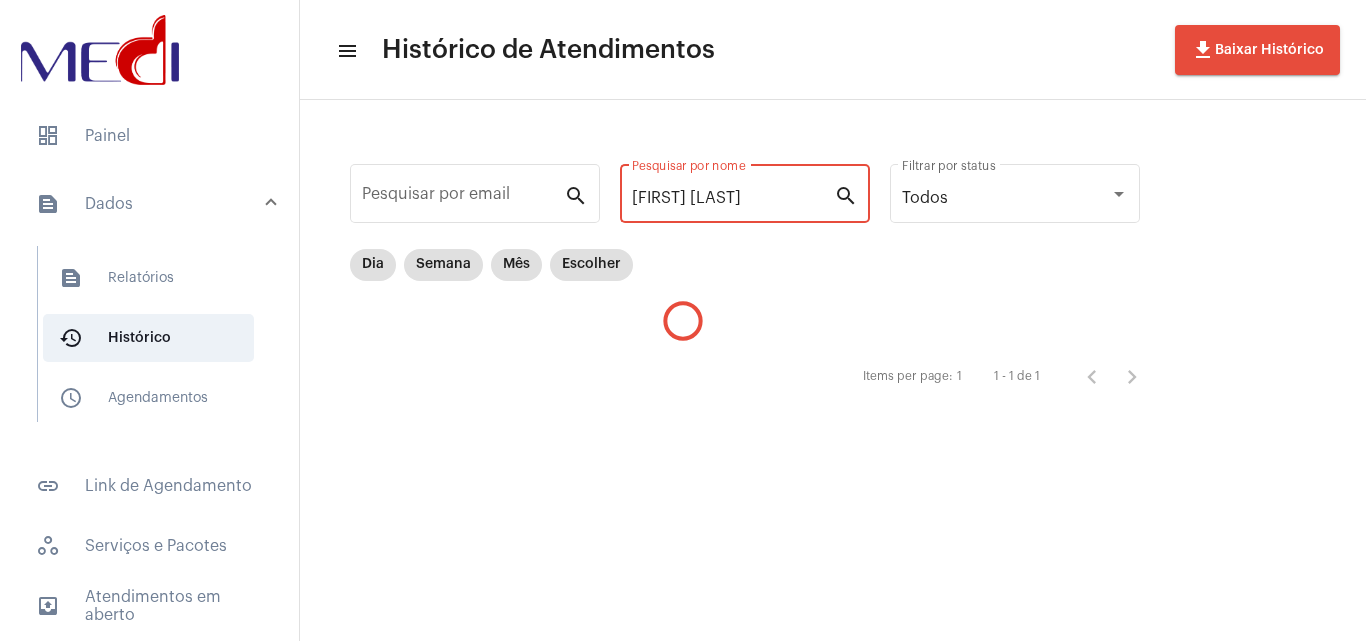 scroll, scrollTop: 0, scrollLeft: 0, axis: both 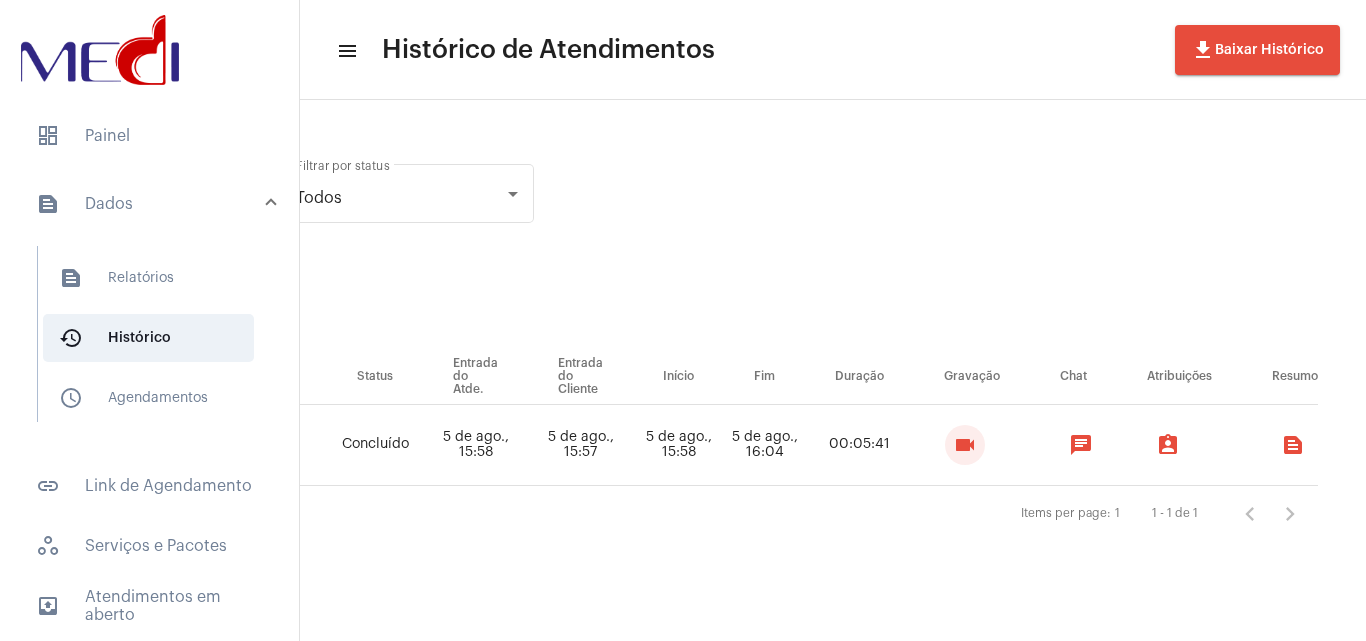 click on "videocam" at bounding box center [965, 445] 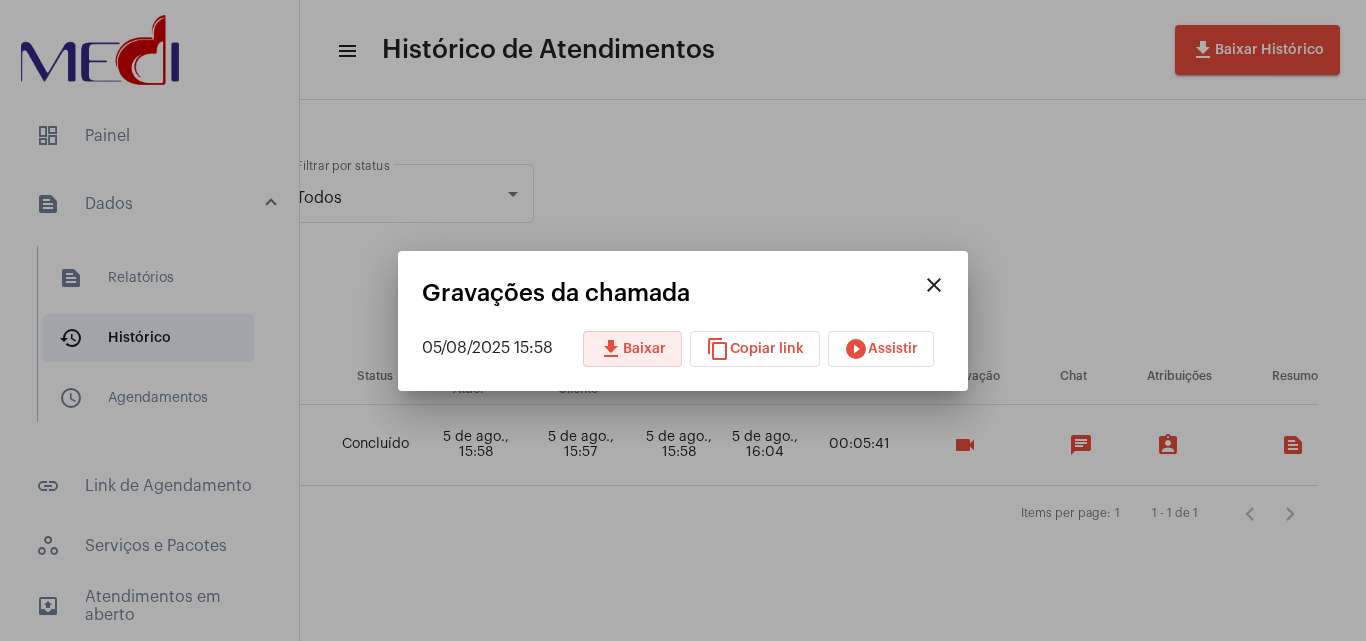 click on "download  Baixar" at bounding box center (632, 349) 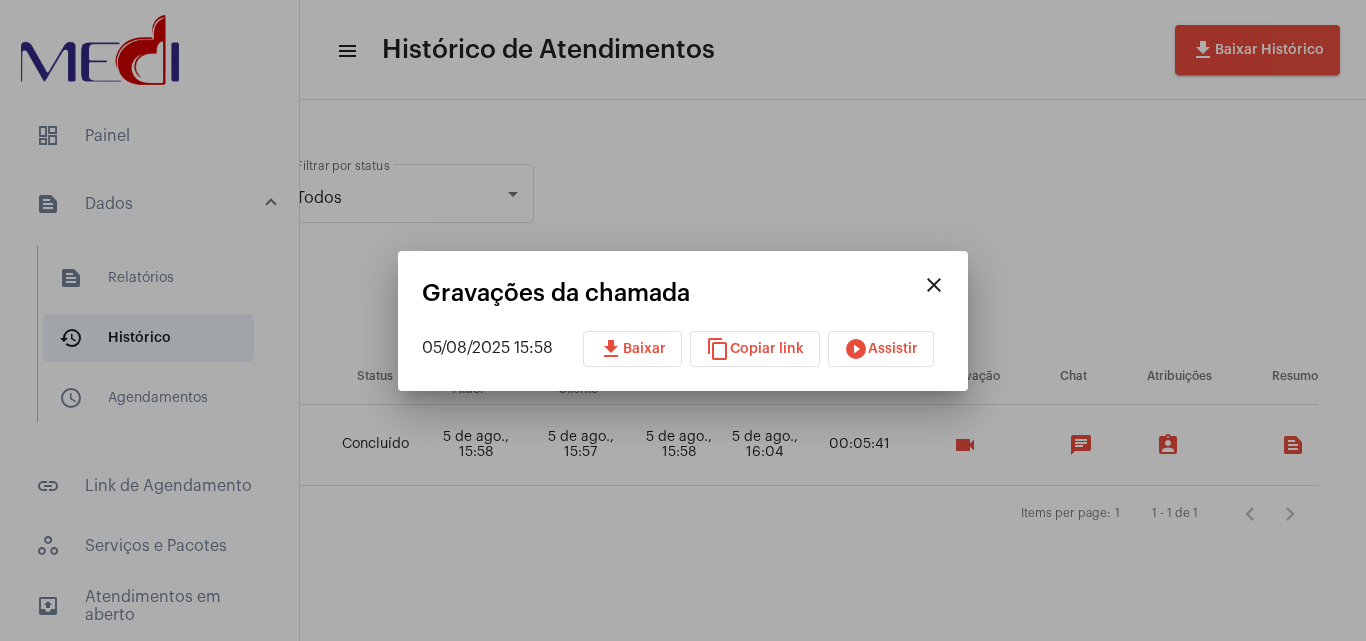 click at bounding box center [683, 320] 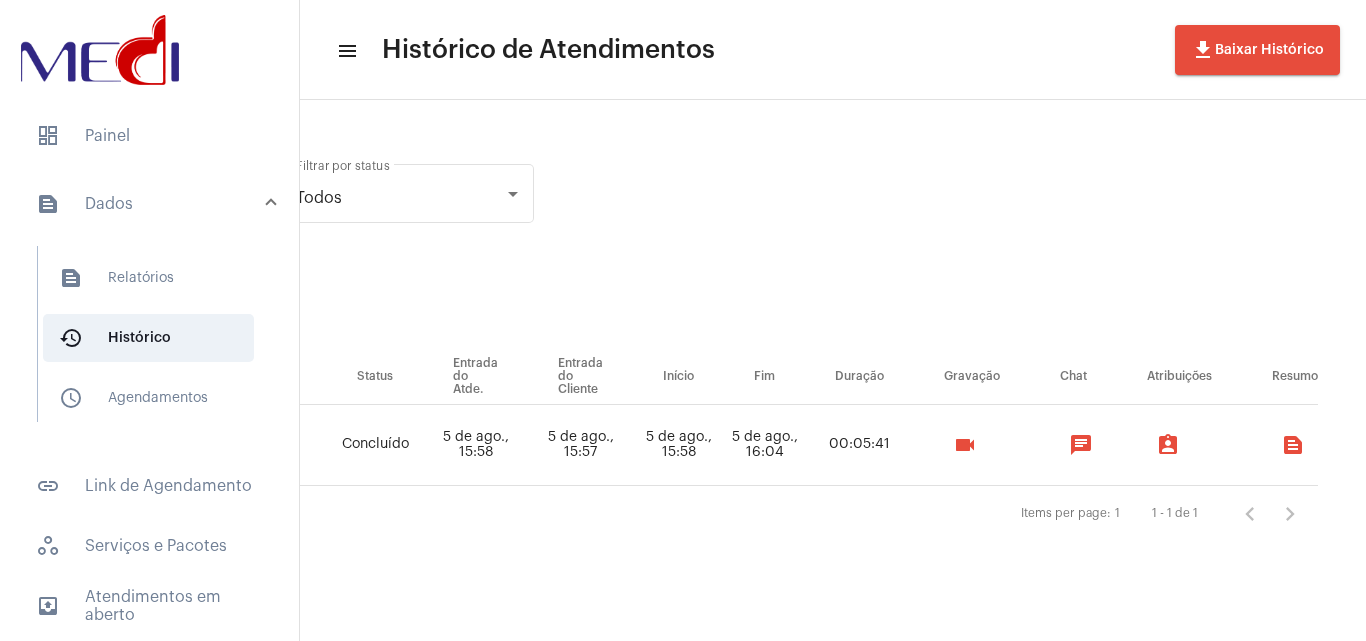 click on "Pesquisar por email search [FIRST] [LAST] Pesquisar por nome search Todos Filtrar por status Dia Semana Mês Escolher  Atendente   Solicitação   Cliente   Email do Cliente   Agendamento   Status   Entrada do Atde.  Entrada do Cliente  Início   Fim   Duração  Gravação Chat Atribuições Resumo  [FIRST] [LAST]    [FIRST] [LAST]    [EMAIL]   -   Concluído   5 de ago., 15:58   5 de ago., 15:57   5 de ago., 15:58   5 de ago., 16:04   00:05:41  videocam chat assignment_ind text_snippet_outlined  Items per page:  1  1 - 1 de 1" 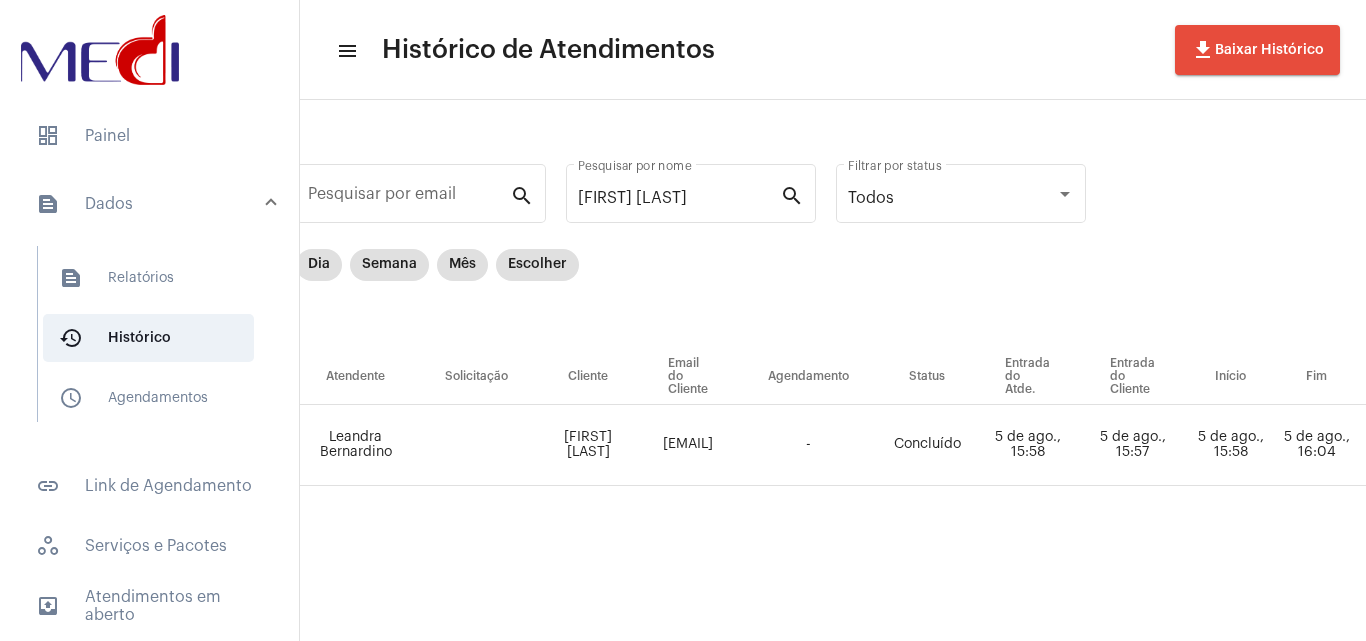 scroll, scrollTop: 0, scrollLeft: 71, axis: horizontal 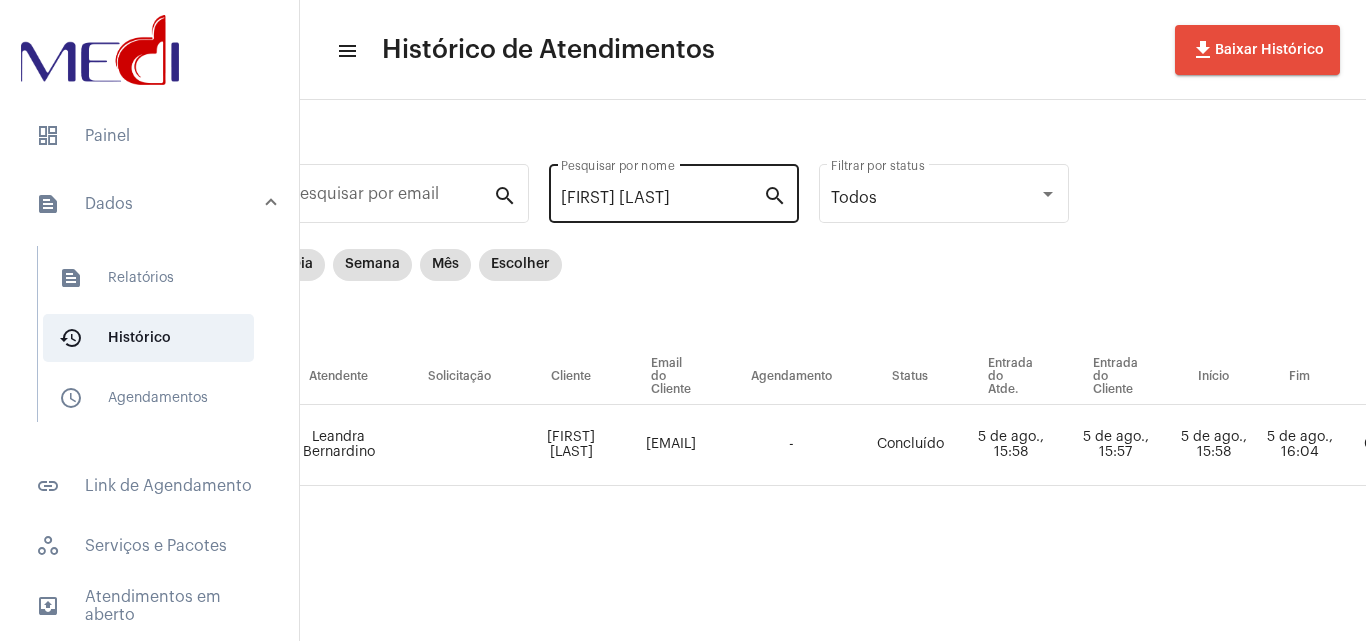 click on "[FIRST] [LAST]" at bounding box center [662, 198] 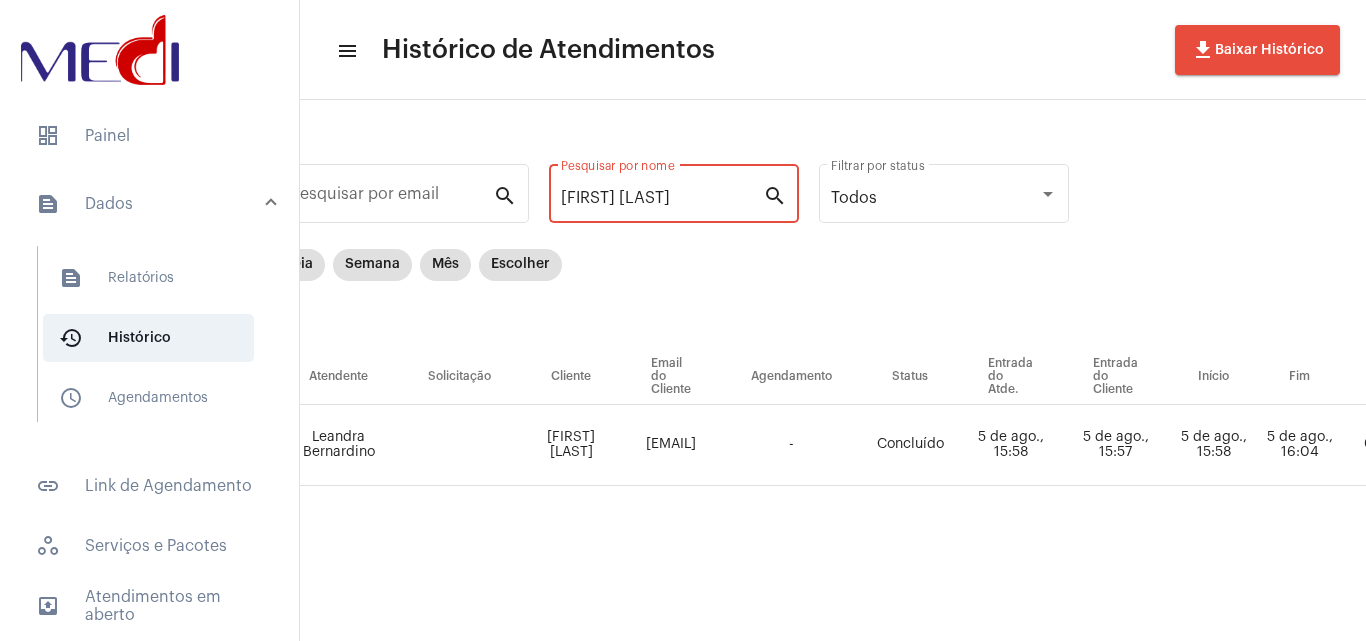 click on "[FIRST] [LAST]" at bounding box center [662, 198] 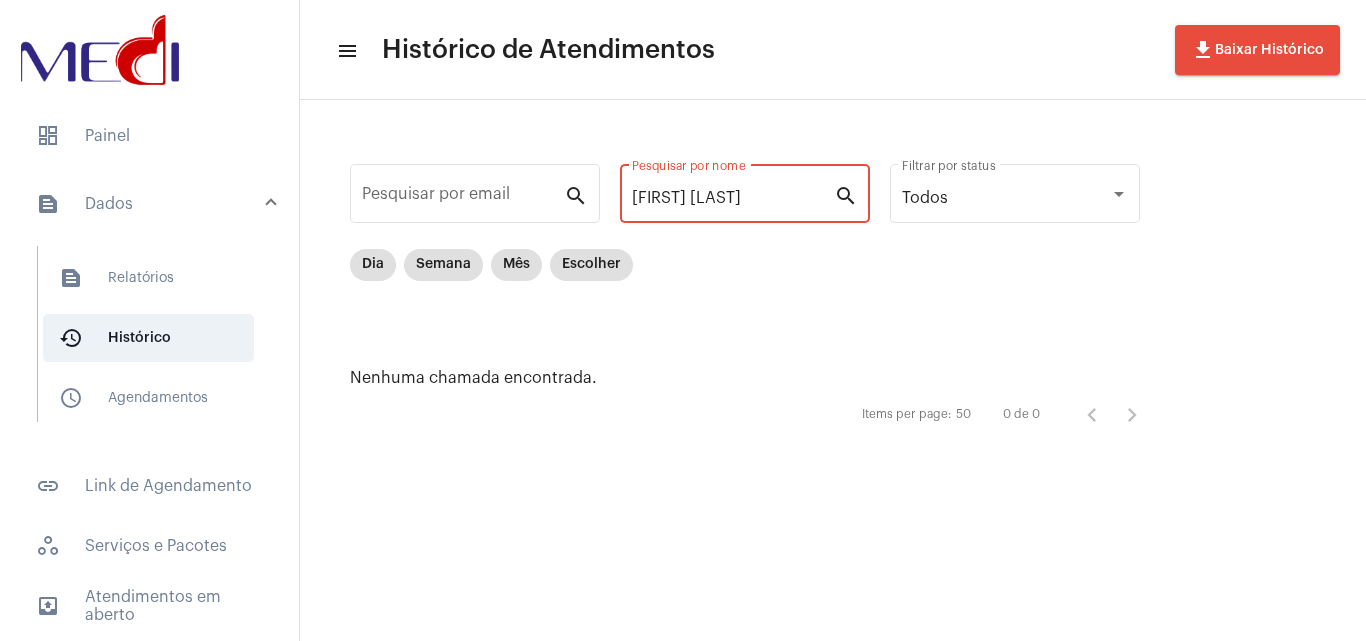 type on "[FIRST] [LAST]" 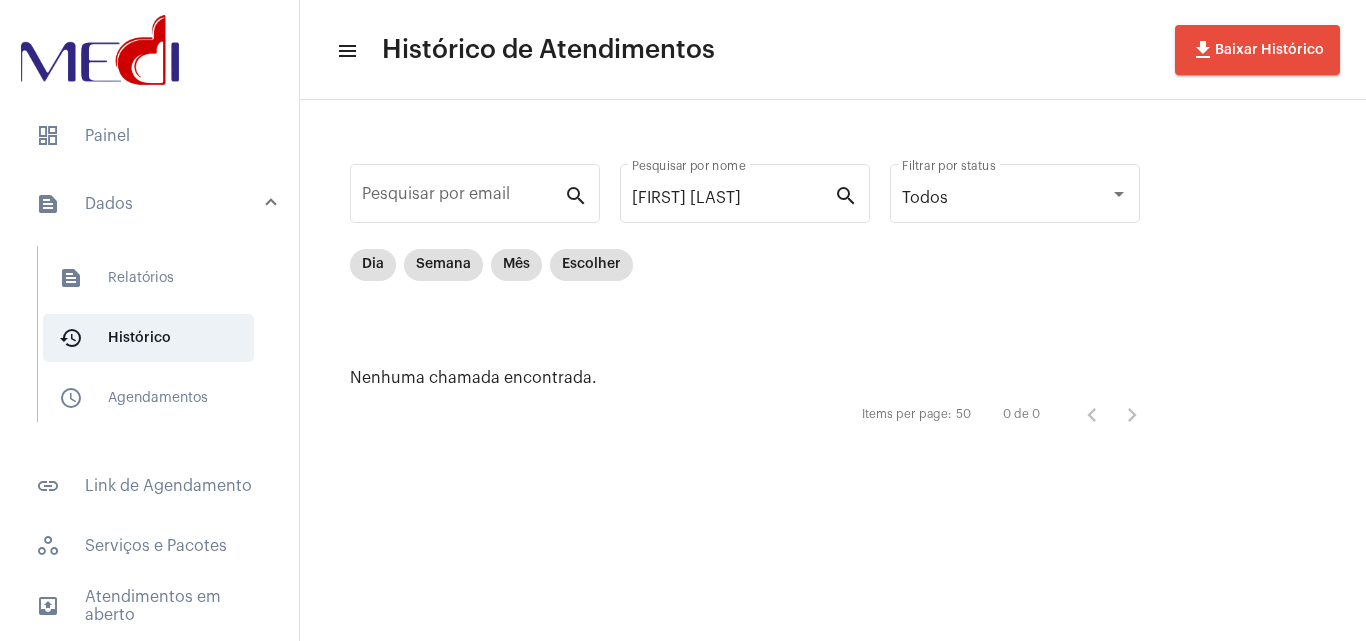 click on "Pesquisar por email search [FIRST] [LAST] Pesquisar por nome search Todos Filtrar por status Dia Semana Mês Escolher Nenhuma chamada encontrada.  Items per page:  50  0 de 0" 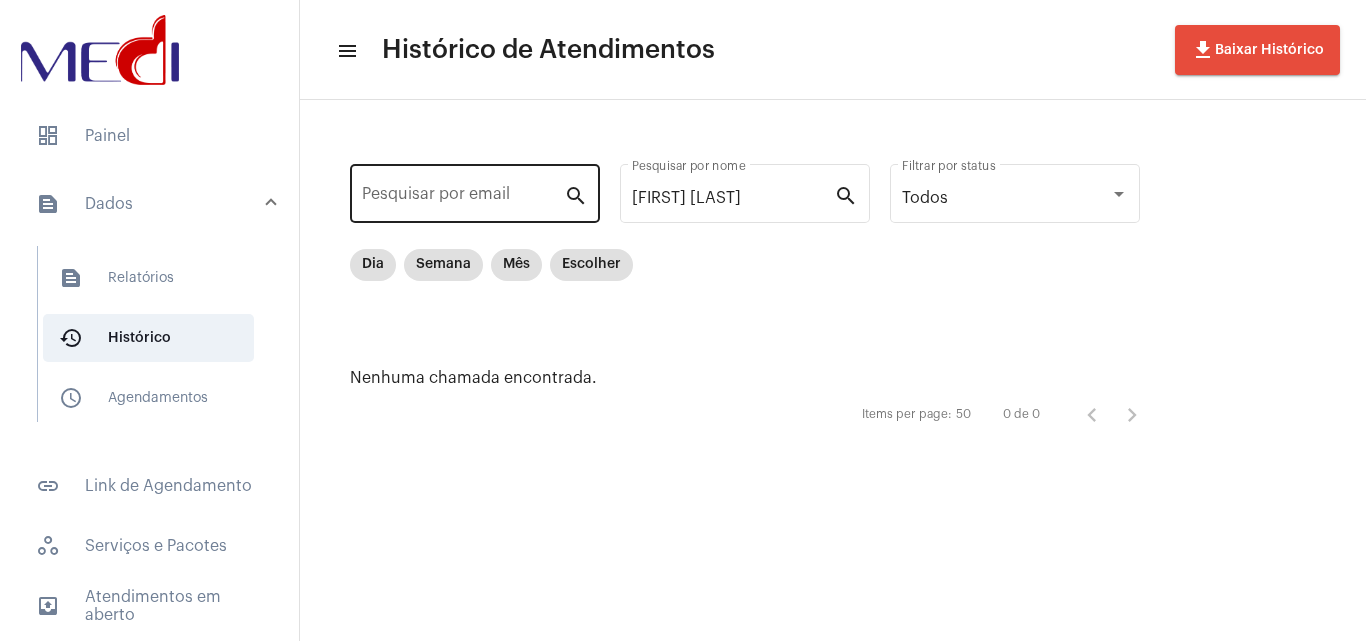 click on "Pesquisar por email" 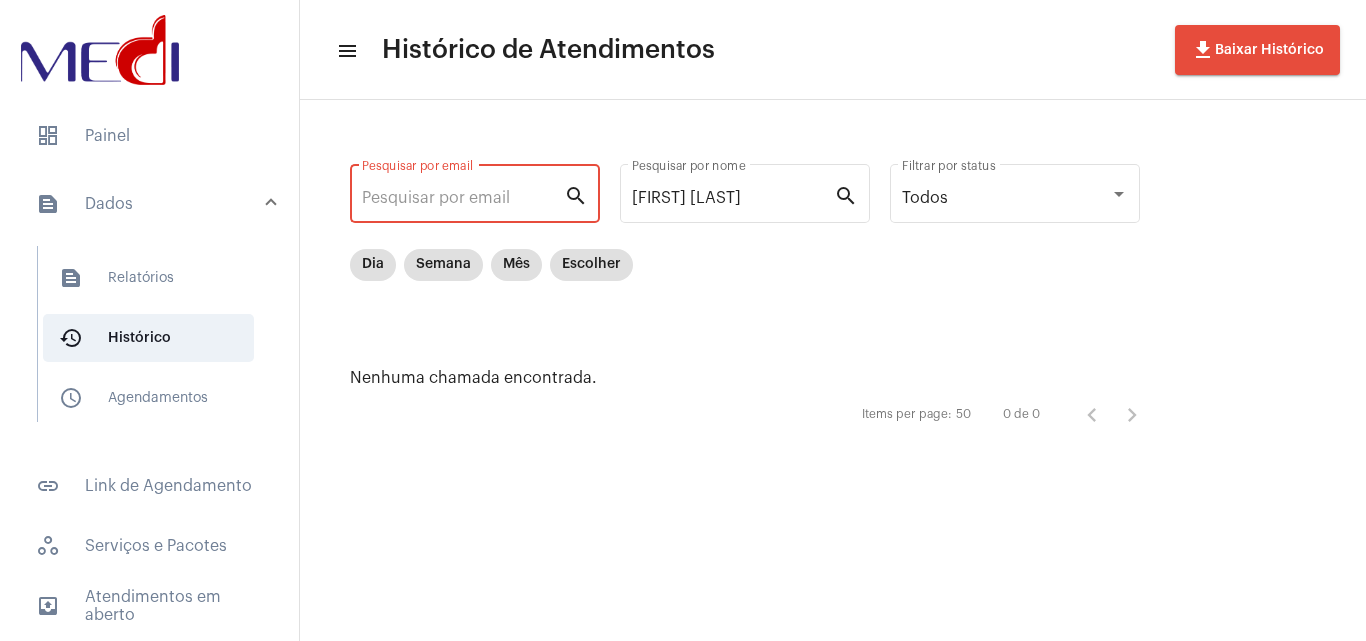 click on "Pesquisar por email" 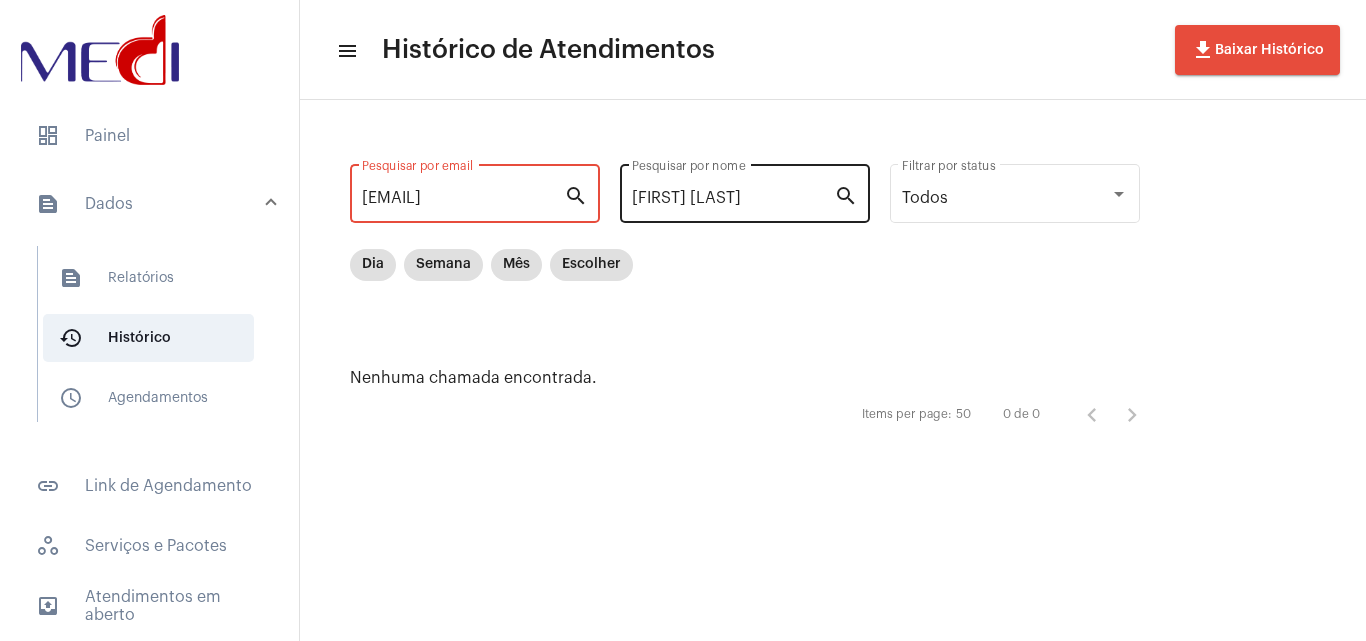 type on "[EMAIL]" 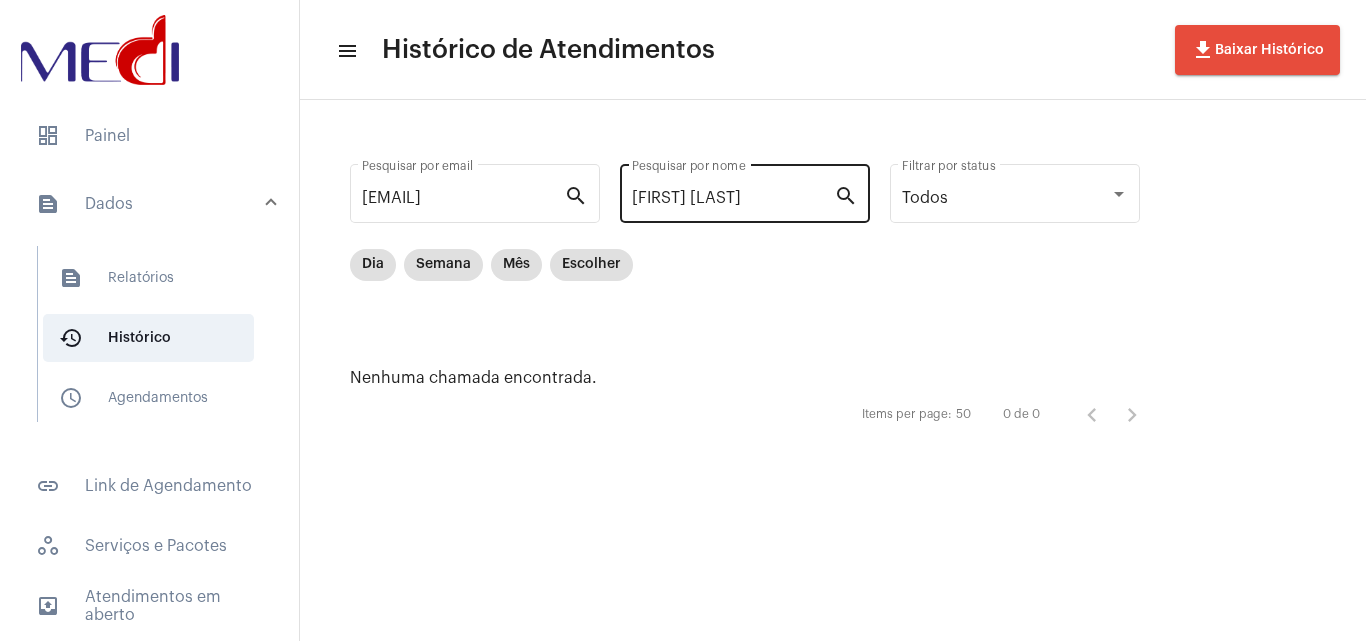click on "[FIRST] [LAST] Pesquisar por nome" 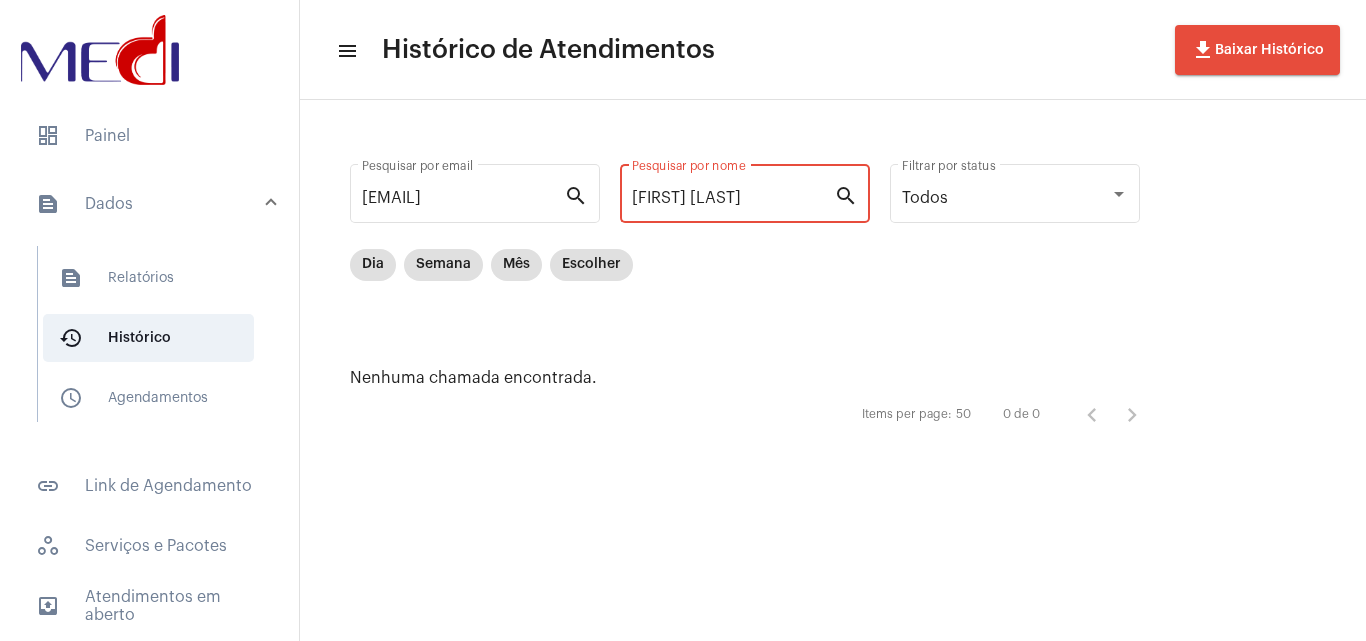 click on "[FIRST] [LAST] Pesquisar por nome" 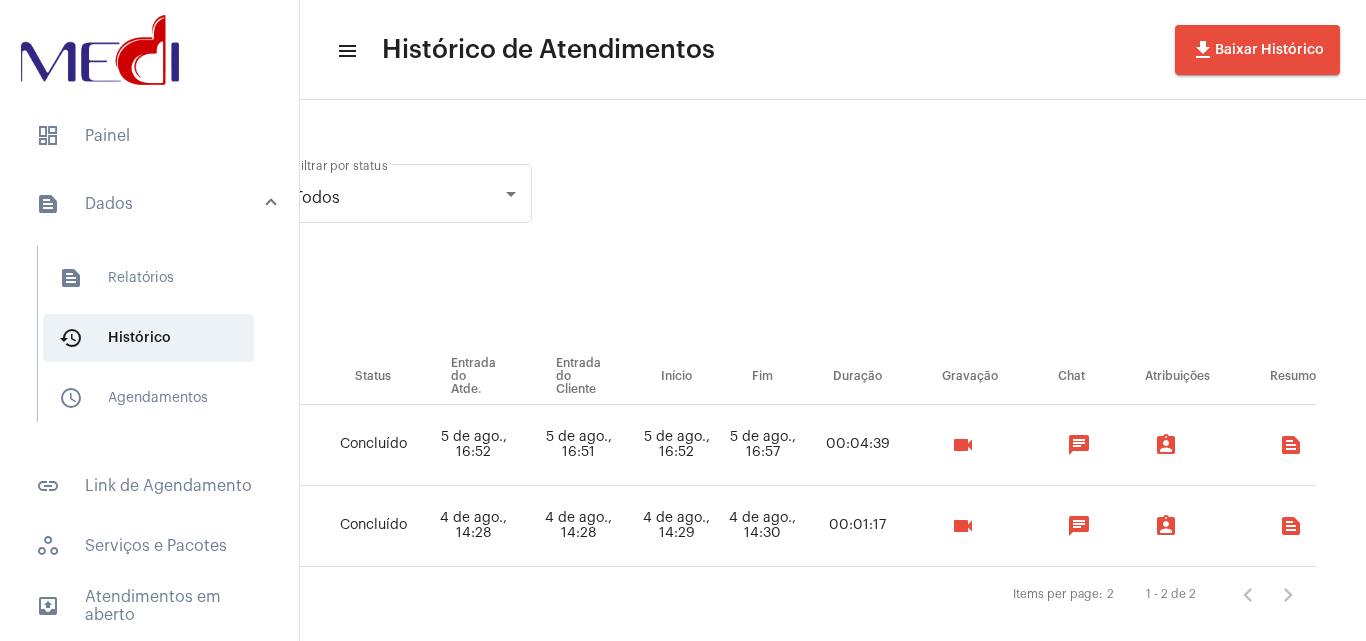 scroll, scrollTop: 0, scrollLeft: 630, axis: horizontal 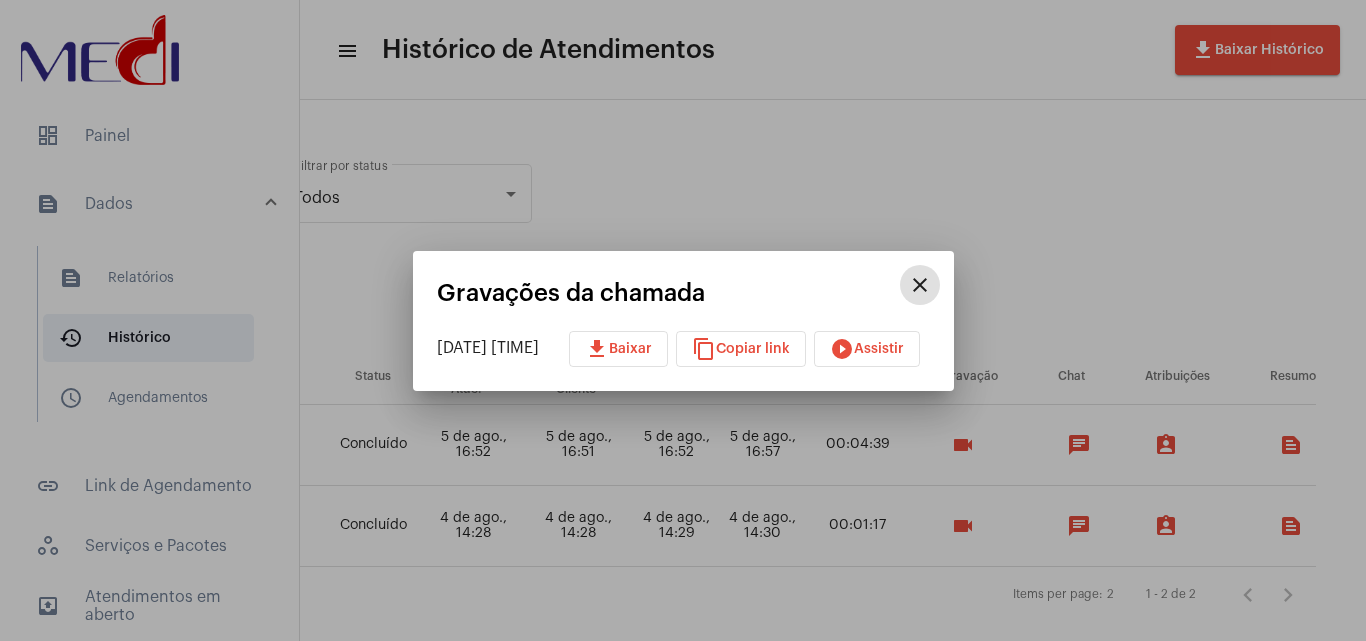 click on "download  Baixar" at bounding box center [618, 349] 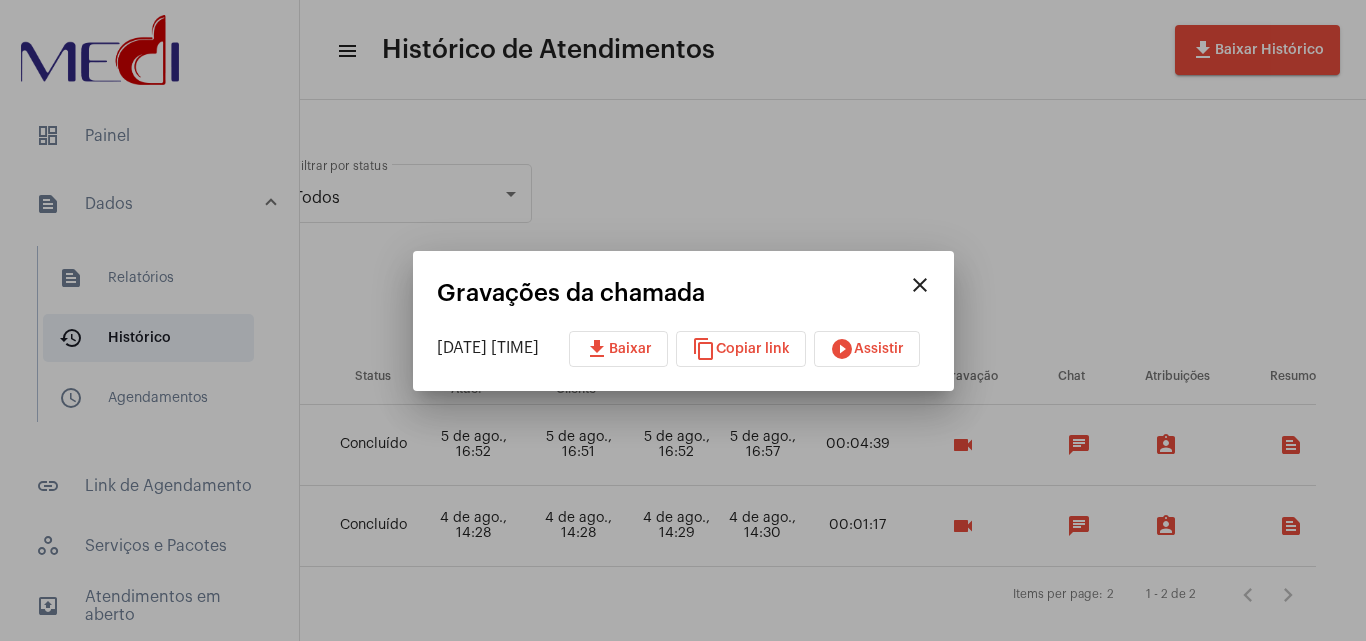 click at bounding box center [683, 320] 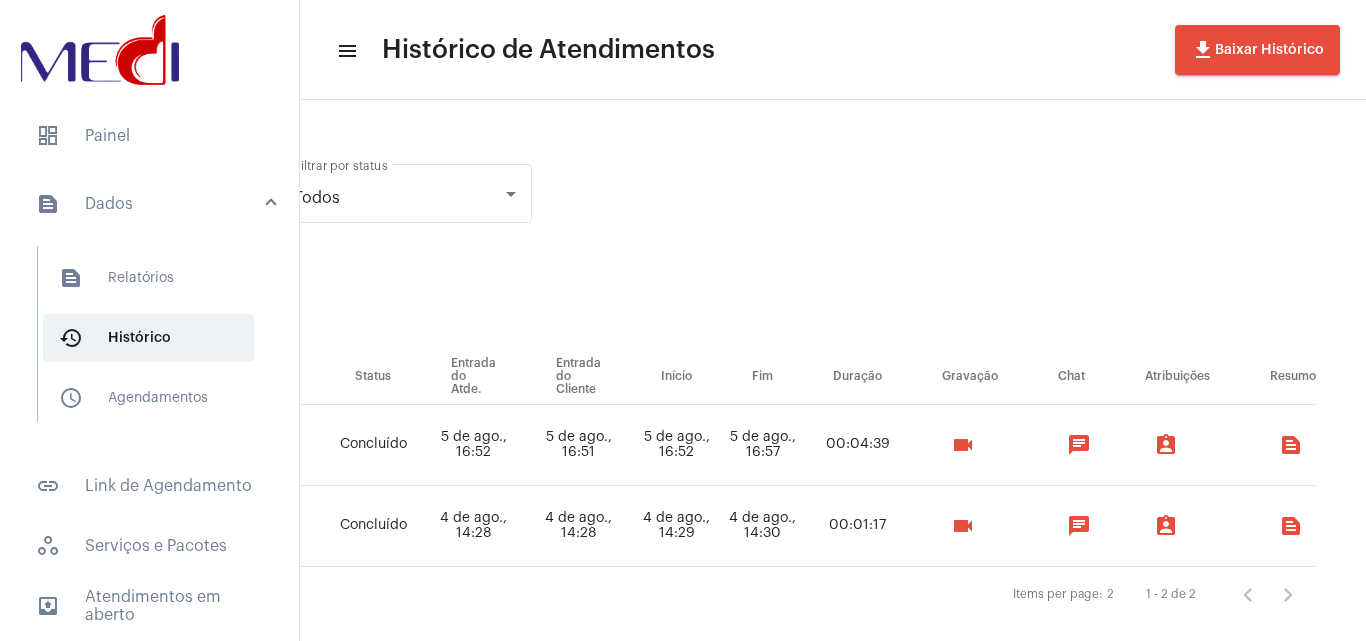 scroll, scrollTop: 0, scrollLeft: 5, axis: horizontal 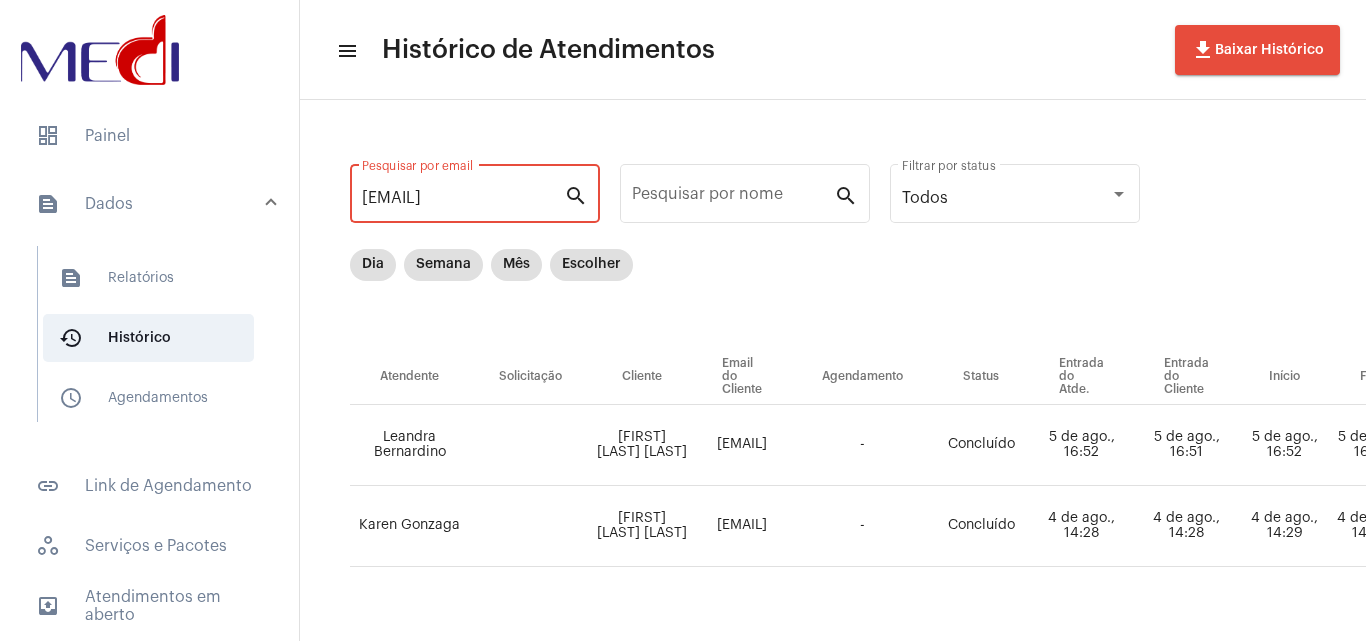 click on "[EMAIL]" at bounding box center (463, 198) 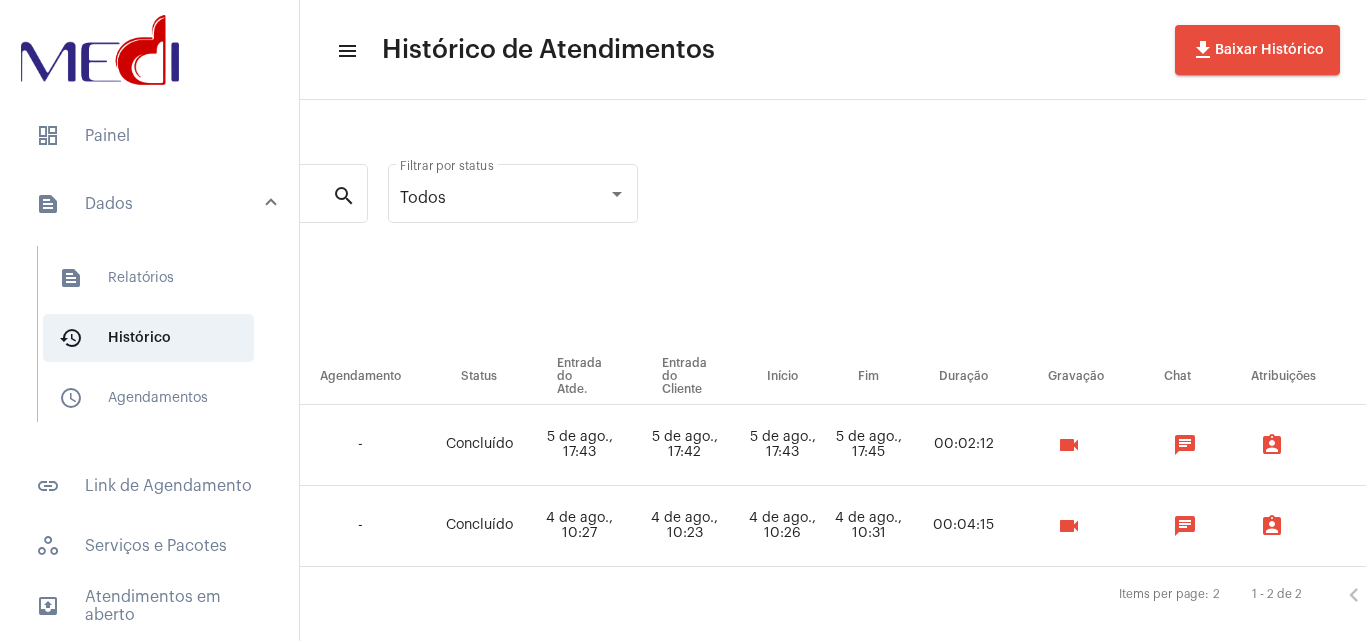 scroll, scrollTop: 0, scrollLeft: 508, axis: horizontal 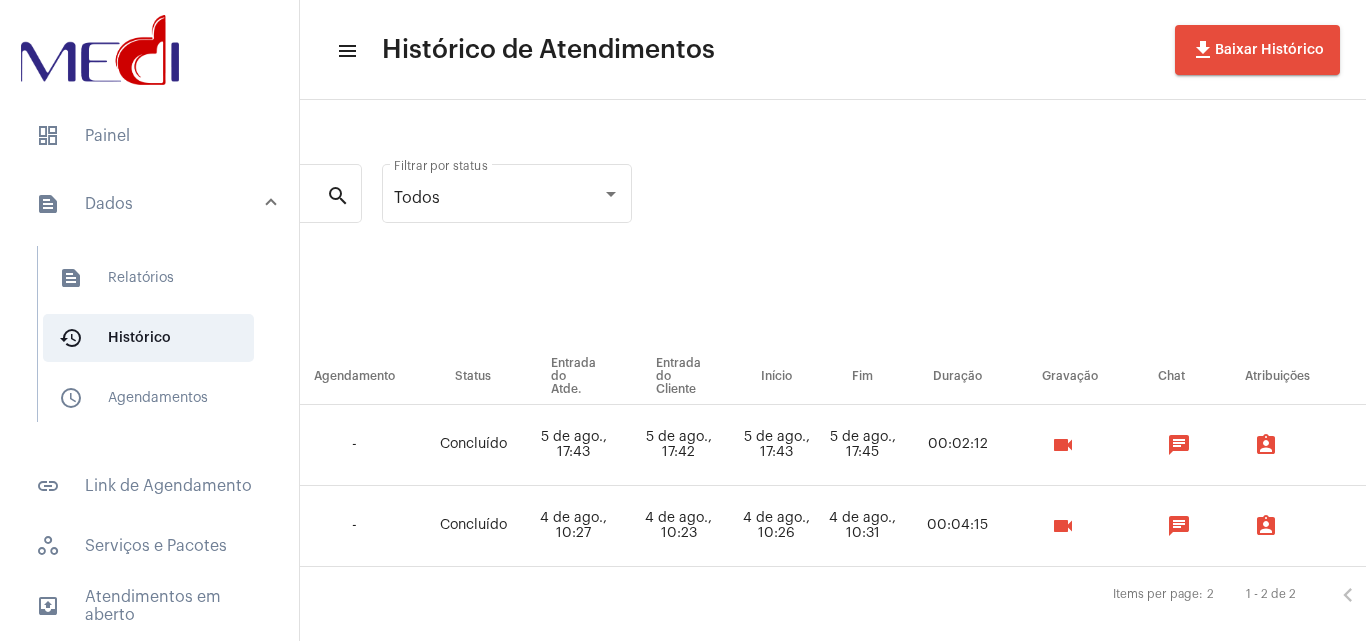 type on "[EMAIL]" 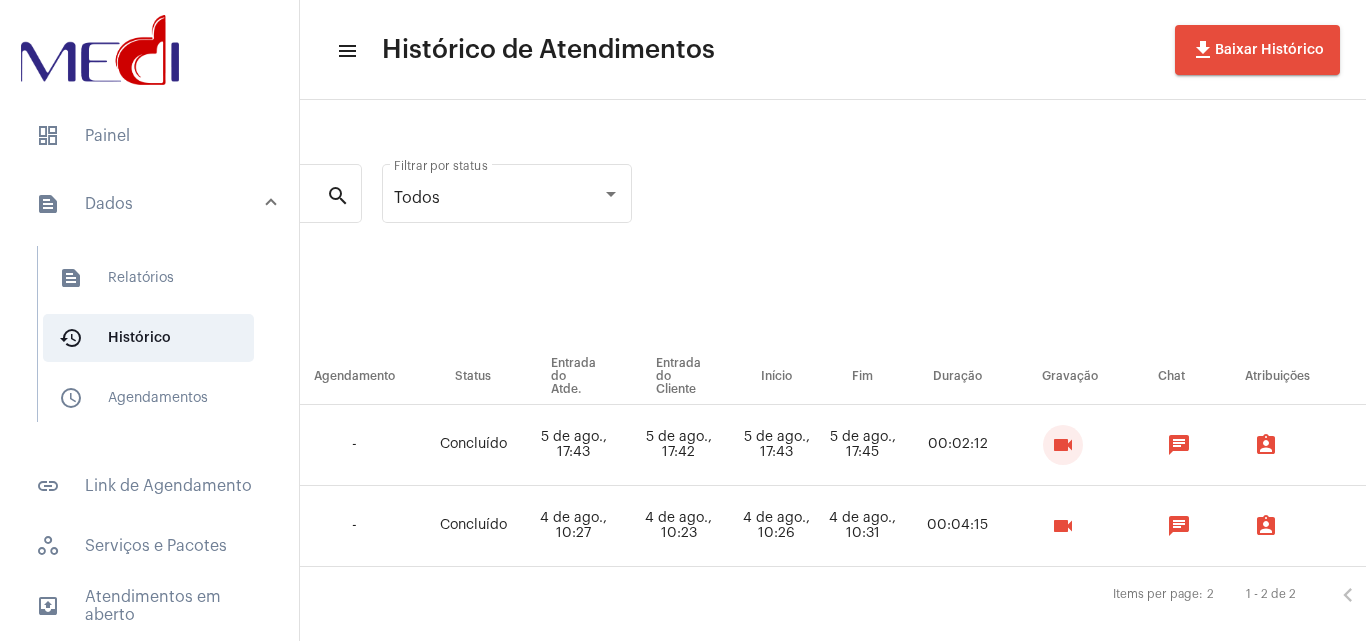 scroll, scrollTop: 0, scrollLeft: 0, axis: both 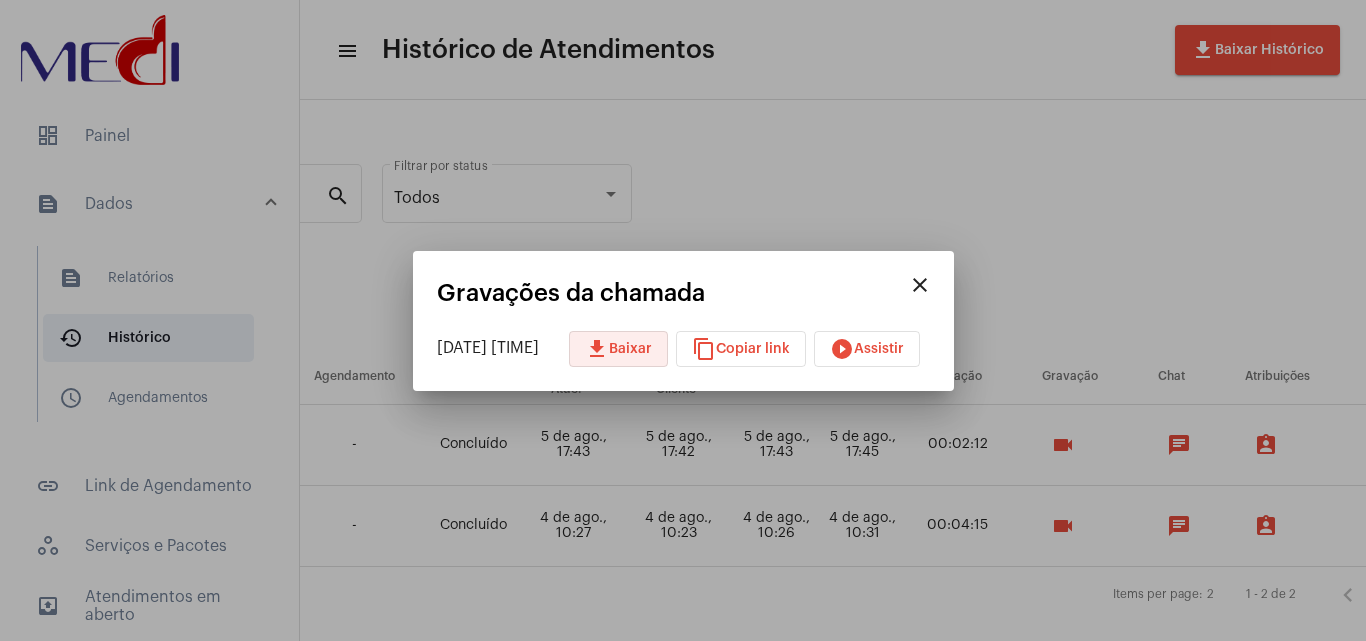 click on "download  Baixar" at bounding box center (618, 349) 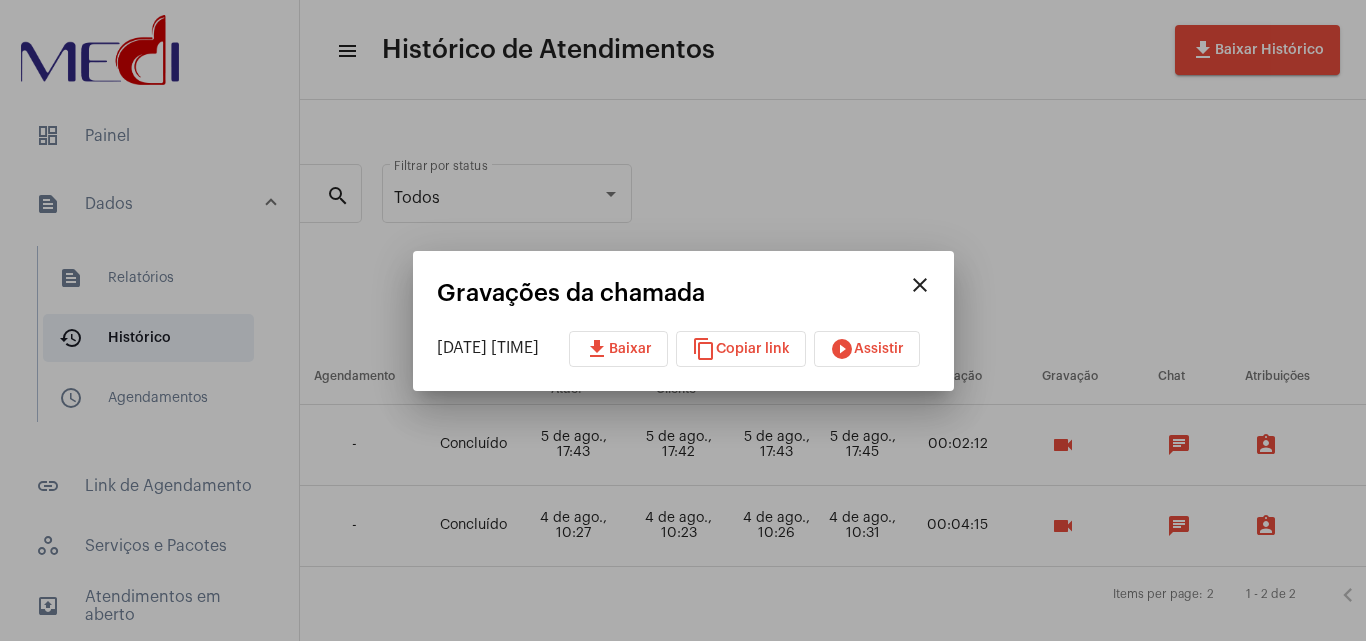 click at bounding box center [683, 320] 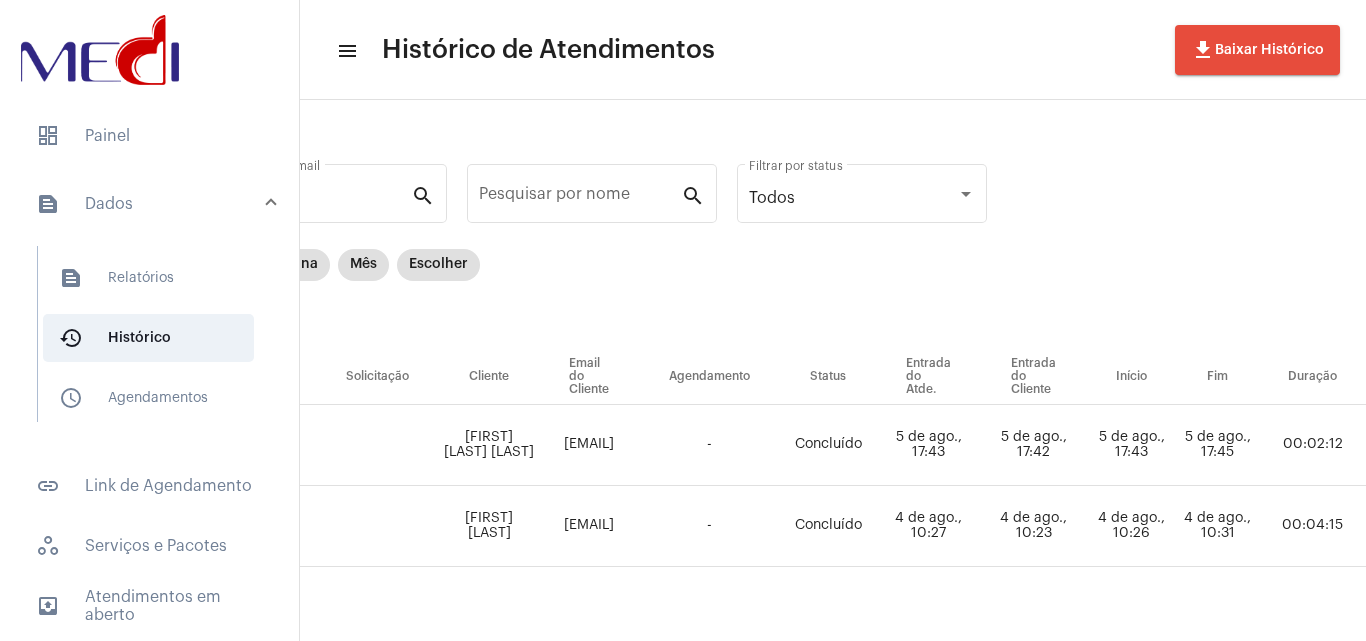 scroll, scrollTop: 0, scrollLeft: 0, axis: both 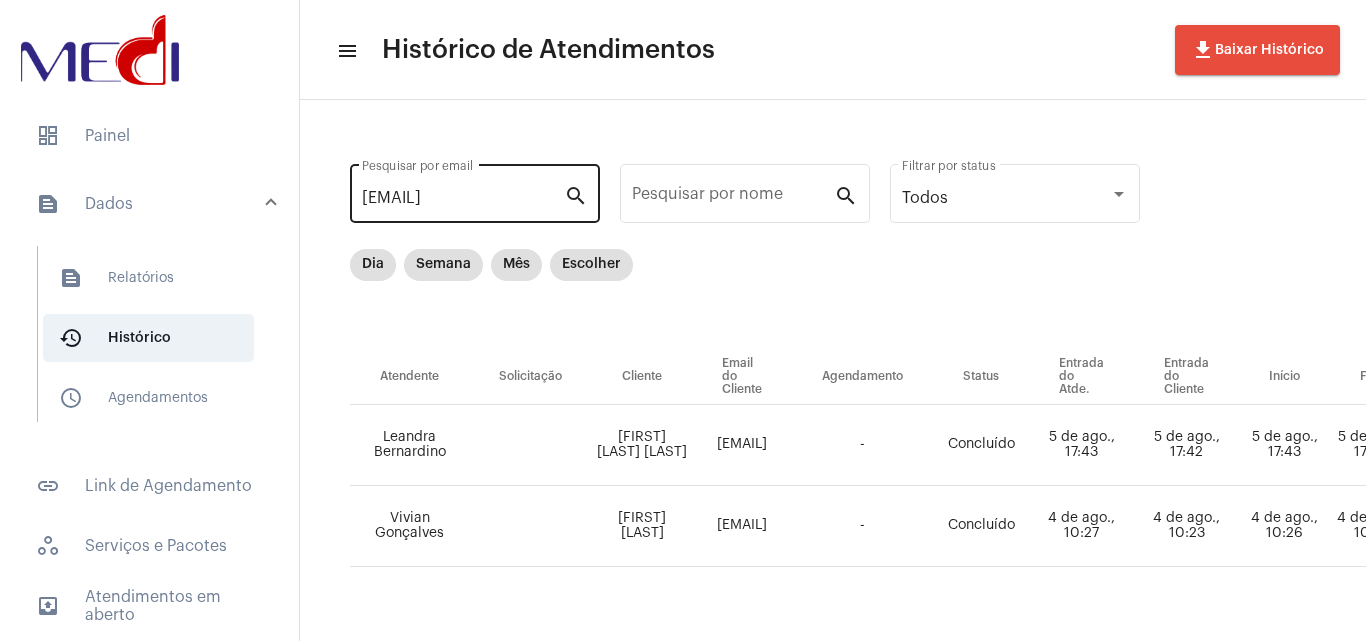 click on "[EMAIL]" at bounding box center (463, 198) 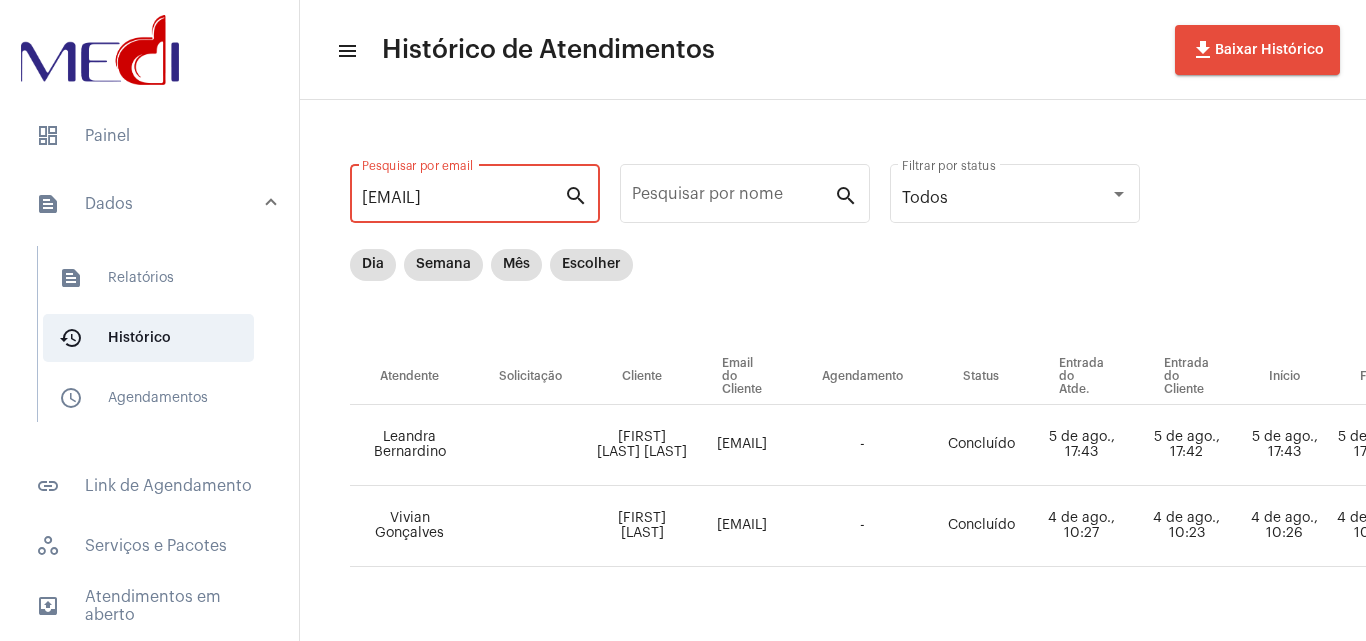 click on "[EMAIL]" at bounding box center [463, 198] 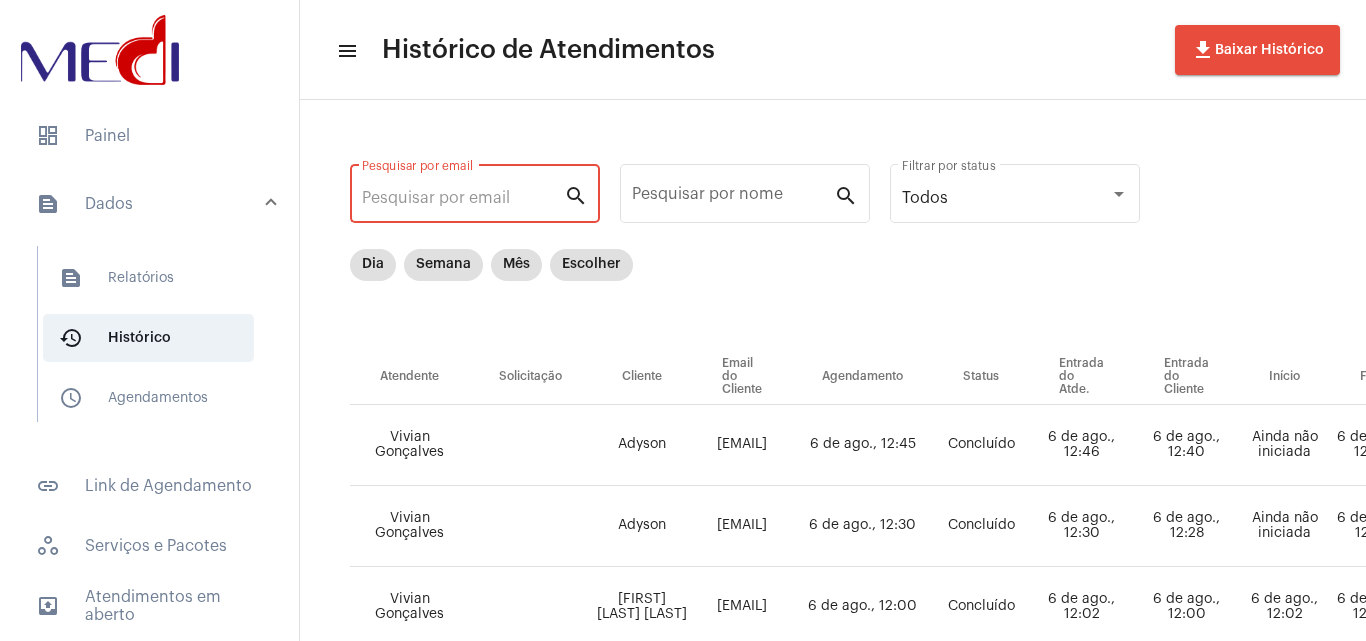 type 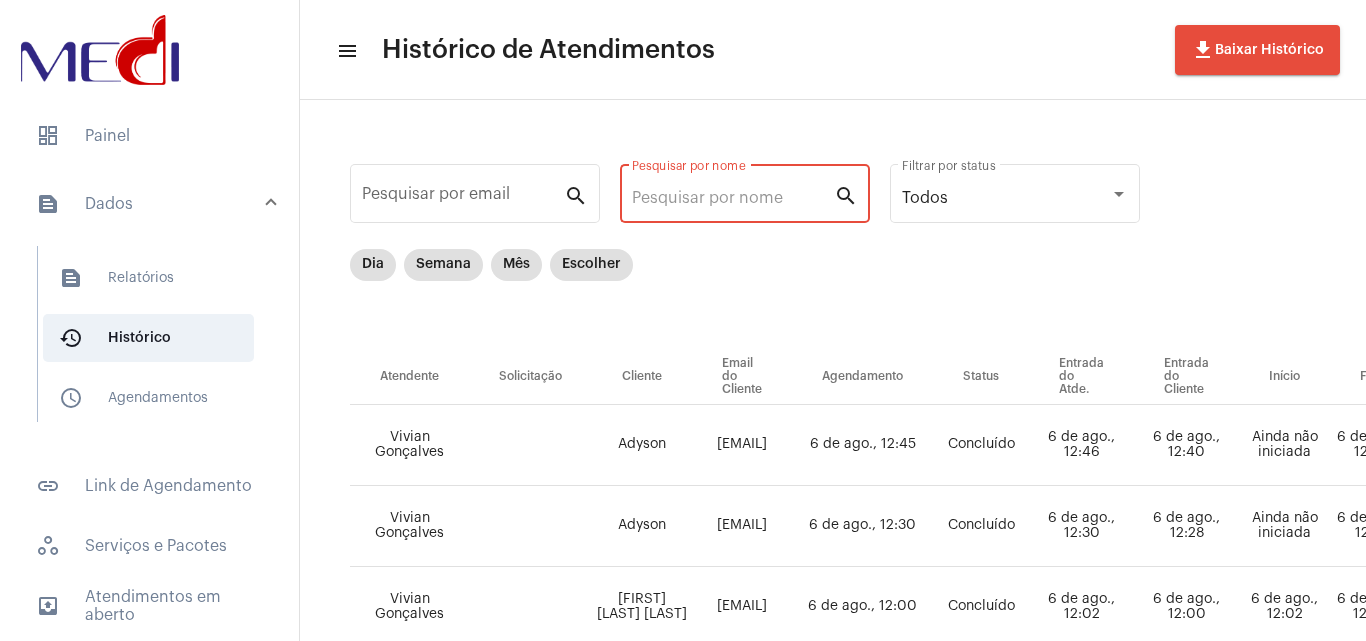 click on "Pesquisar por nome" at bounding box center (733, 198) 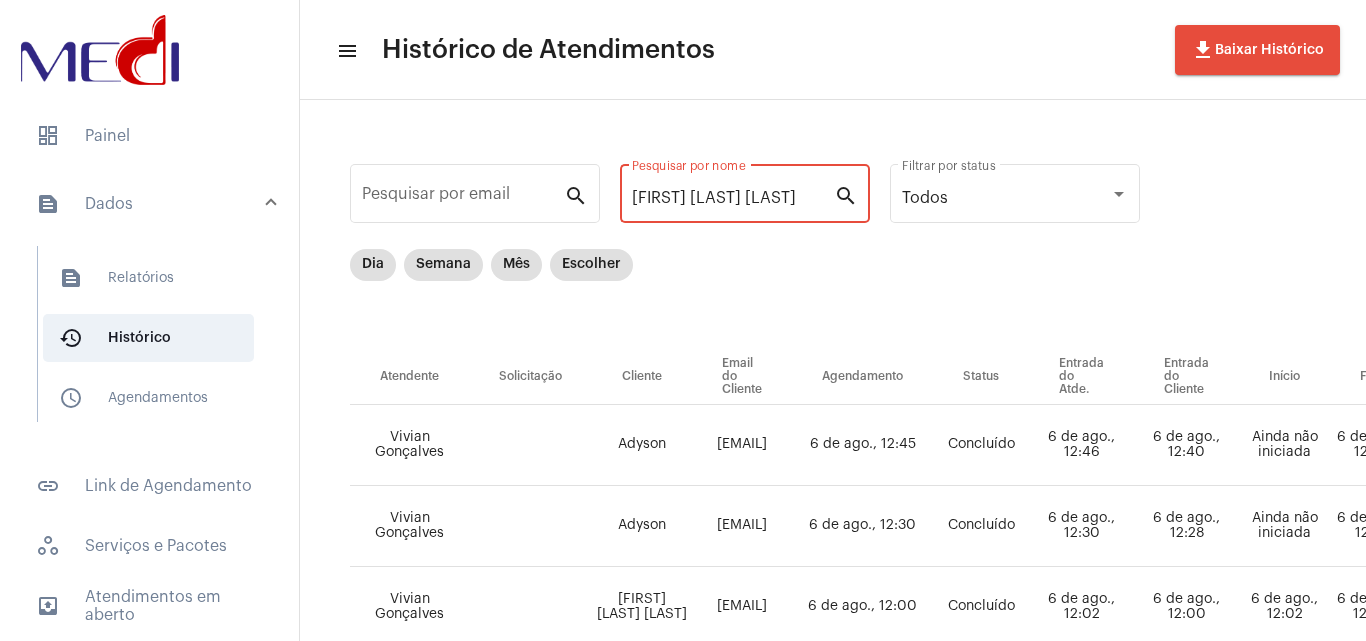 scroll, scrollTop: 0, scrollLeft: 136, axis: horizontal 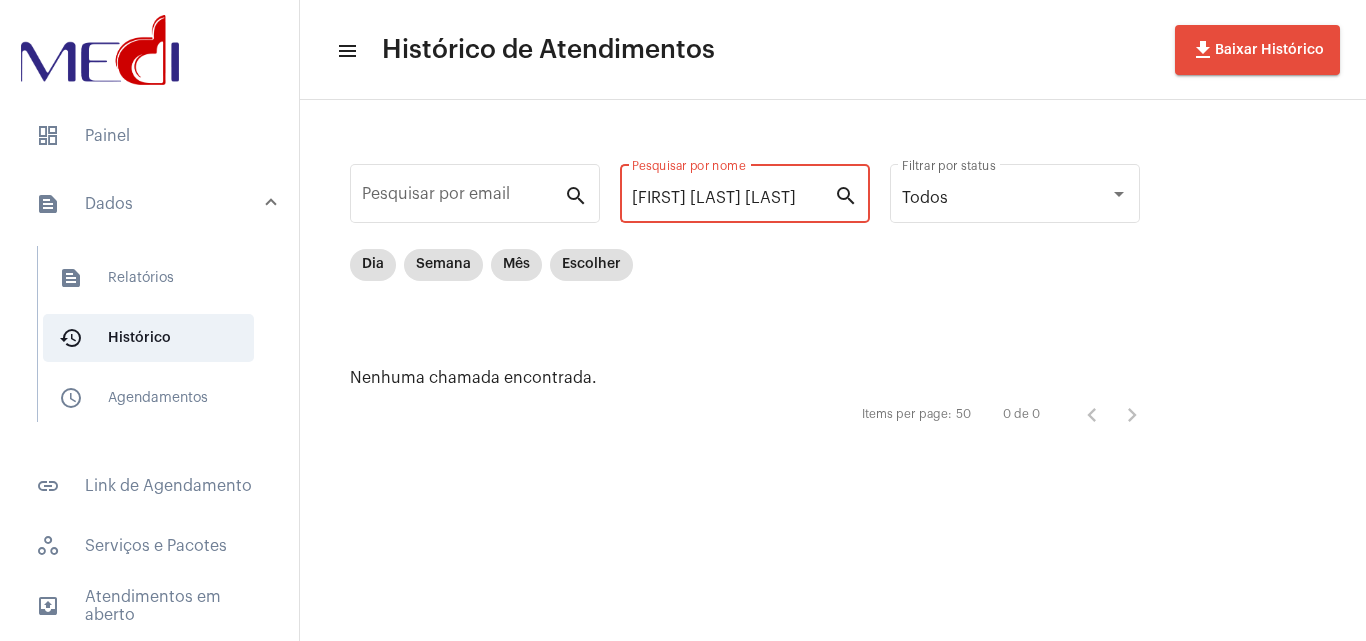 click on "[FIRST] [LAST] [LAST]" at bounding box center [733, 198] 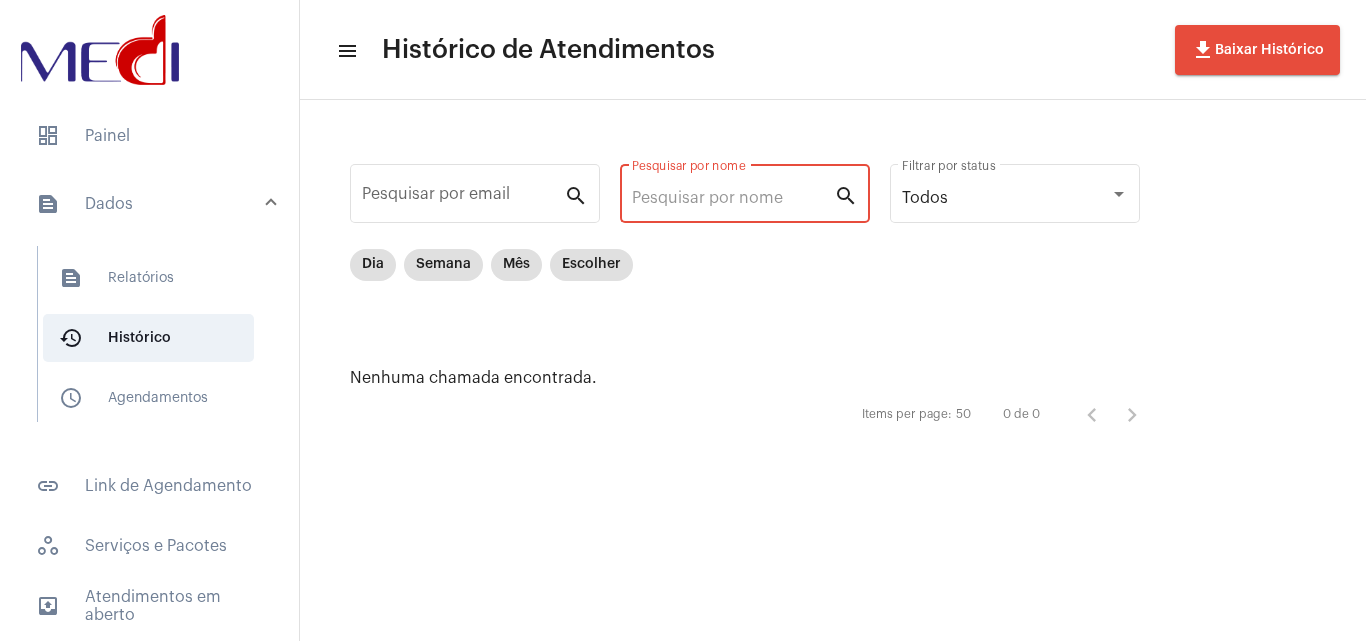 scroll, scrollTop: 0, scrollLeft: 0, axis: both 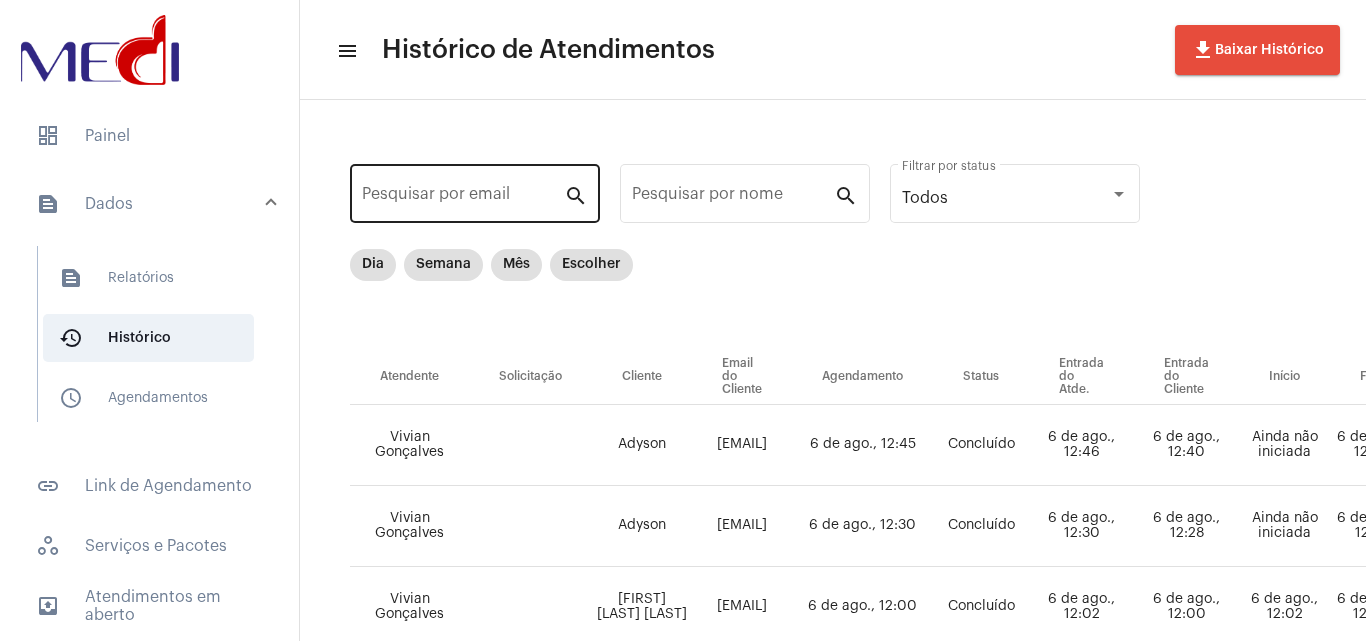 click on "Pesquisar por email" 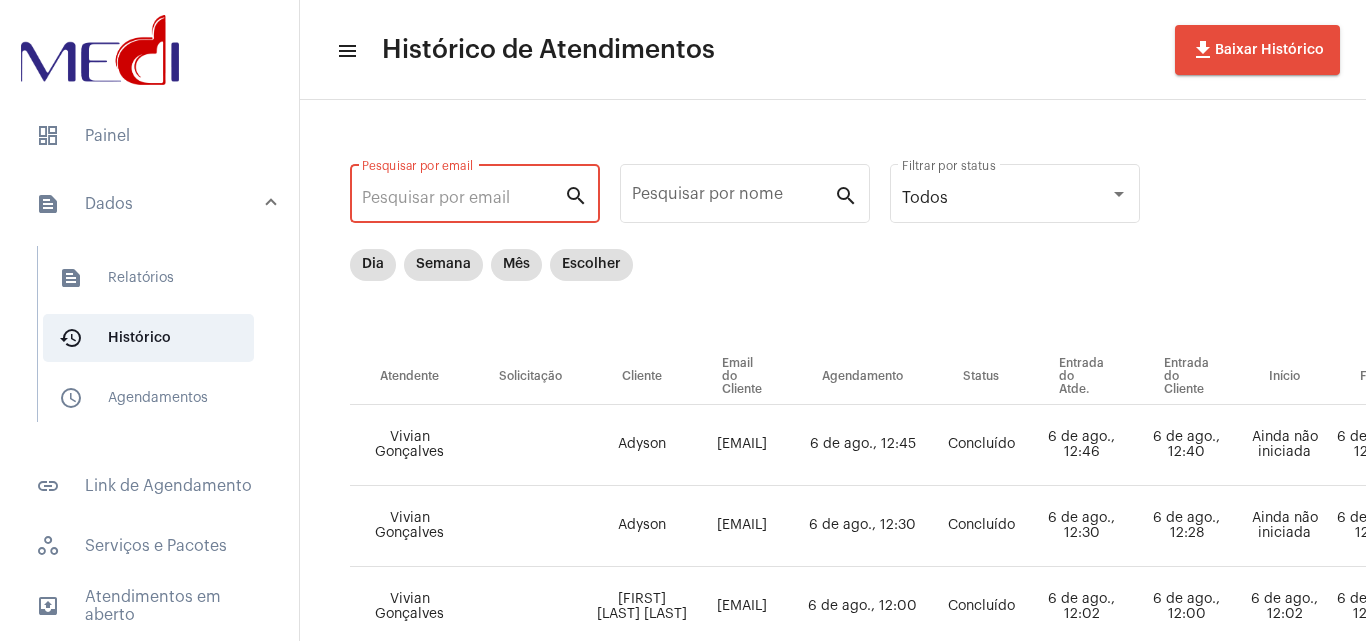 click on "Pesquisar por email" at bounding box center (463, 198) 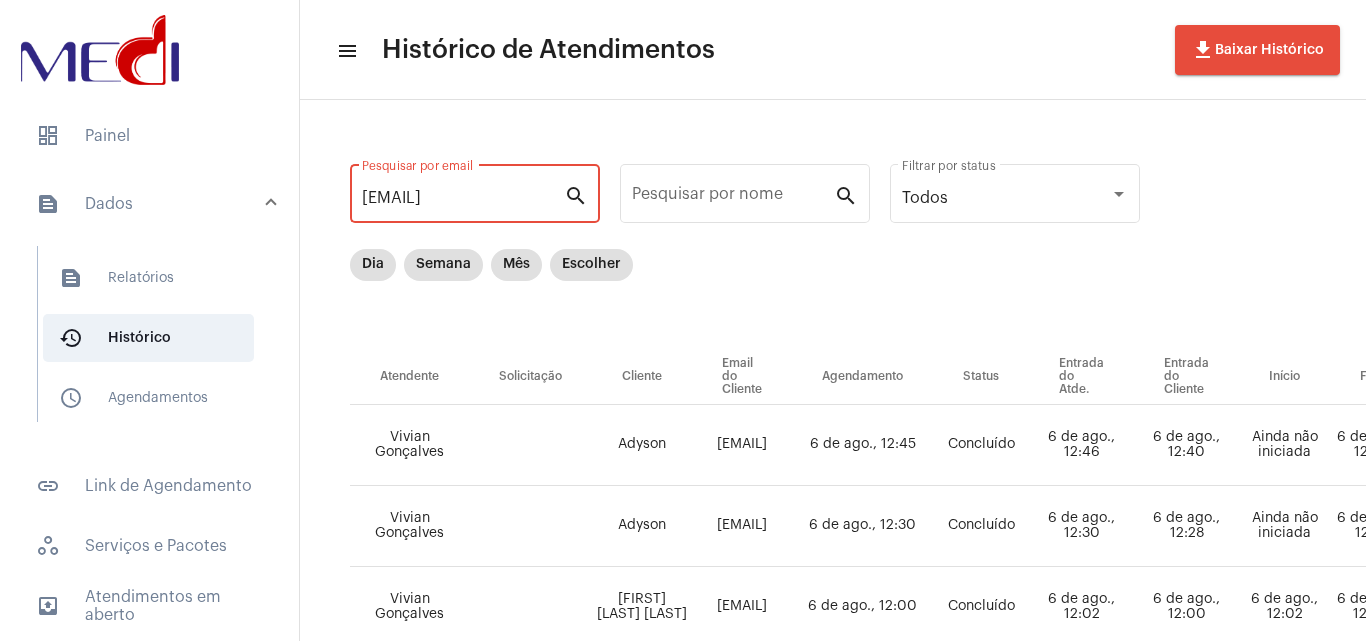 scroll, scrollTop: 0, scrollLeft: 25, axis: horizontal 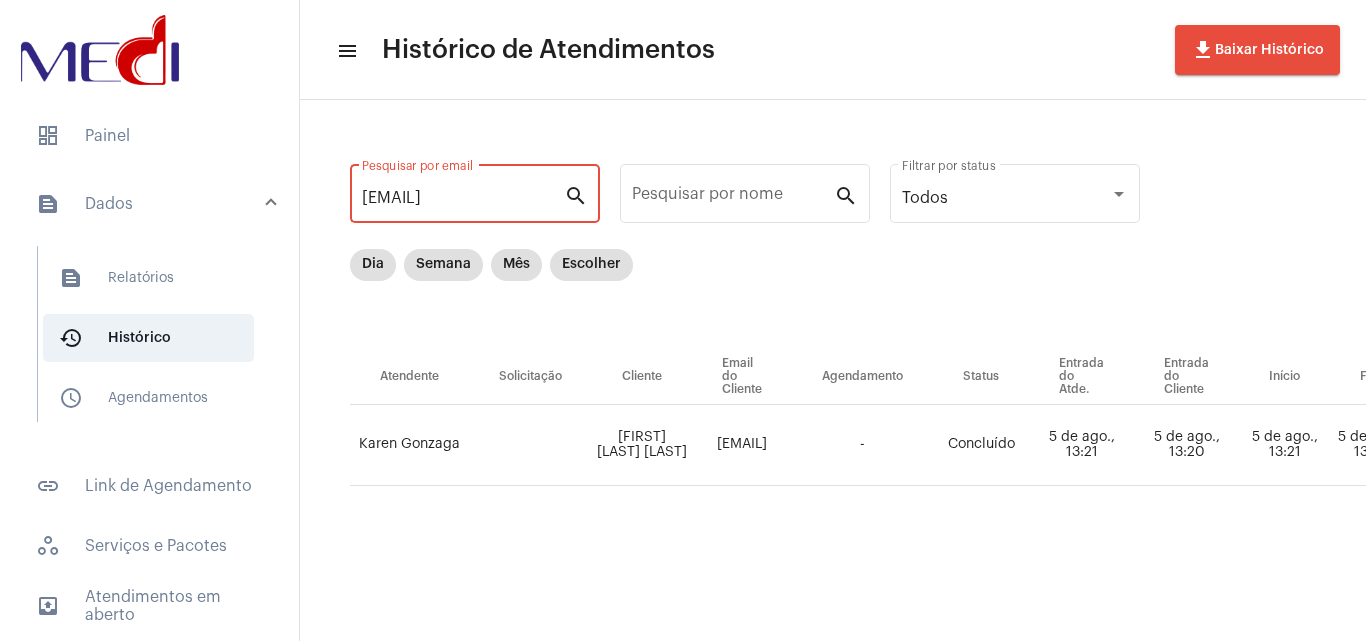 type on "[EMAIL]" 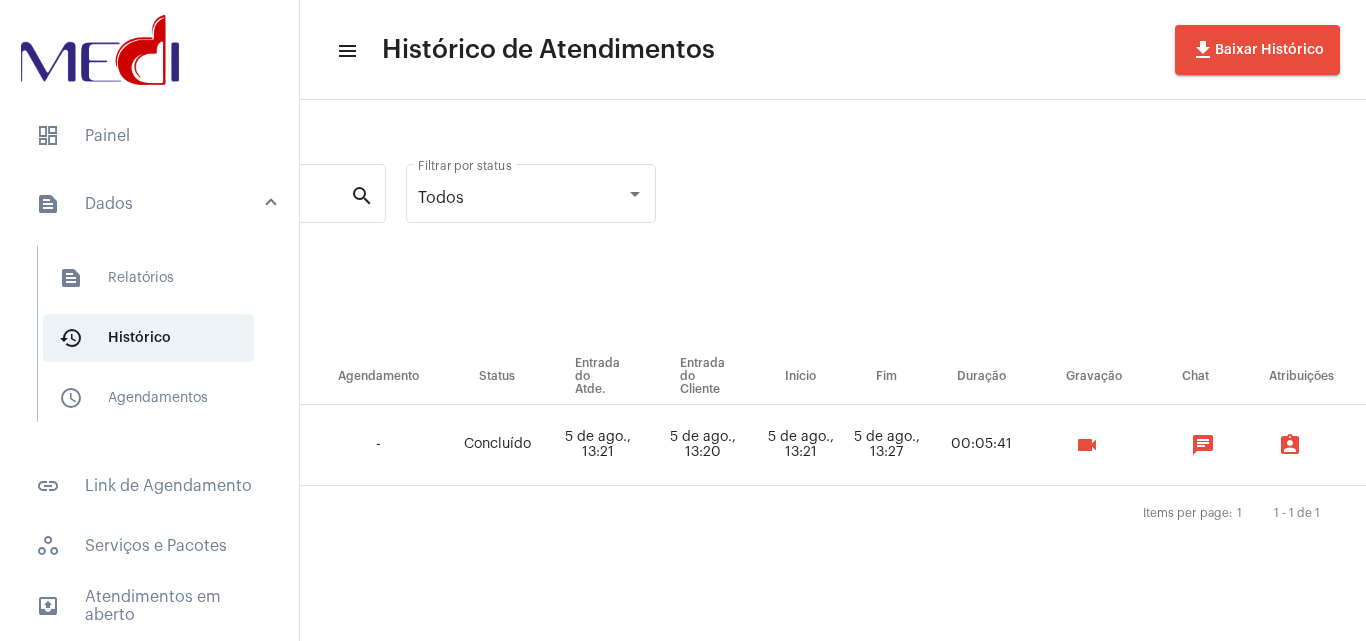 scroll, scrollTop: 0, scrollLeft: 495, axis: horizontal 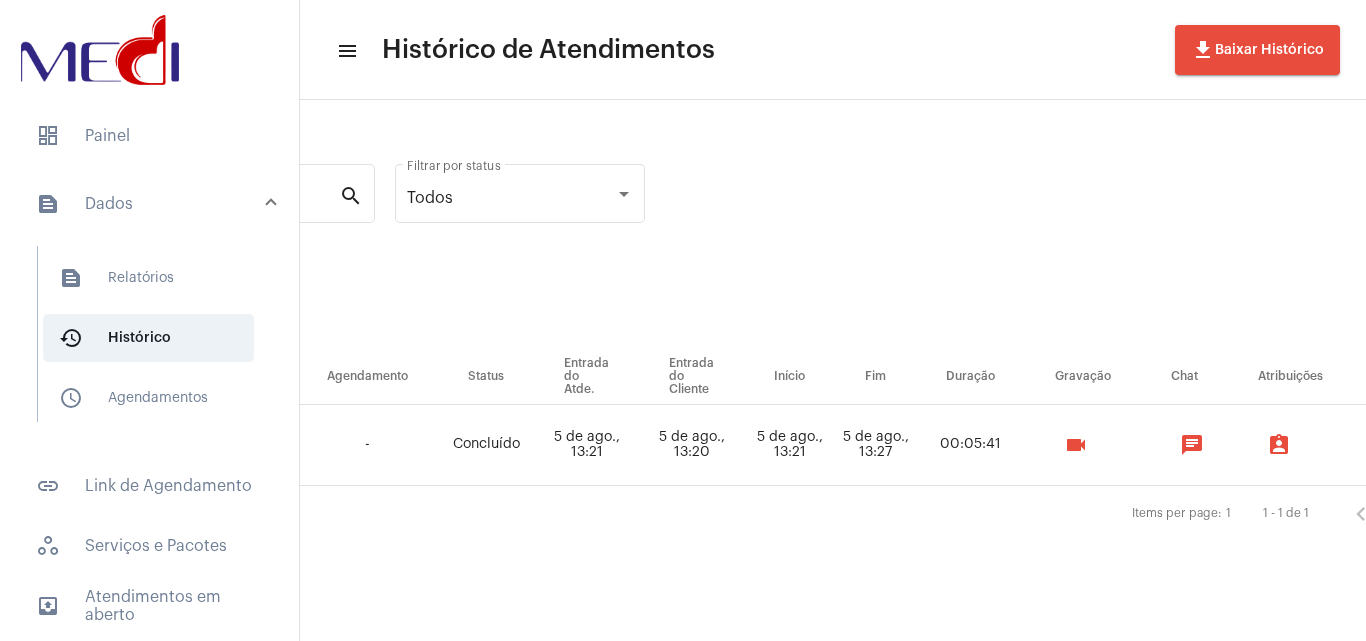 click on "videocam" at bounding box center (1076, 445) 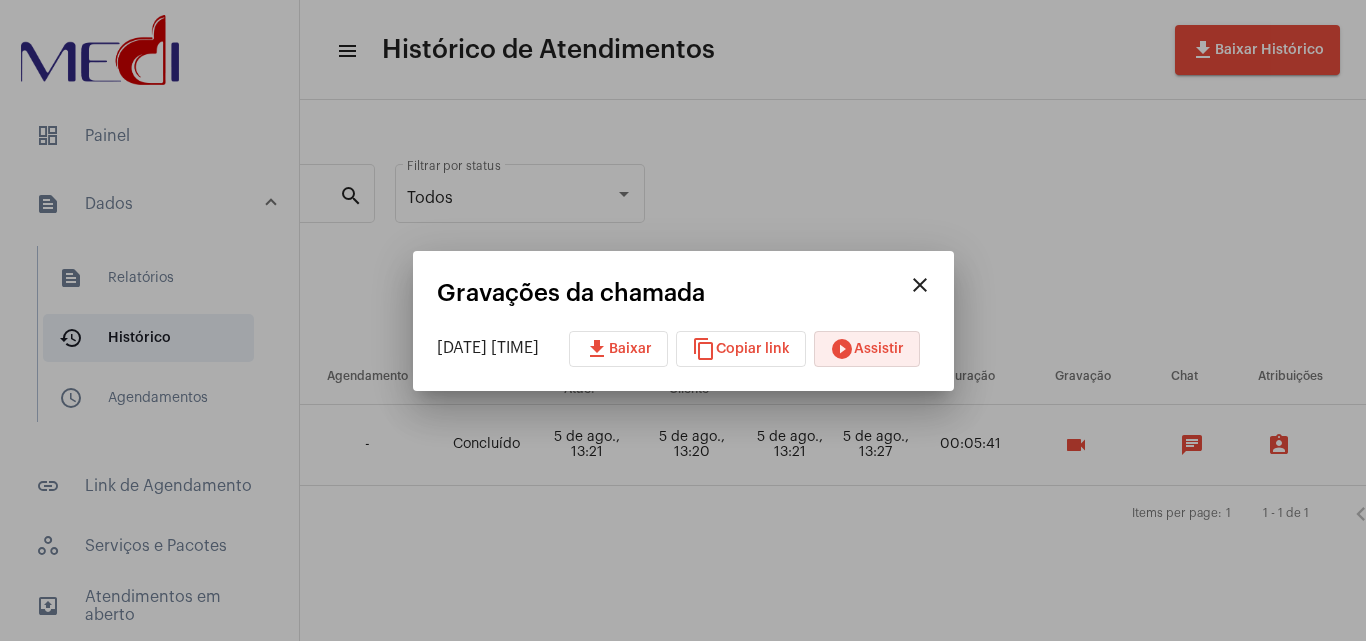 click on "play_circle_filled  Assistir" at bounding box center (867, 349) 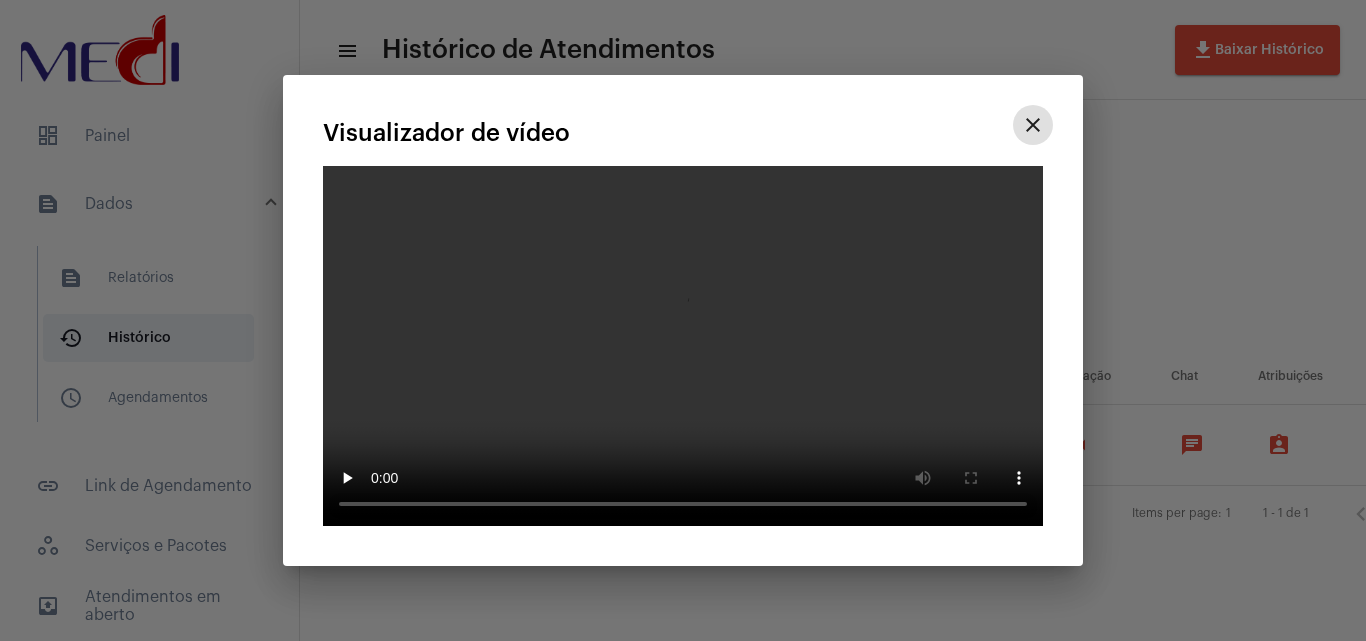 type 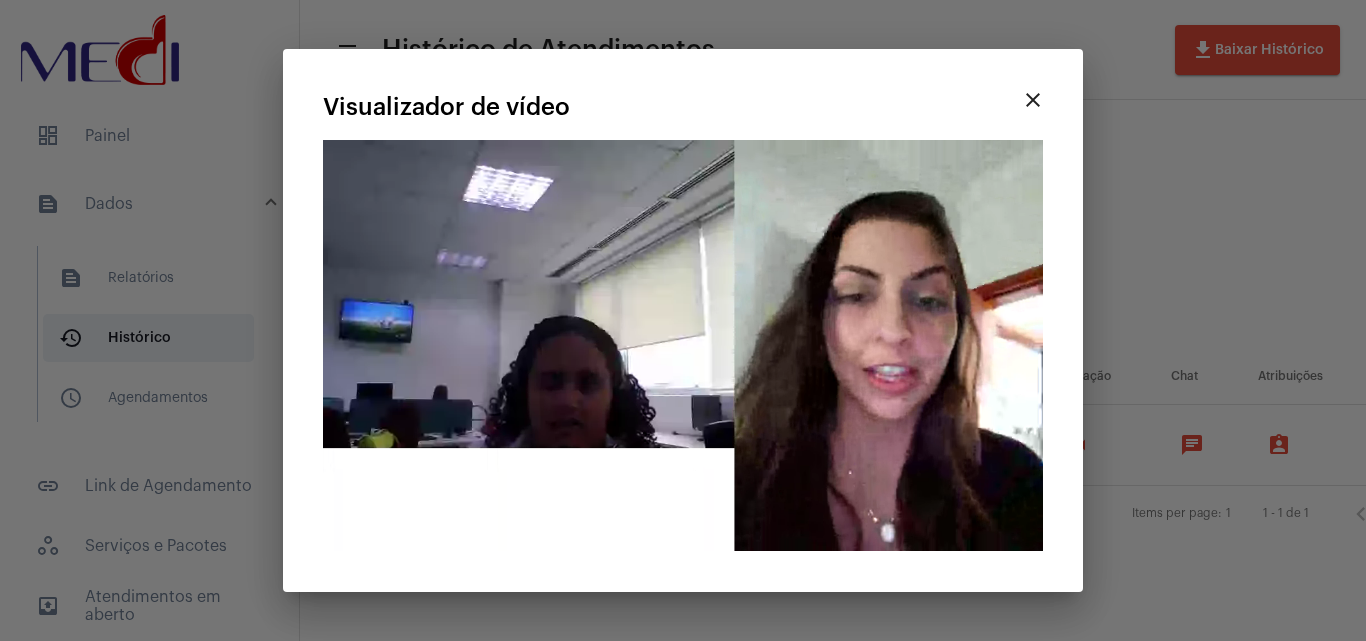 click at bounding box center (683, 320) 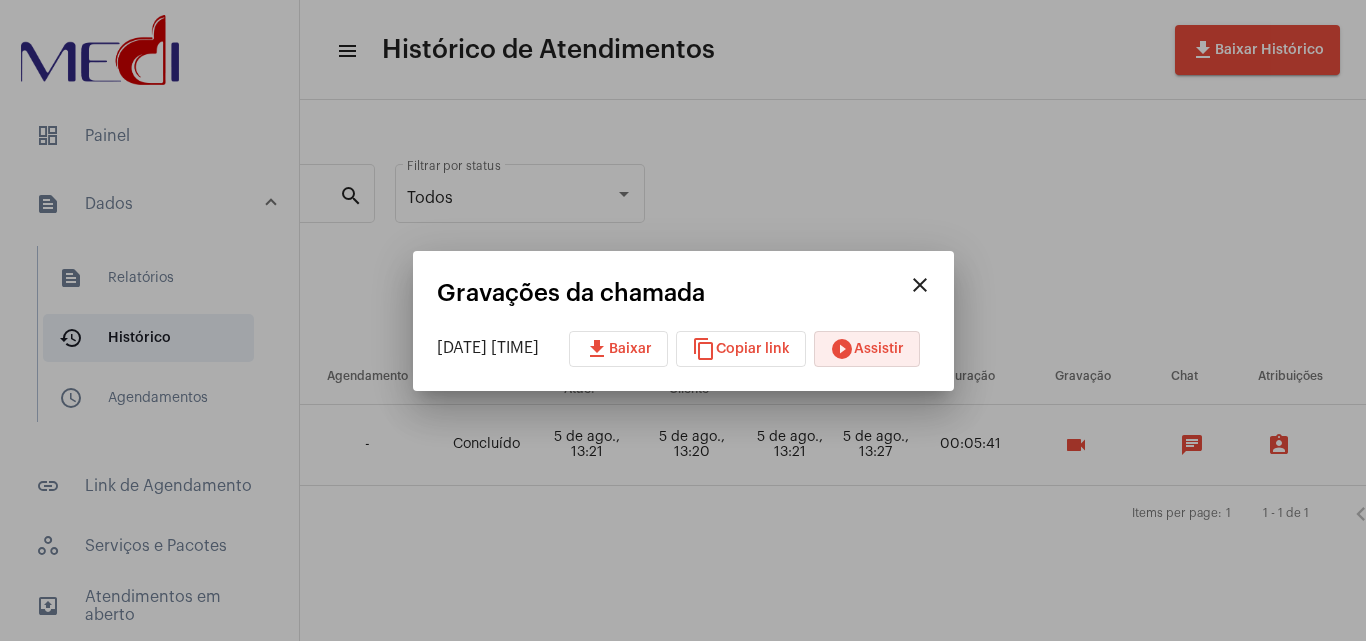 click on "play_circle_filled  Assistir" at bounding box center (867, 349) 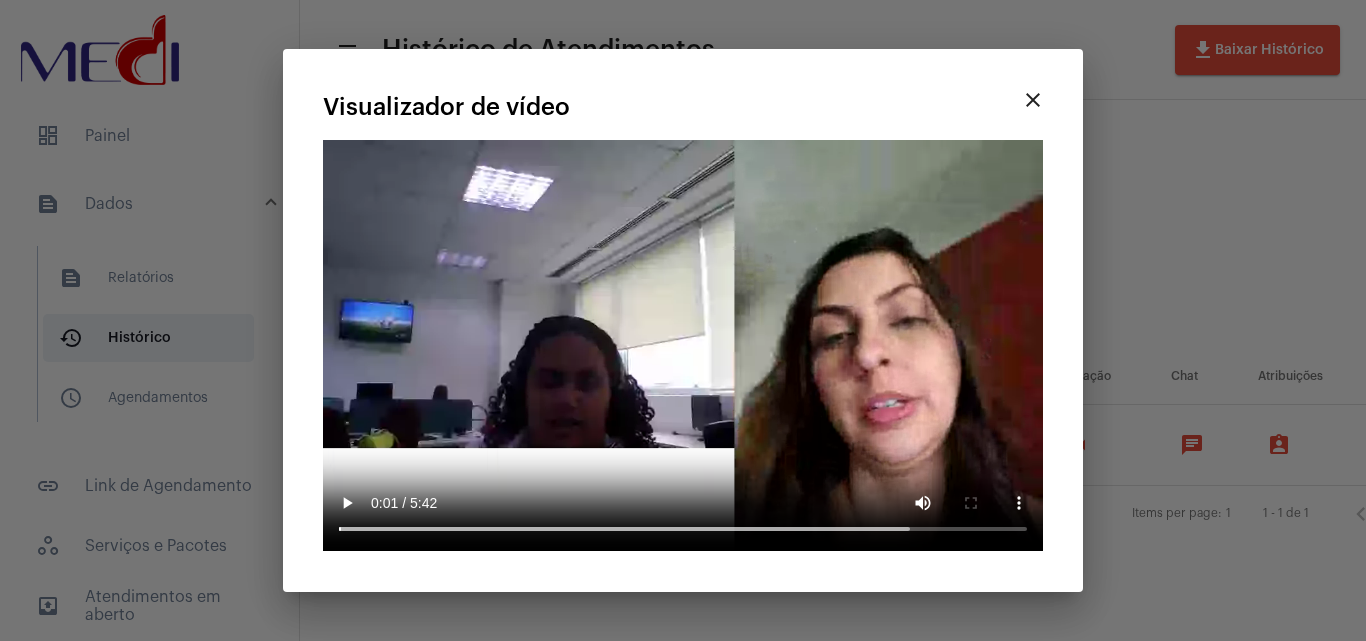 click at bounding box center [683, 320] 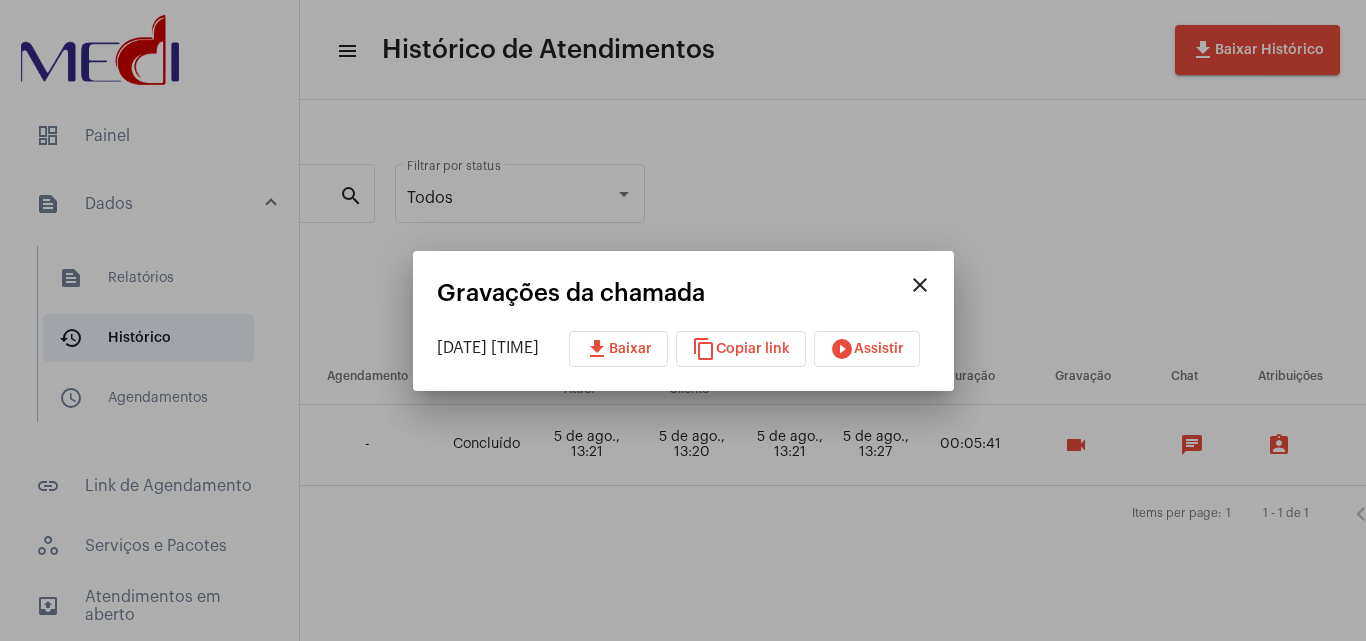 click on "close" at bounding box center (920, 285) 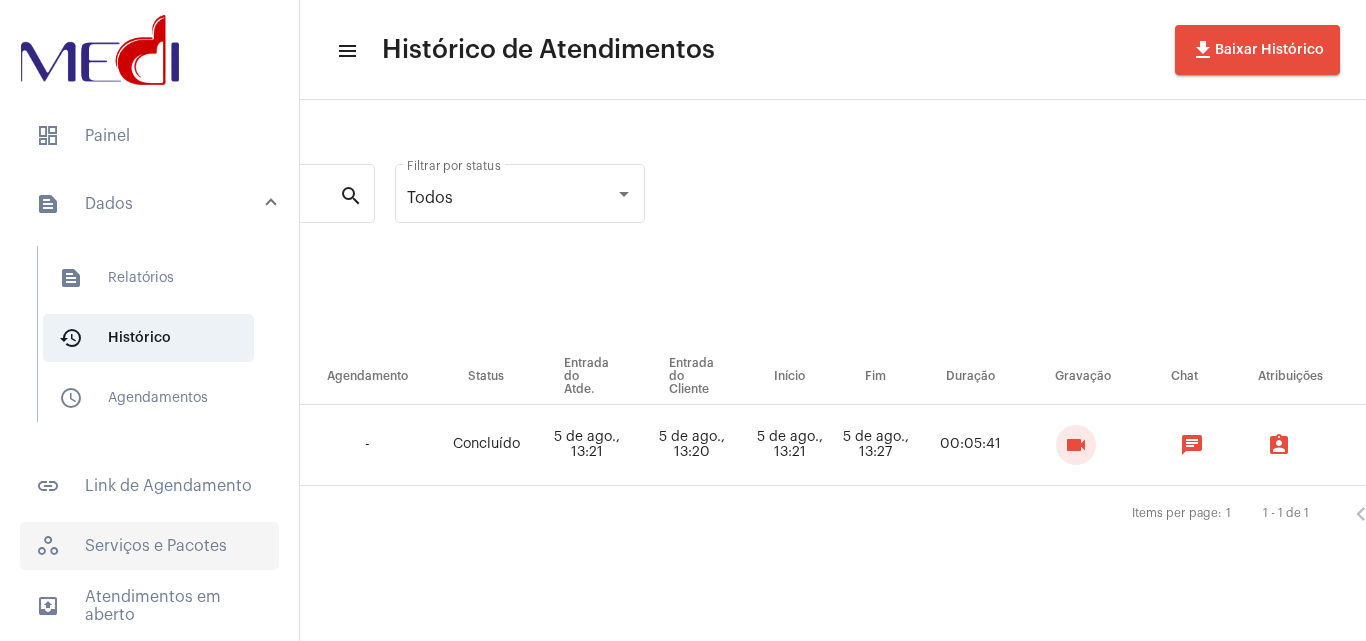 scroll, scrollTop: 181, scrollLeft: 0, axis: vertical 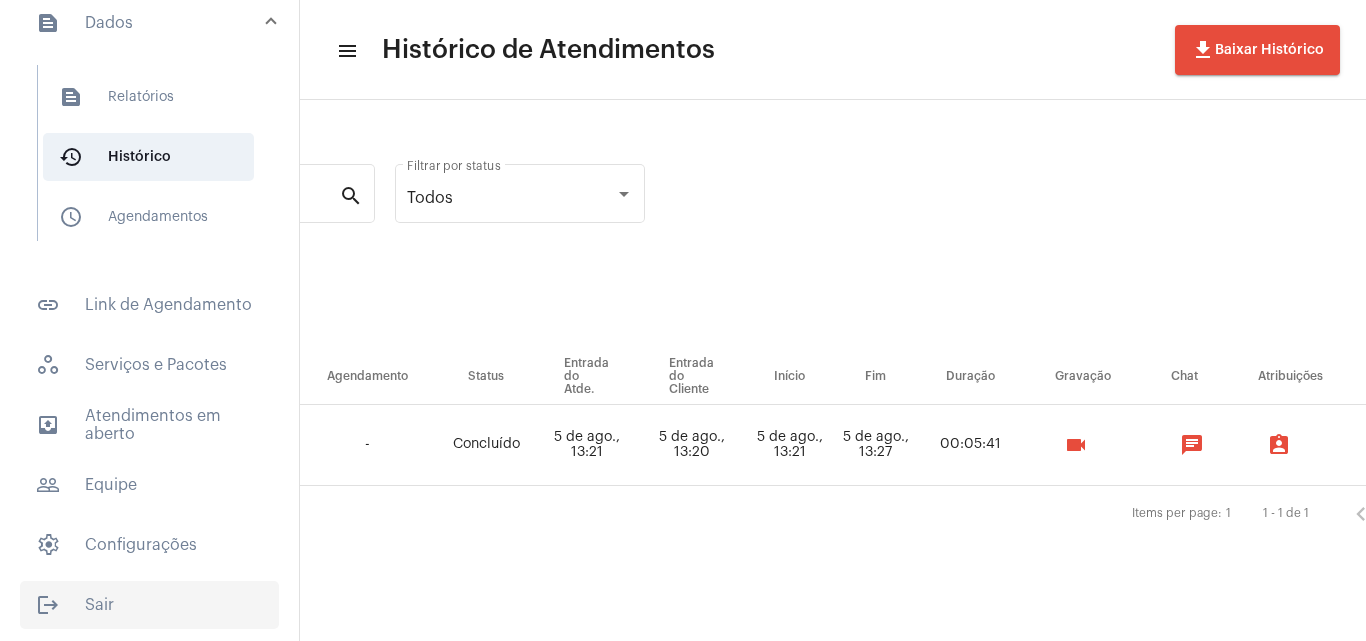 click on "logout  Sair" 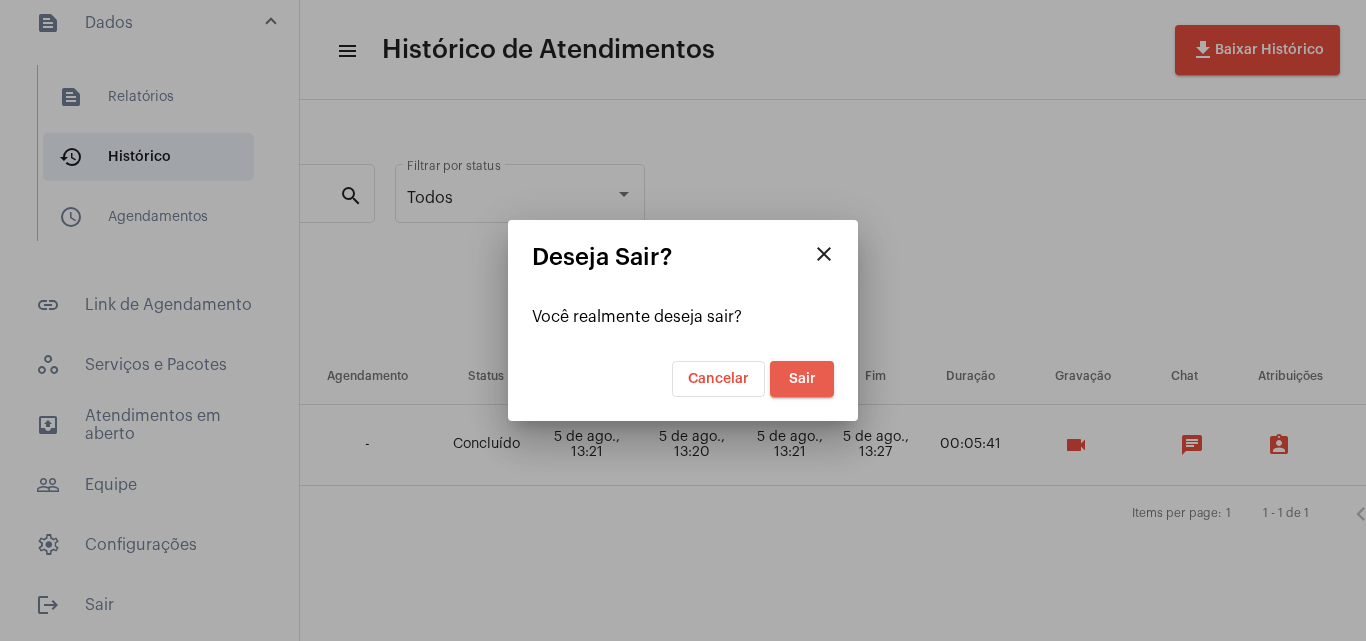 click on "Sair" at bounding box center [802, 379] 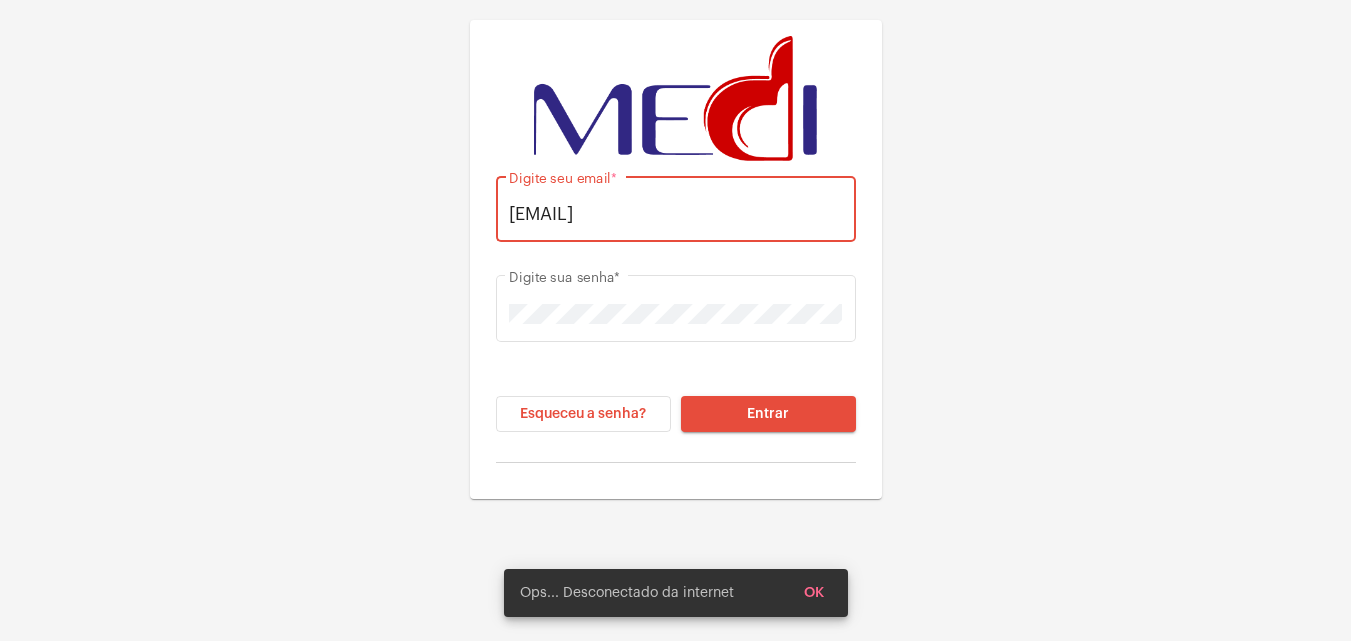 click on "[EMAIL]" at bounding box center (675, 214) 